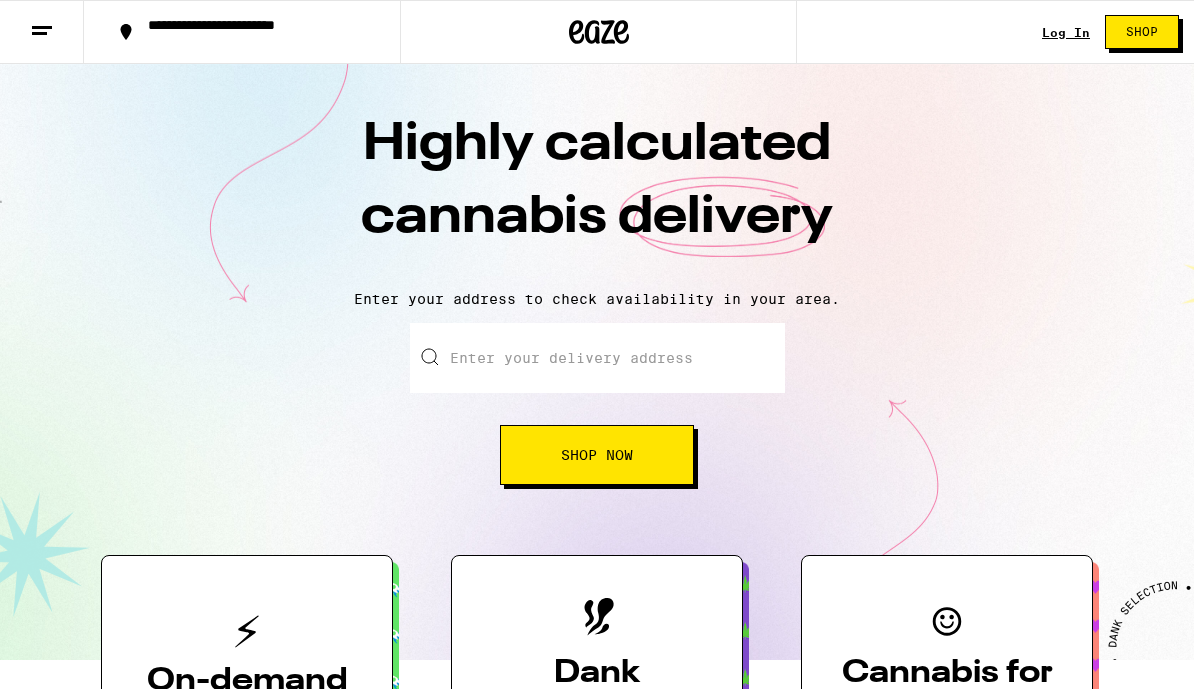 scroll, scrollTop: 0, scrollLeft: 0, axis: both 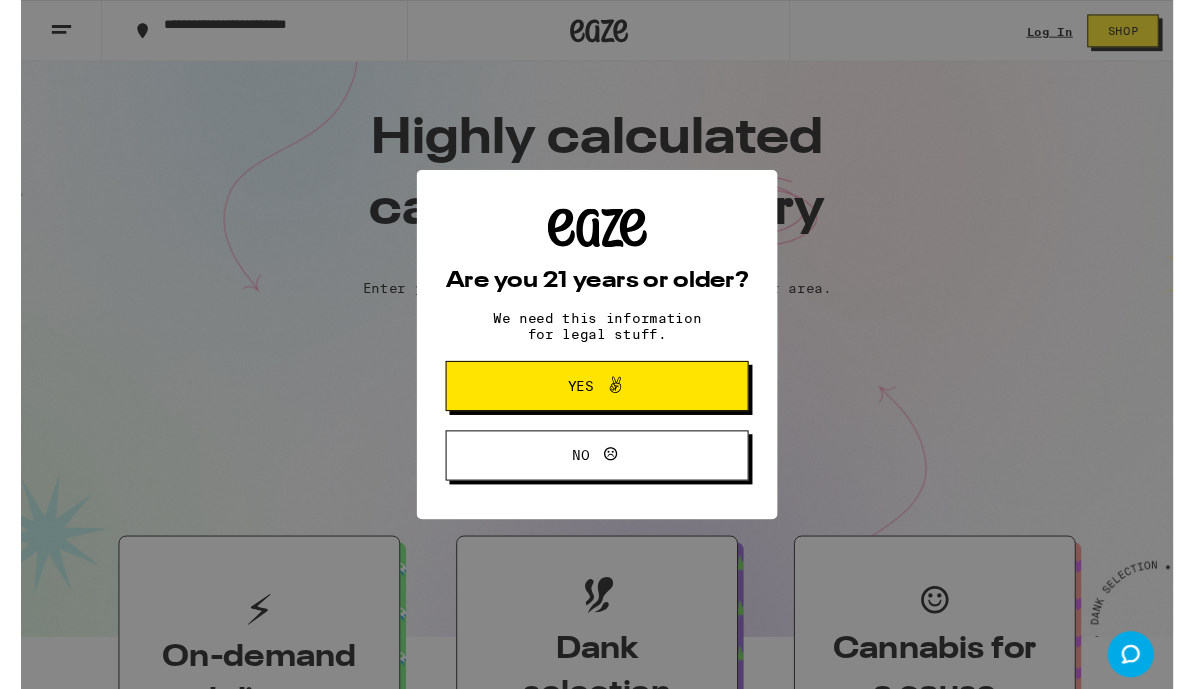 click on "Yes" at bounding box center [597, 400] 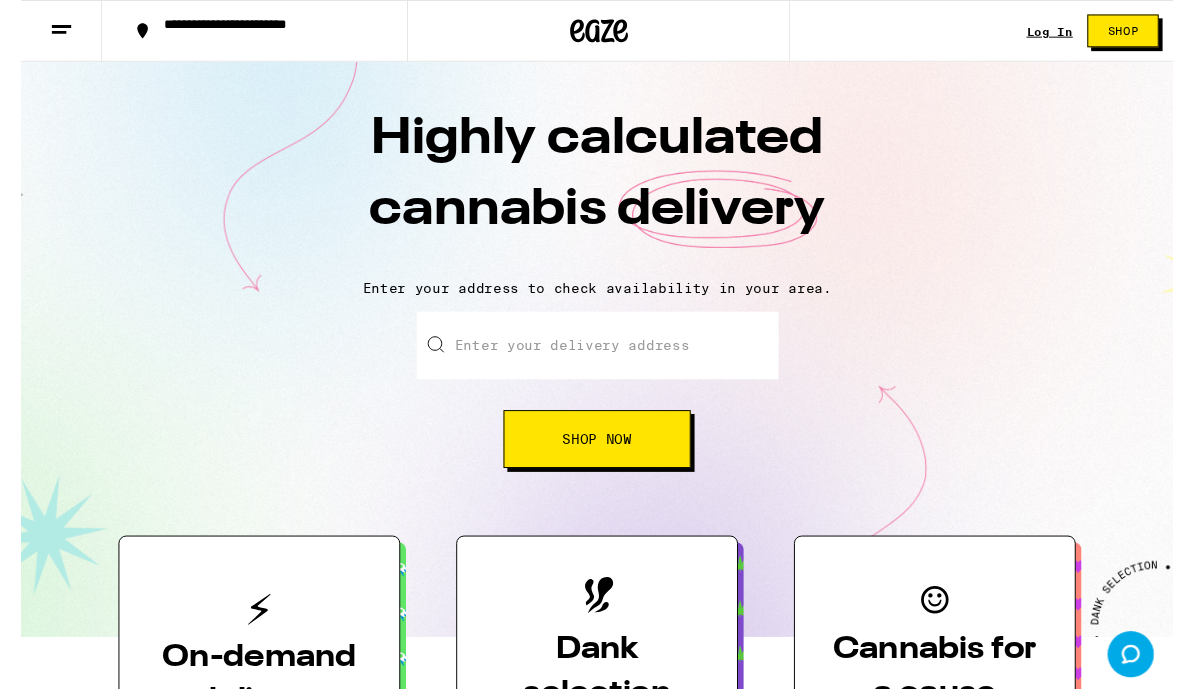 click on "Log In" at bounding box center [1066, 32] 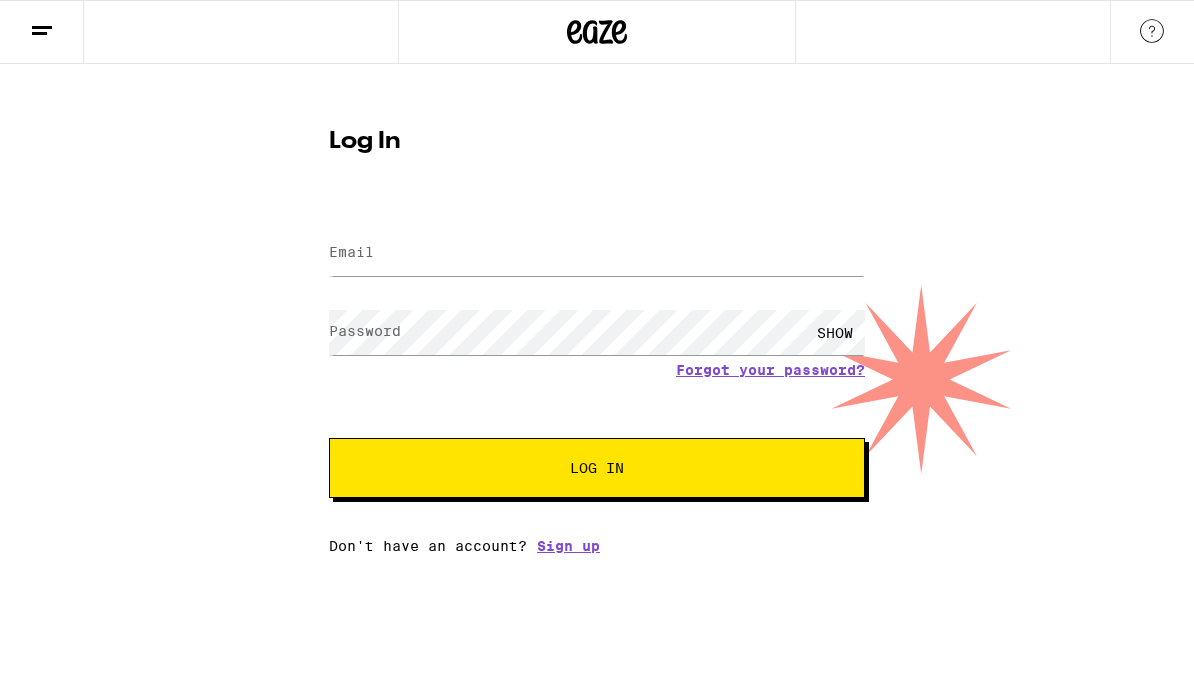 scroll, scrollTop: 0, scrollLeft: 0, axis: both 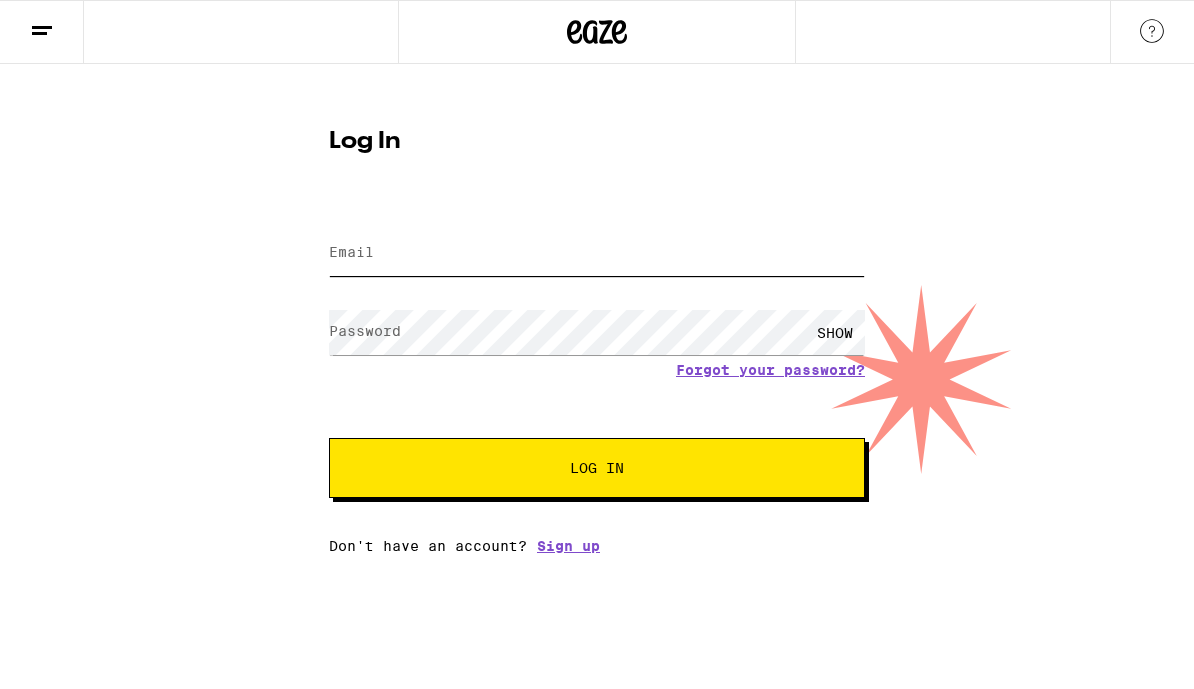 type on "lisawalto@gmail.com" 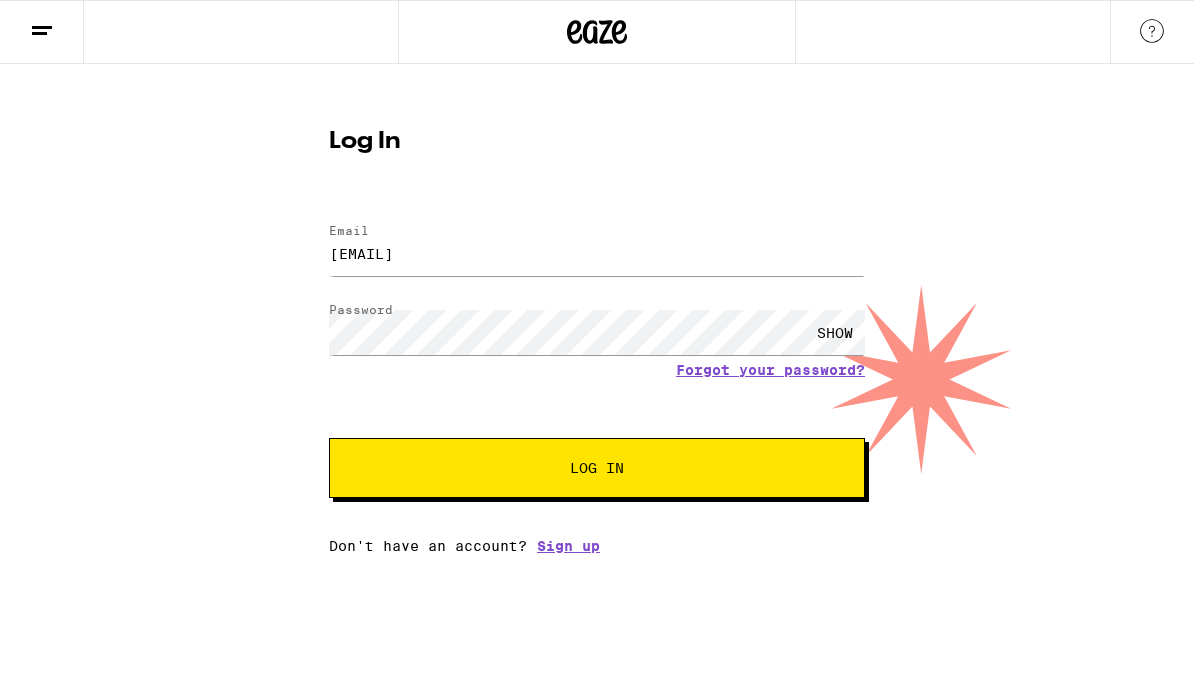 click on "Log In" at bounding box center (597, 468) 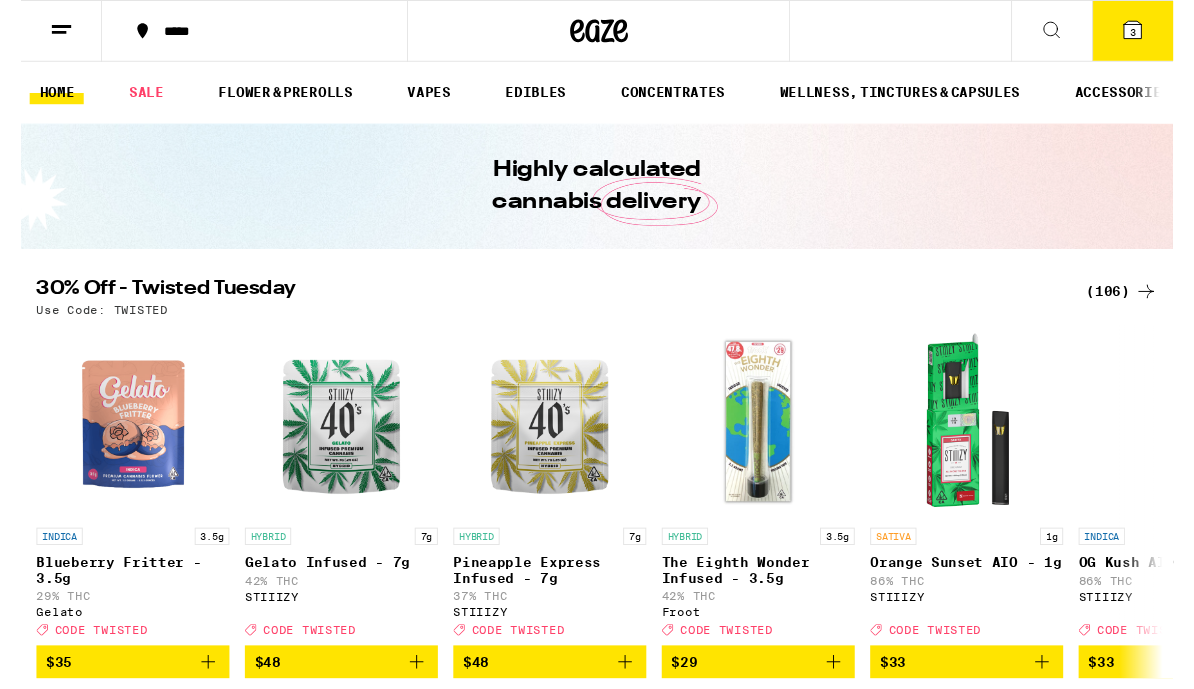 scroll, scrollTop: 0, scrollLeft: 0, axis: both 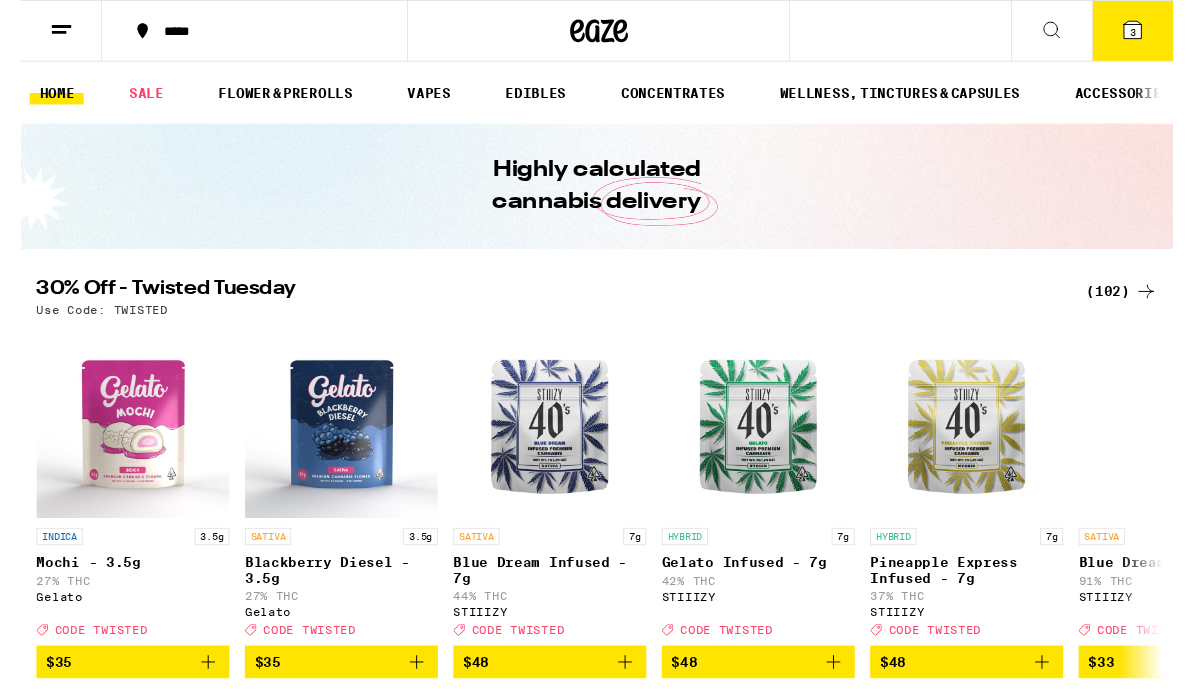 click on "3" at bounding box center (1152, 33) 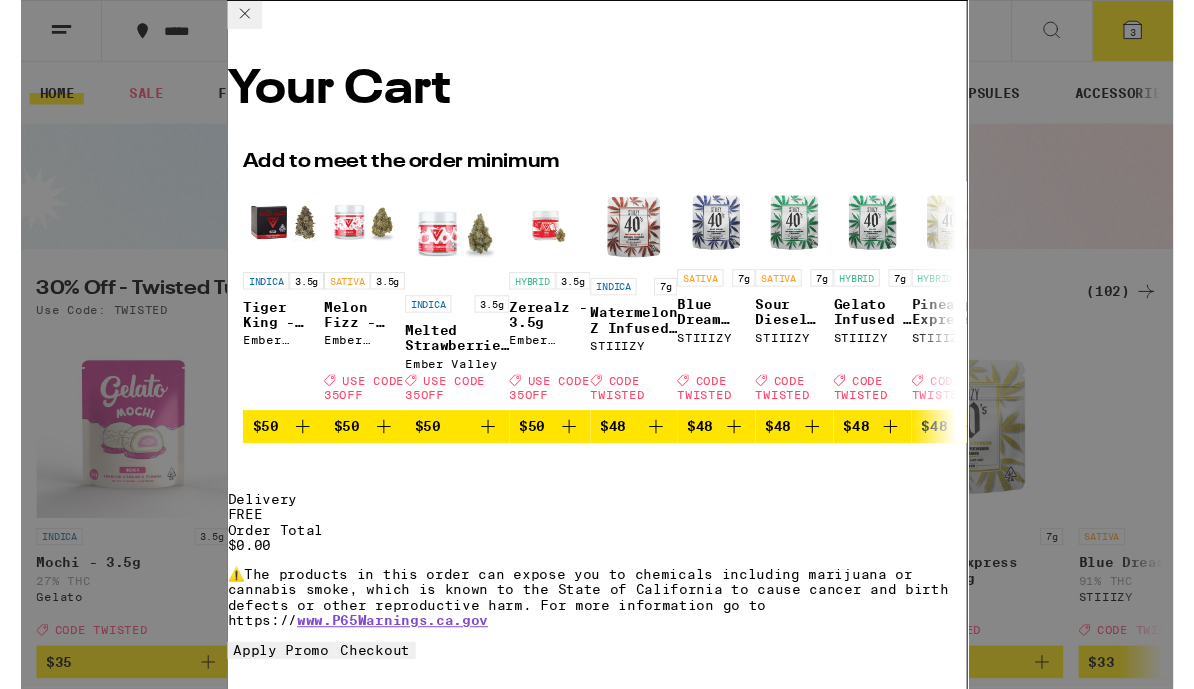 scroll, scrollTop: 0, scrollLeft: 0, axis: both 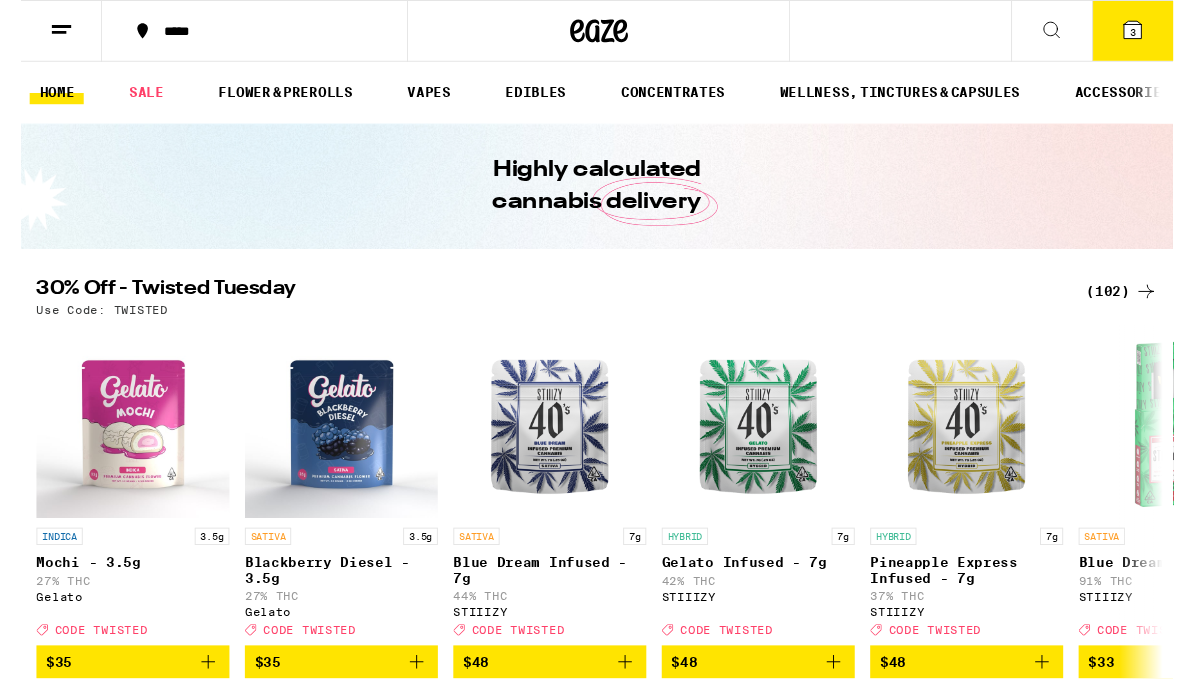 click on "3" at bounding box center [1152, 32] 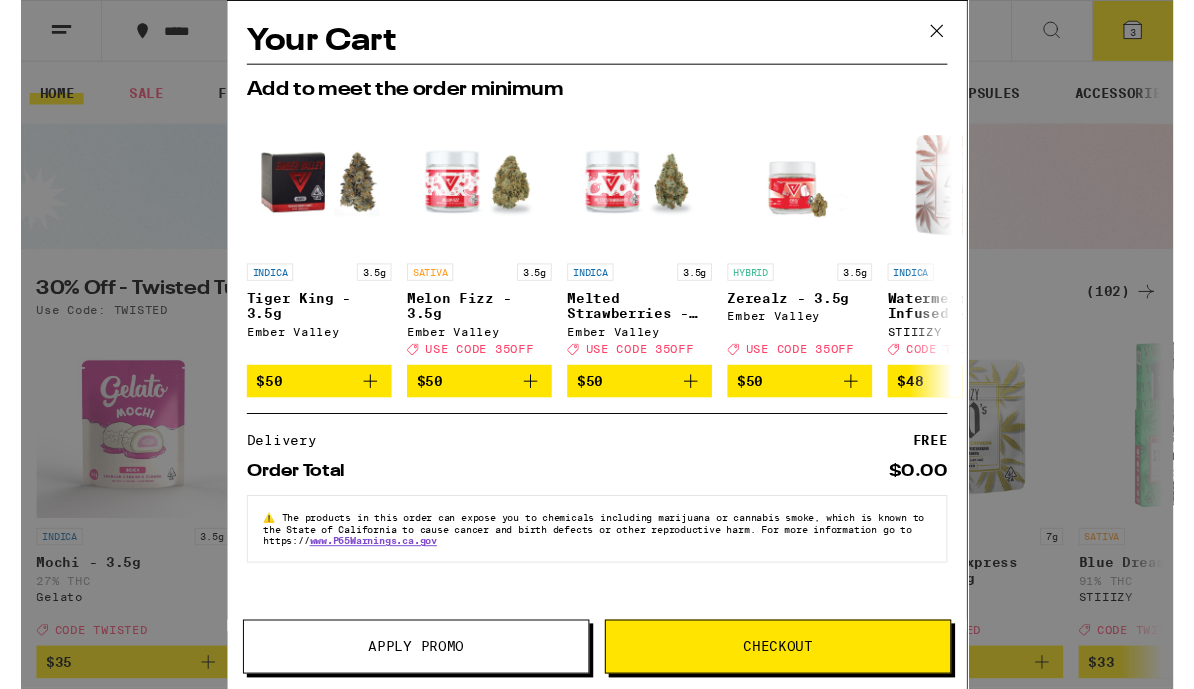 scroll, scrollTop: 0, scrollLeft: 0, axis: both 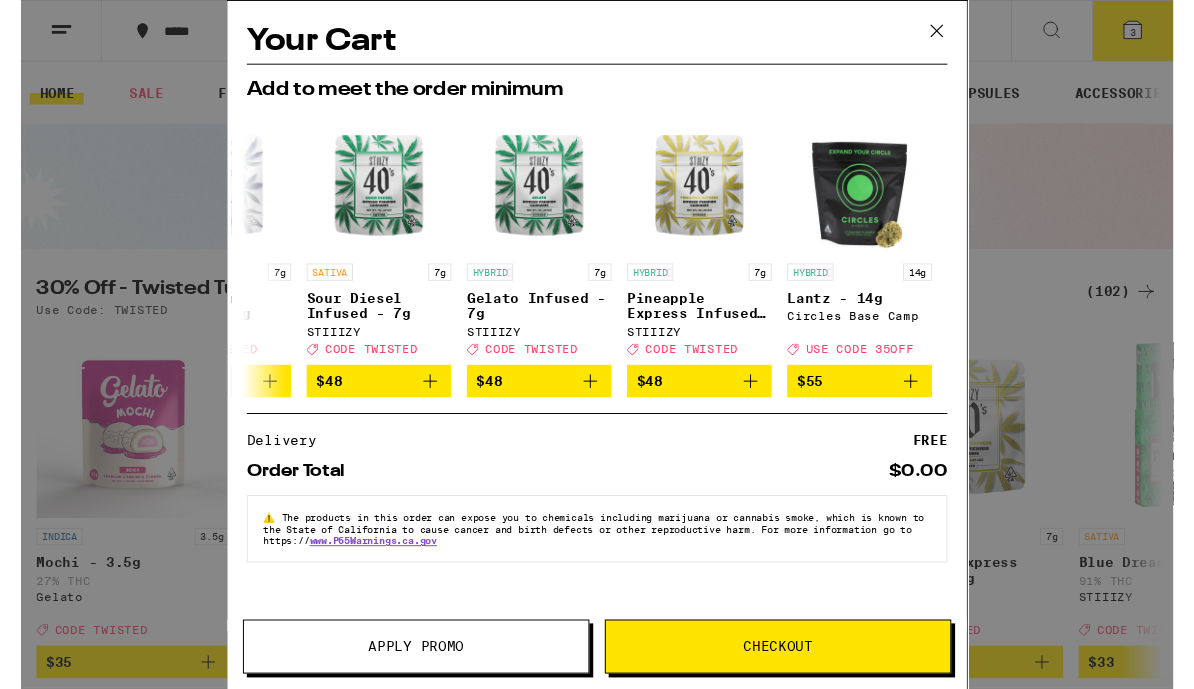 click 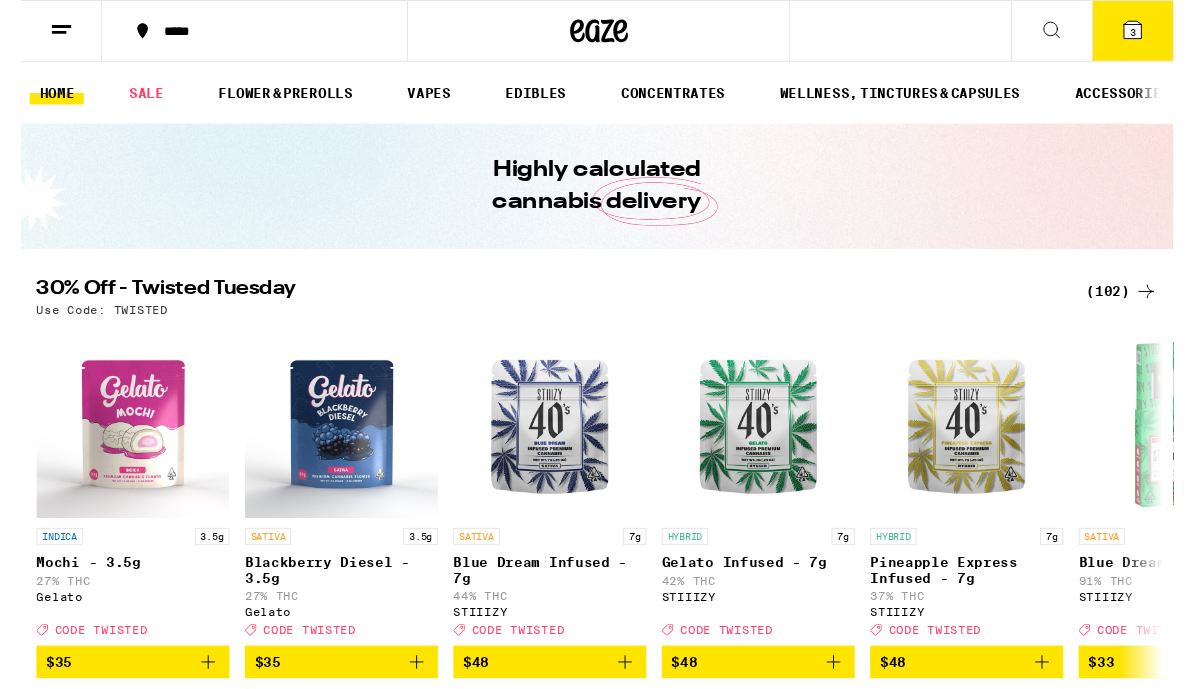 scroll, scrollTop: 0, scrollLeft: 0, axis: both 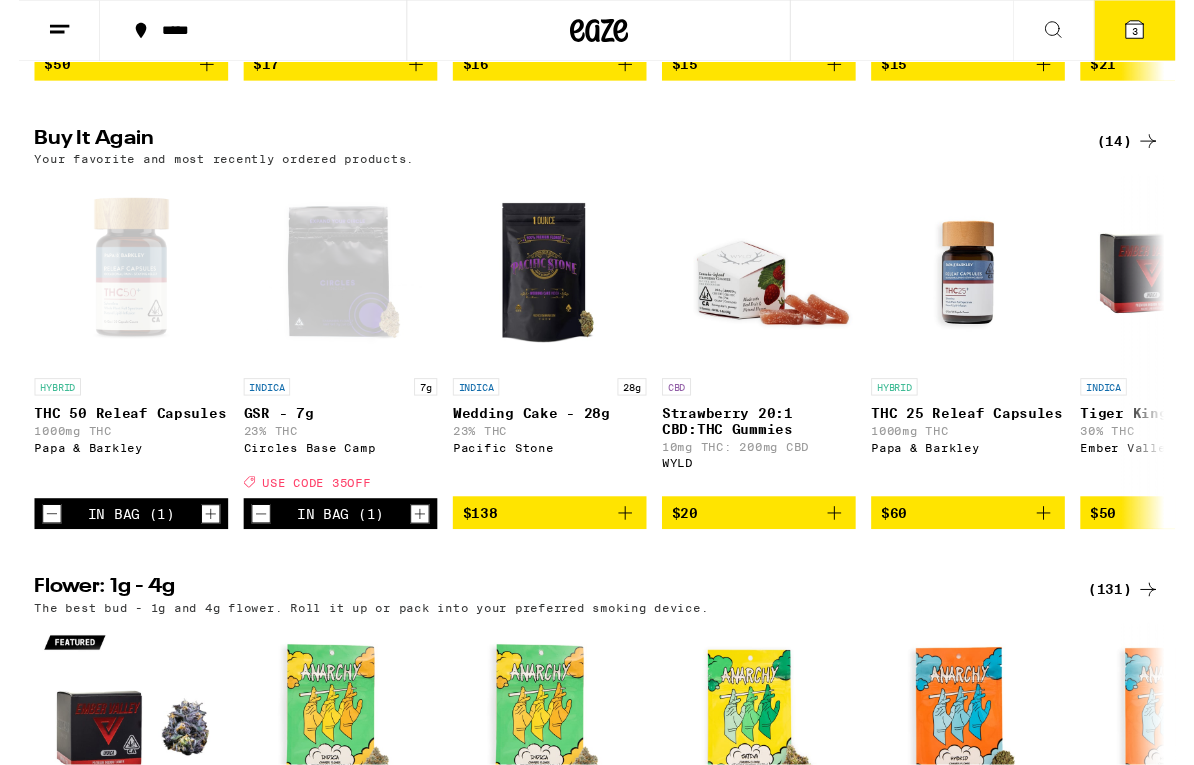 click 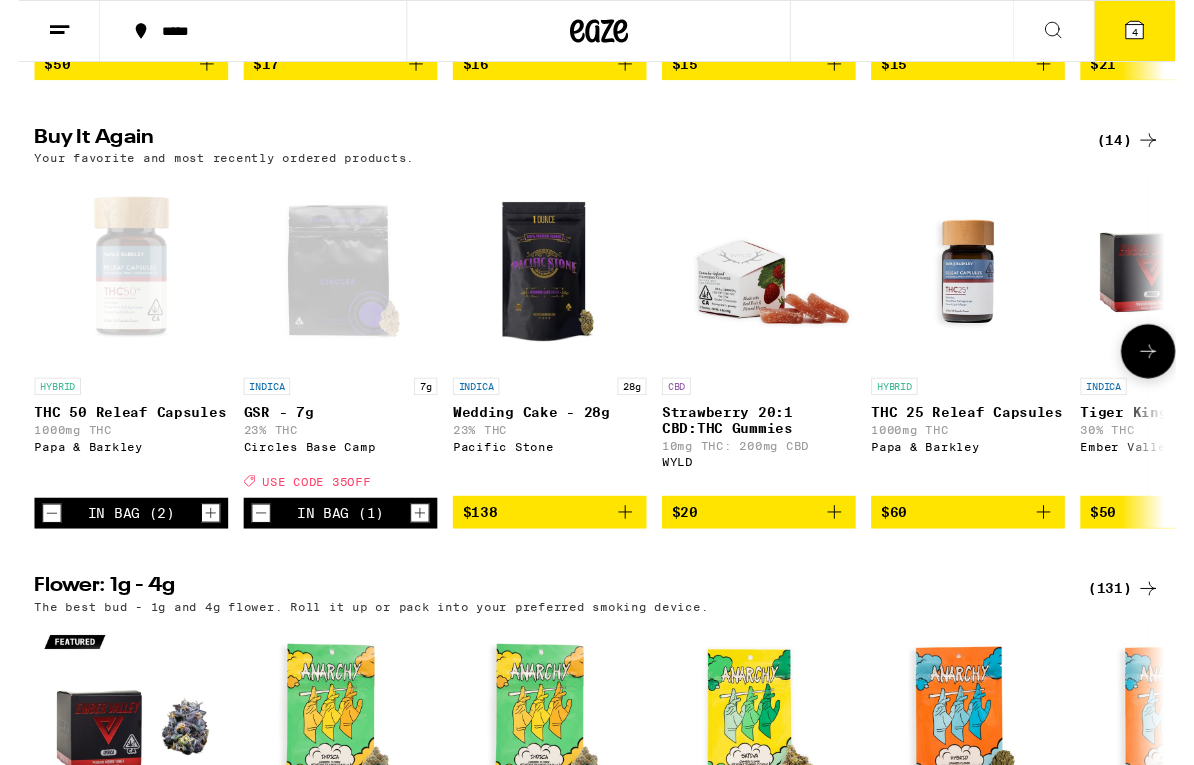 click 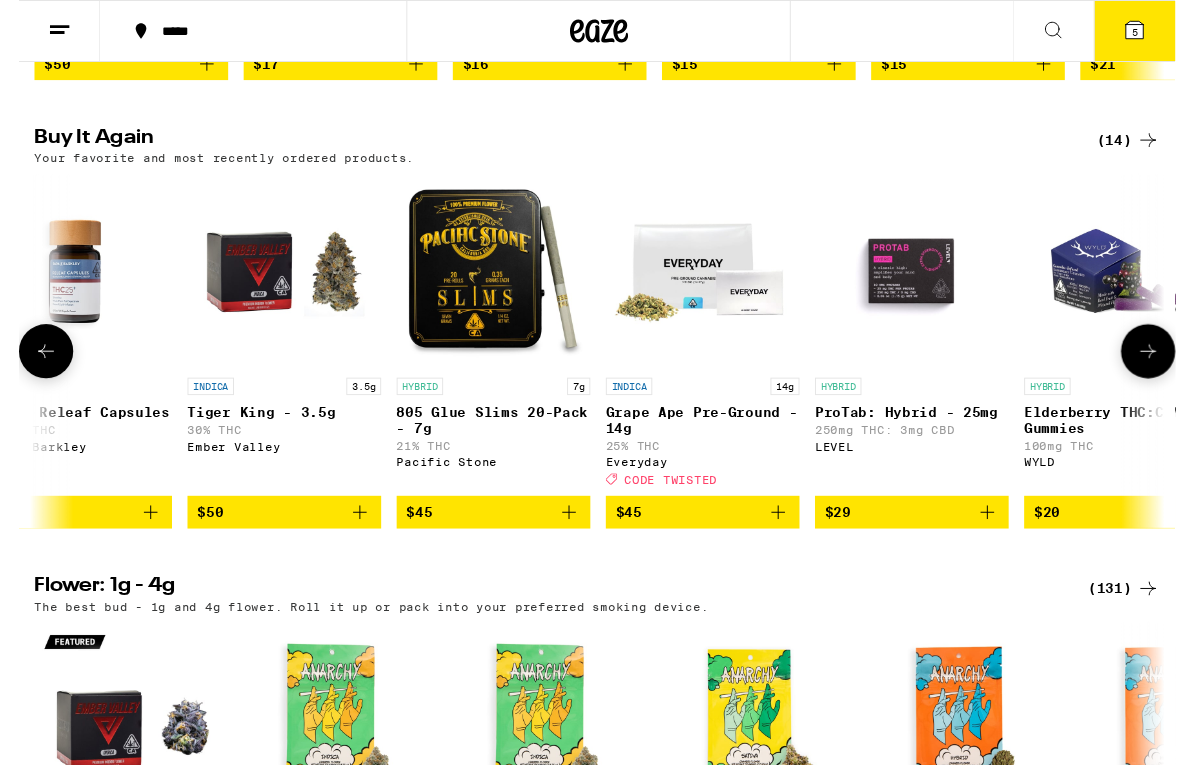 scroll, scrollTop: 0, scrollLeft: 923, axis: horizontal 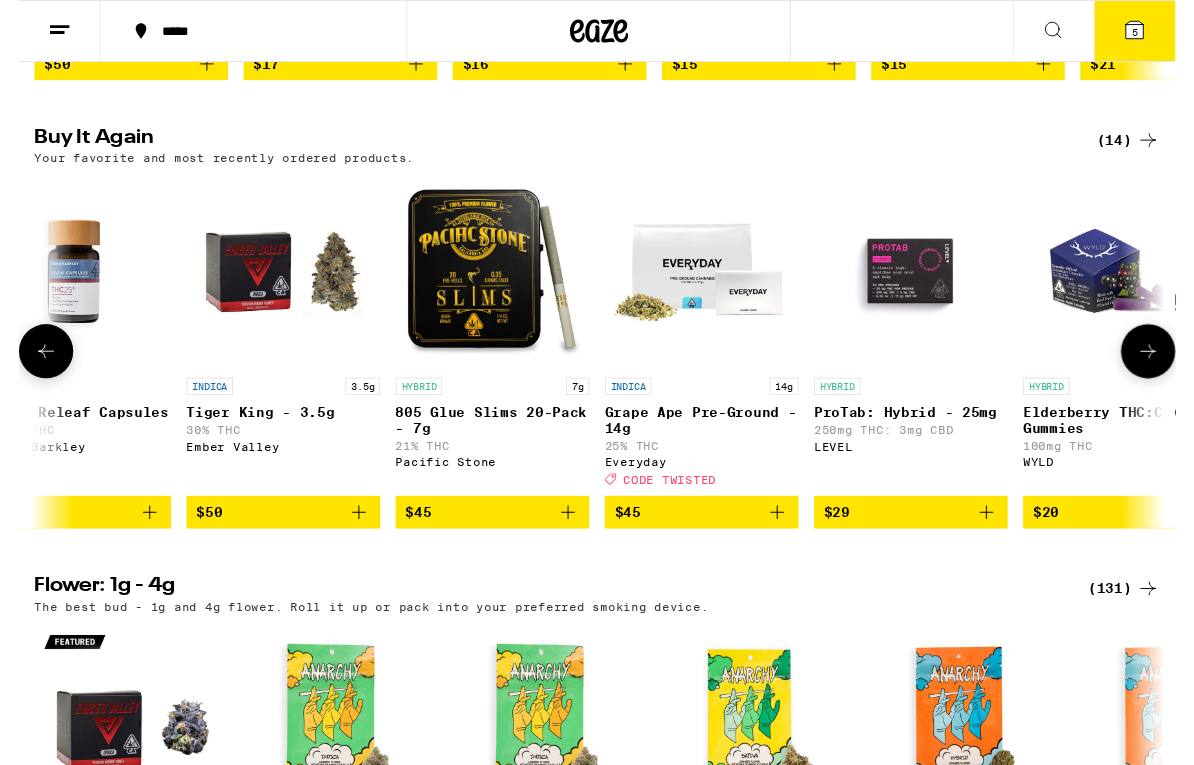 click 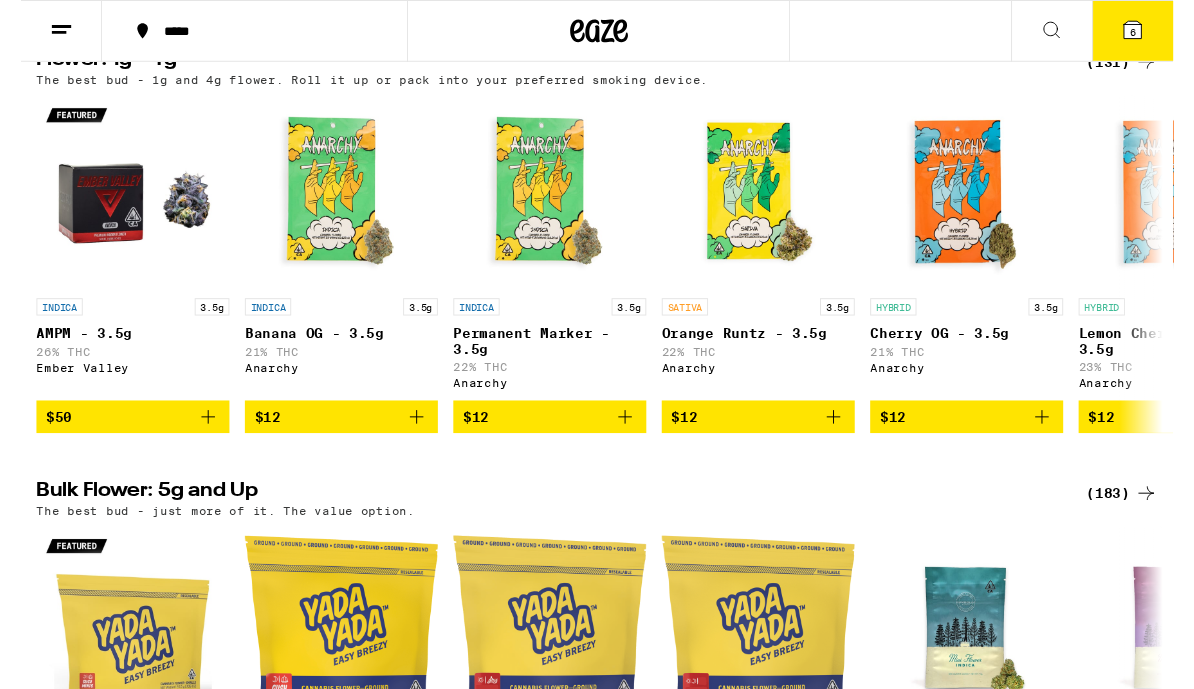 scroll, scrollTop: 1625, scrollLeft: 0, axis: vertical 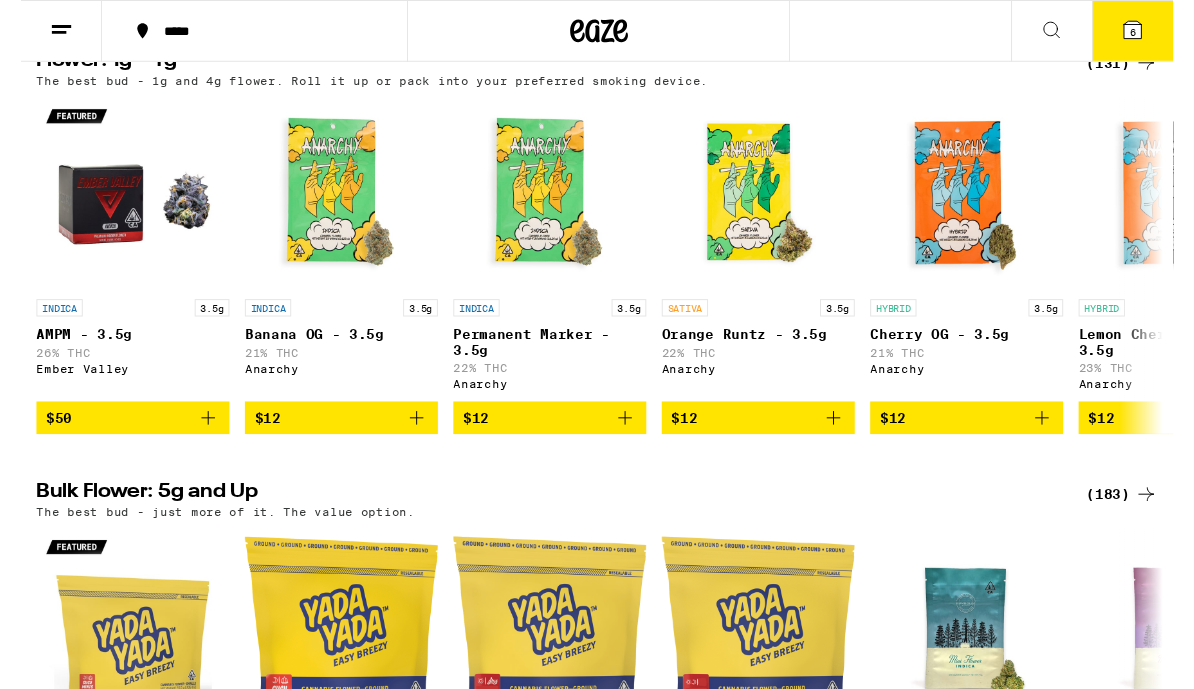 click 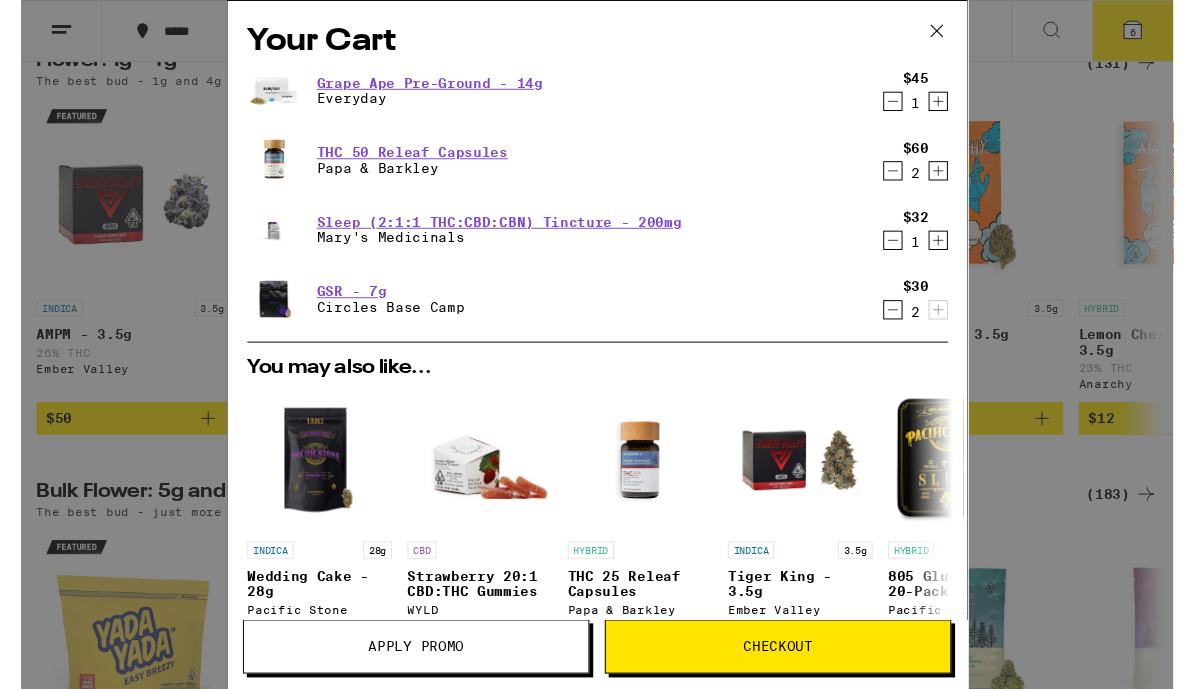 click 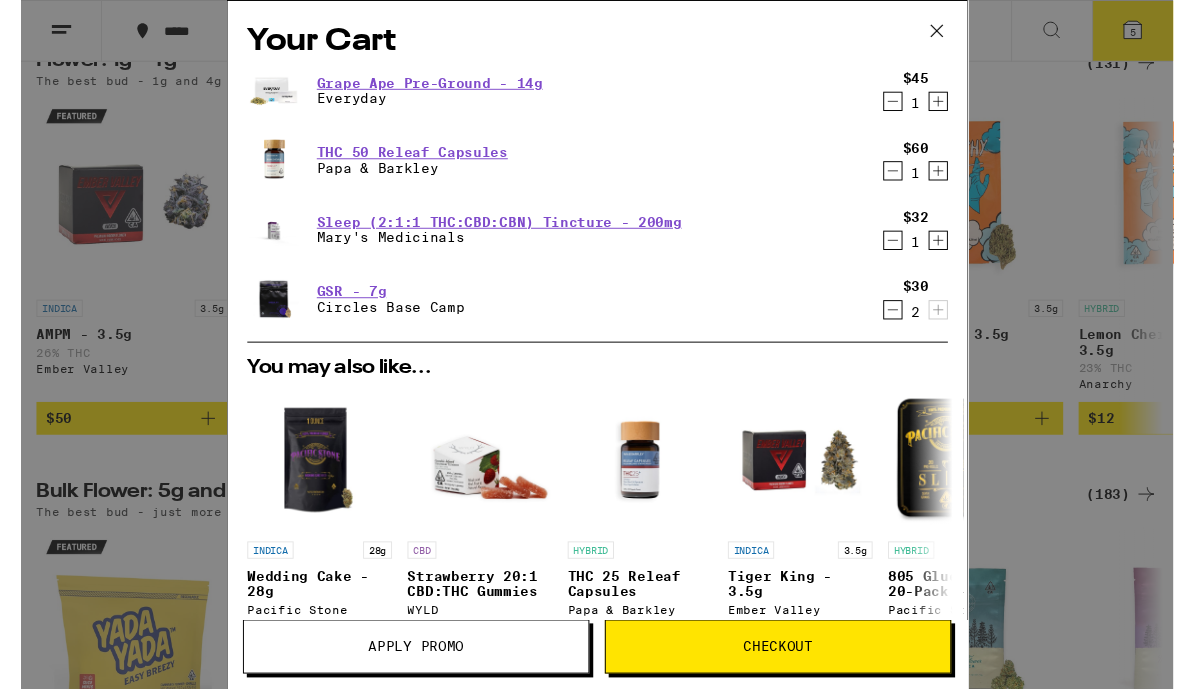 click 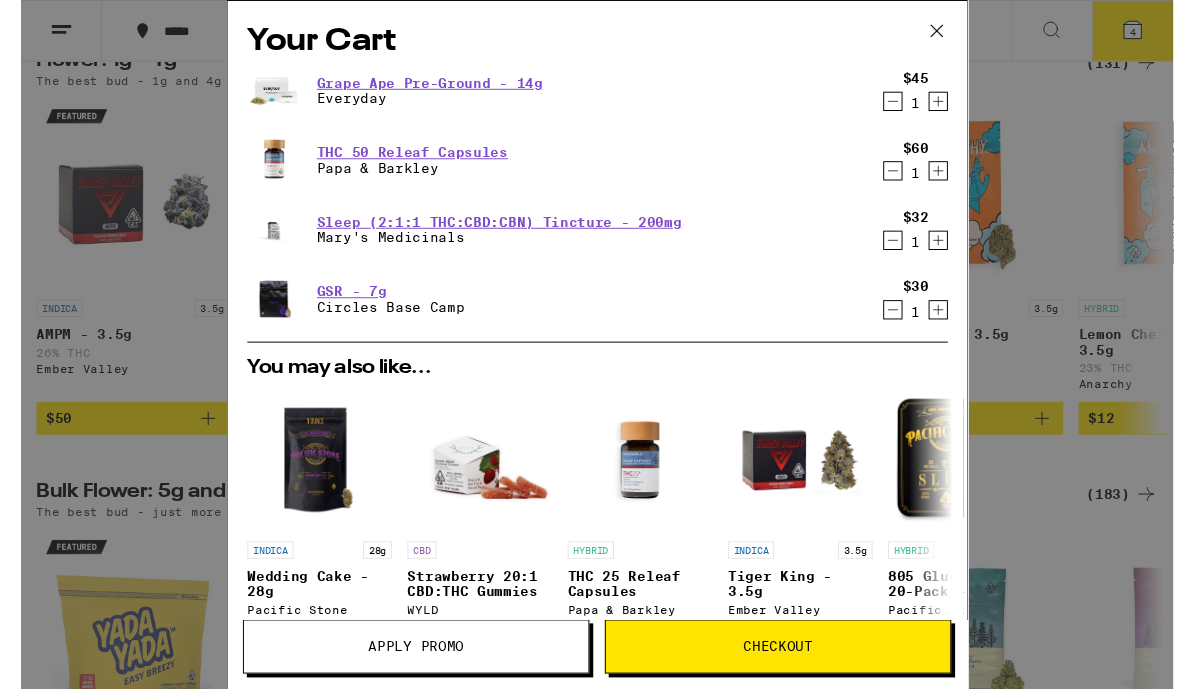 scroll, scrollTop: 0, scrollLeft: 0, axis: both 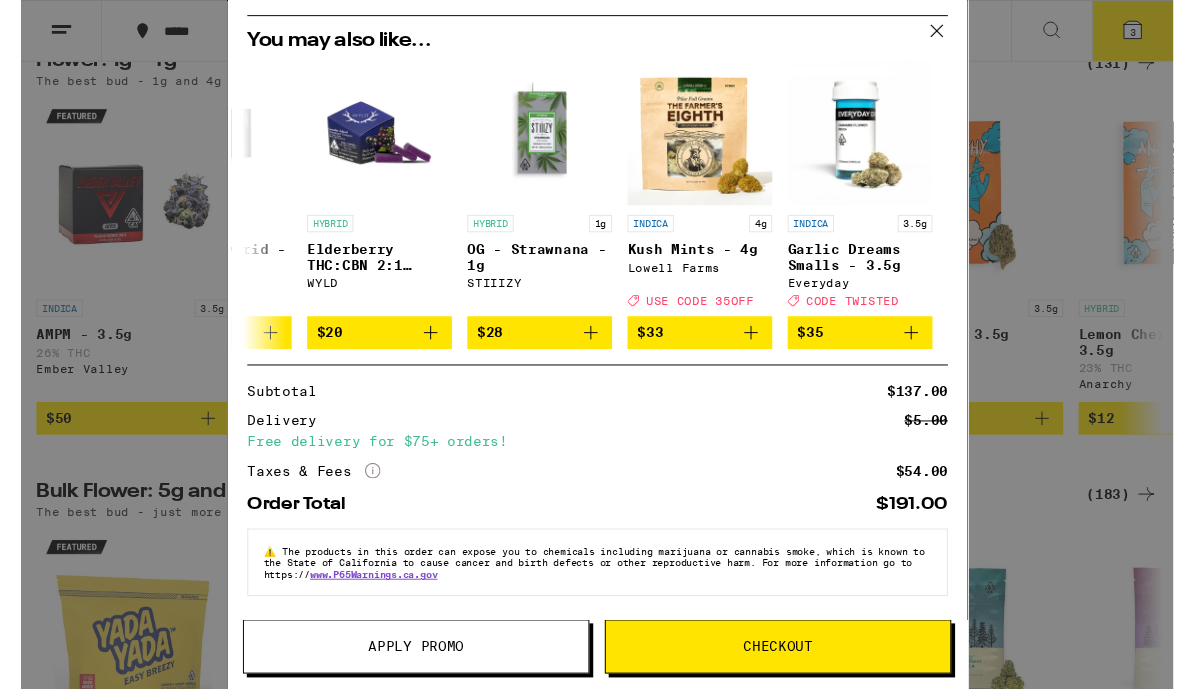 click 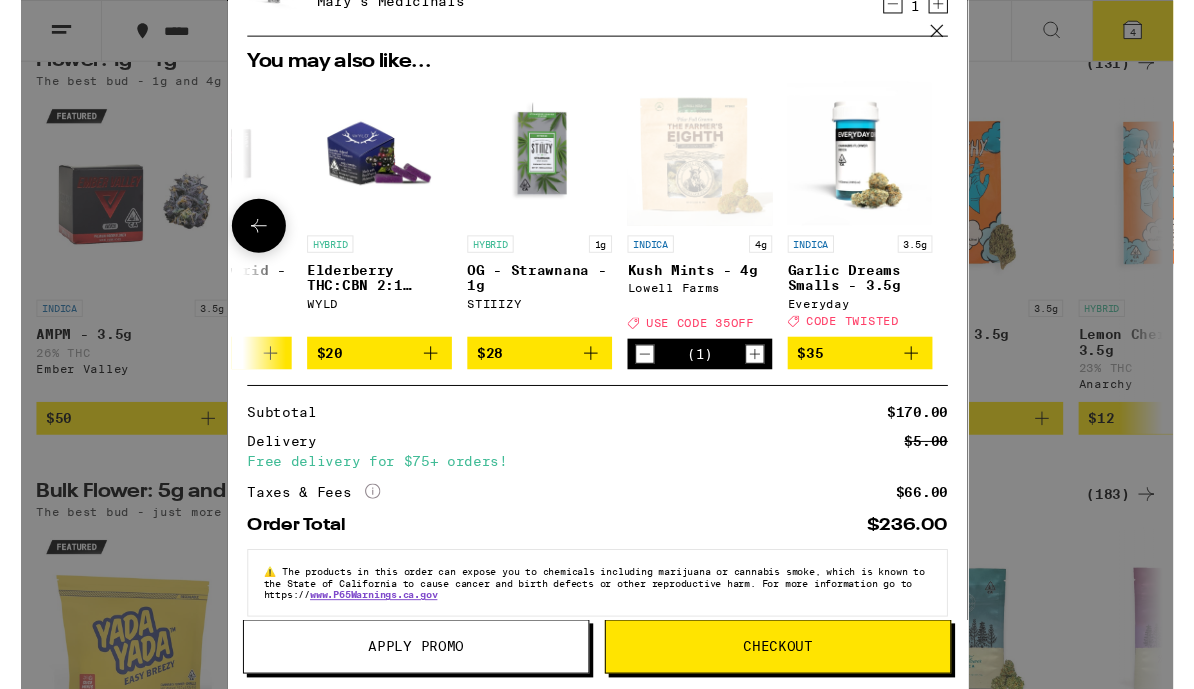 scroll, scrollTop: 352, scrollLeft: 0, axis: vertical 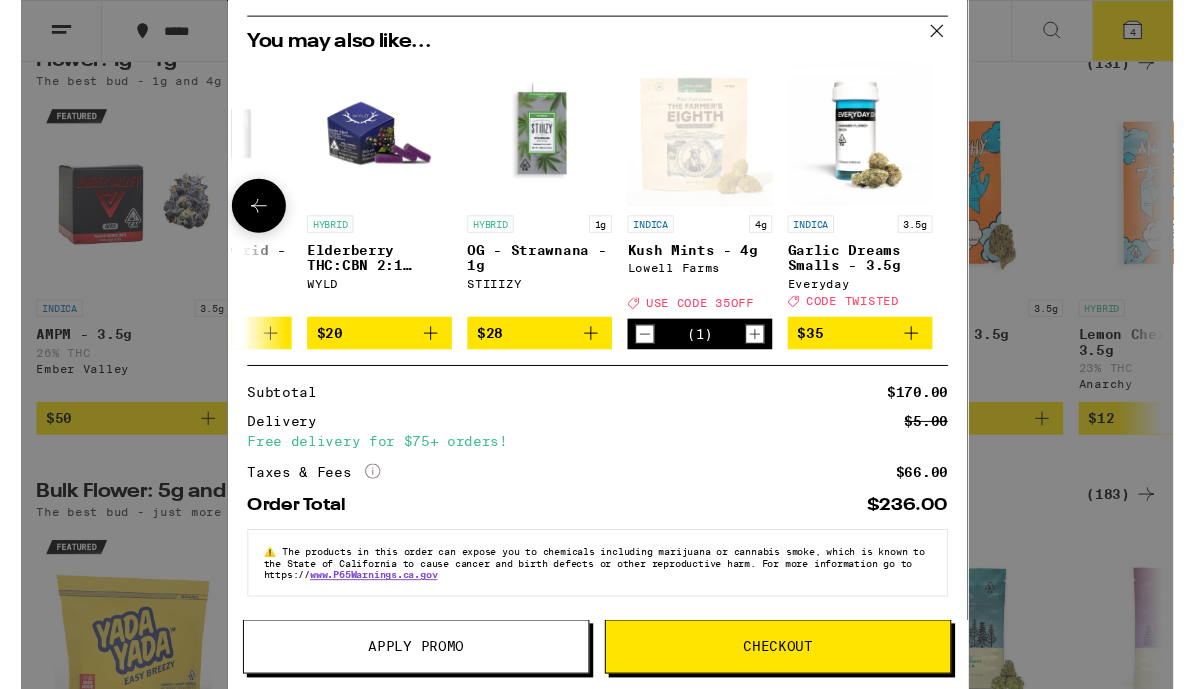 click on "Apply Promo" at bounding box center [409, 670] 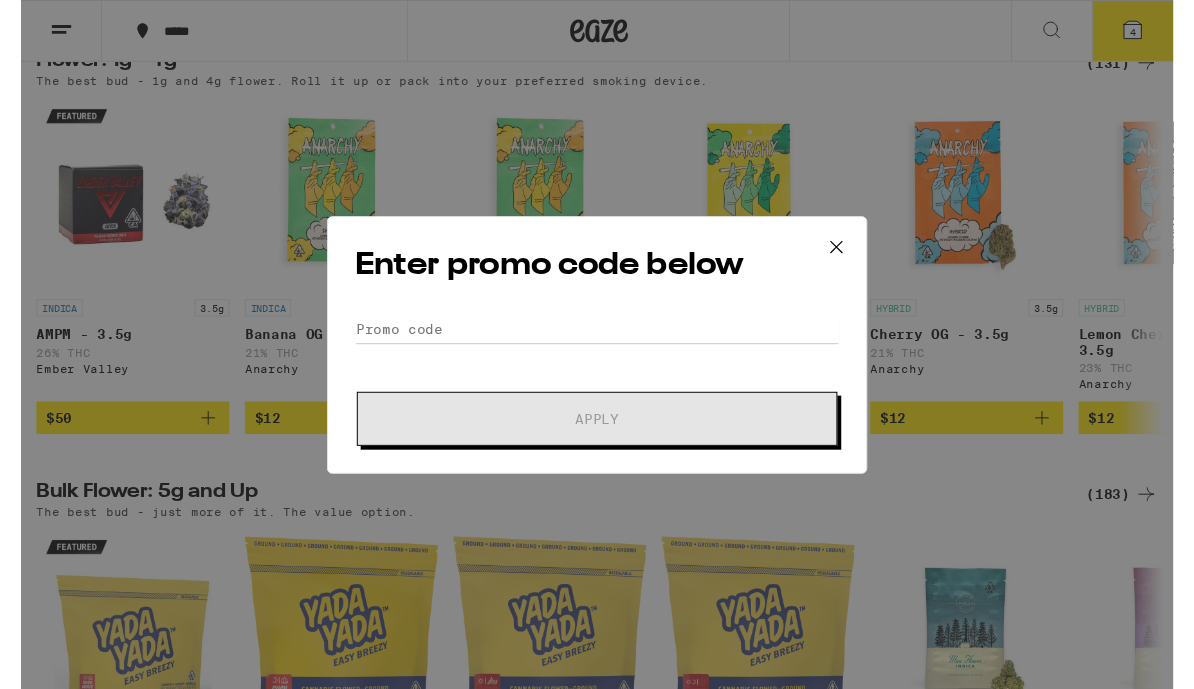 scroll, scrollTop: 0, scrollLeft: 0, axis: both 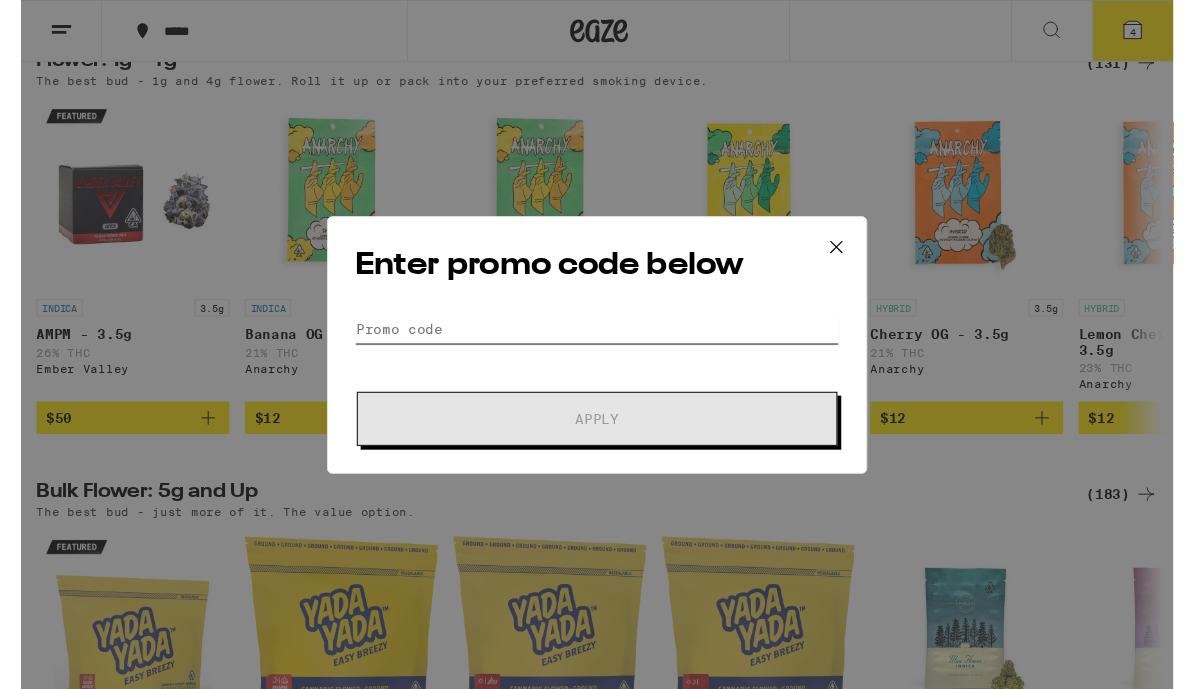 click on "Promo Code" at bounding box center [597, 341] 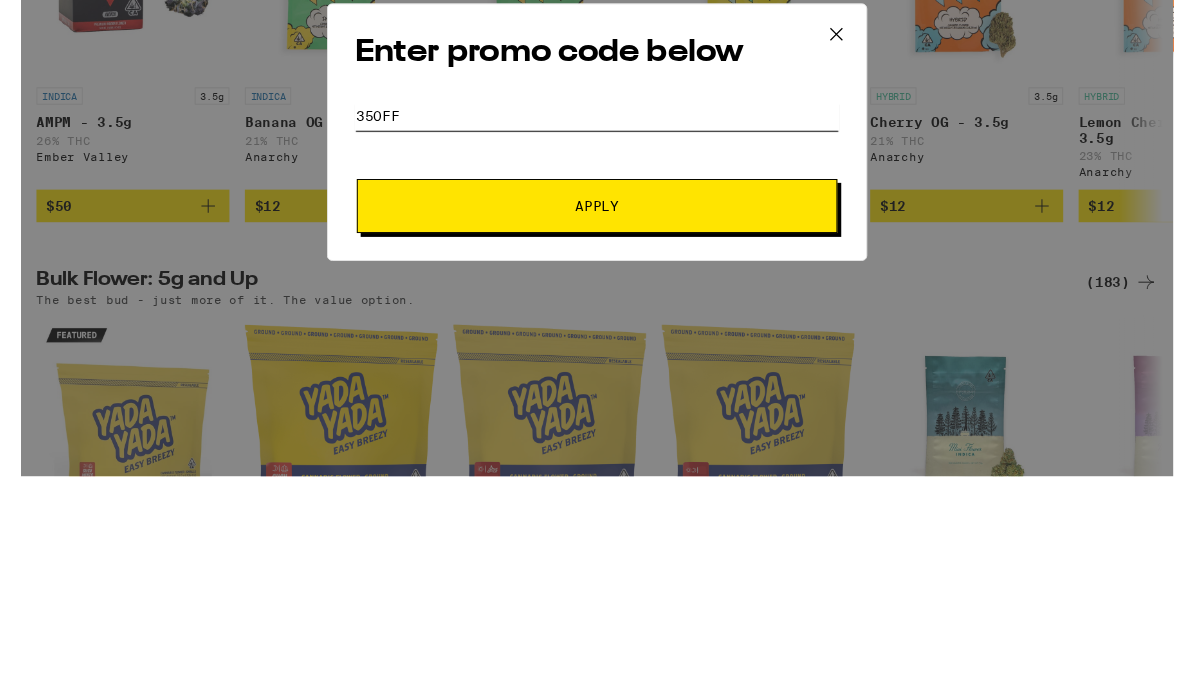 type on "35off" 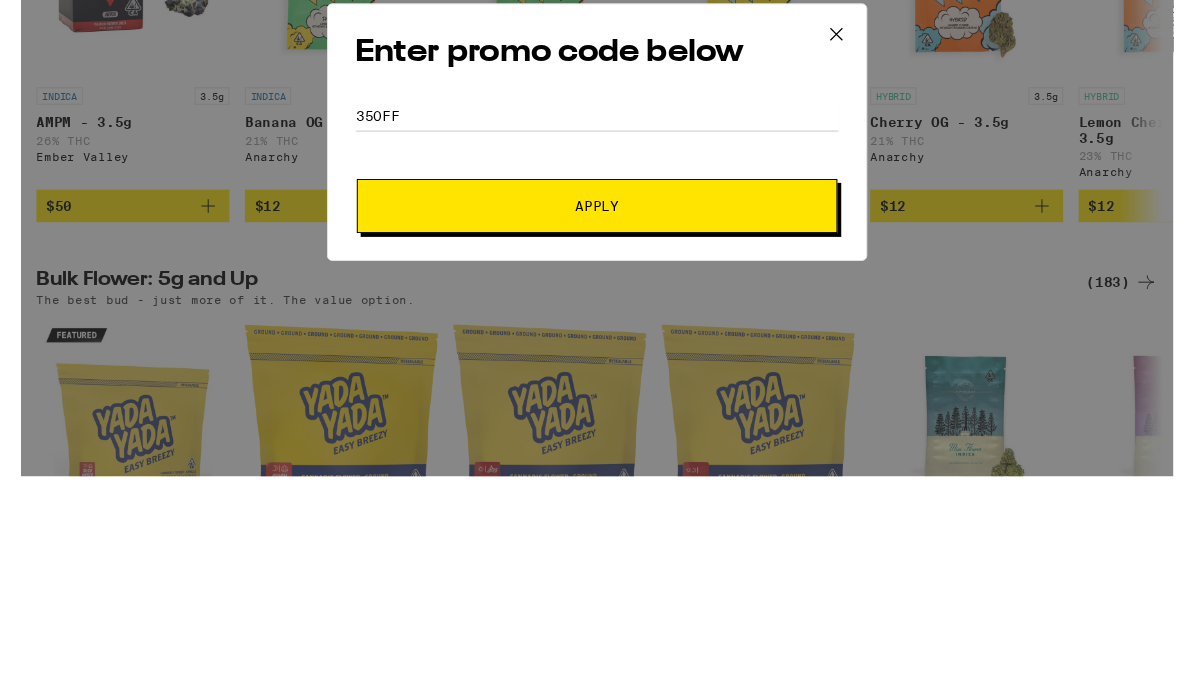 click on "Apply" at bounding box center [597, 434] 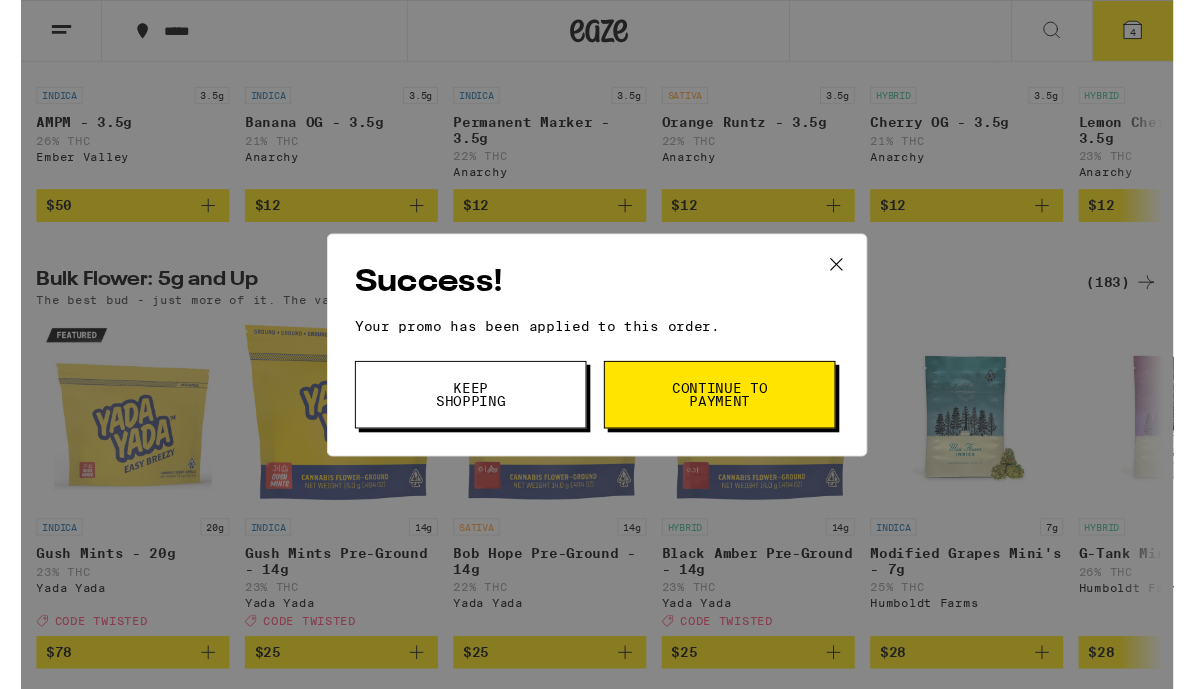 click on "Keep Shopping" at bounding box center [466, 409] 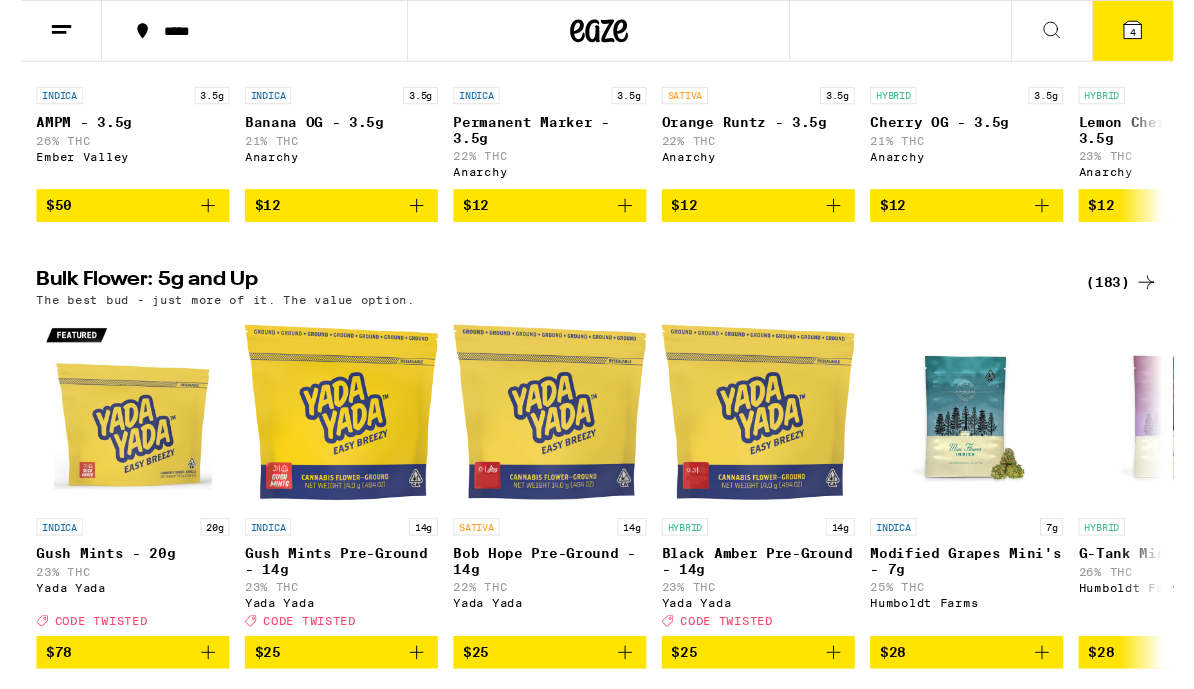 scroll, scrollTop: 0, scrollLeft: 0, axis: both 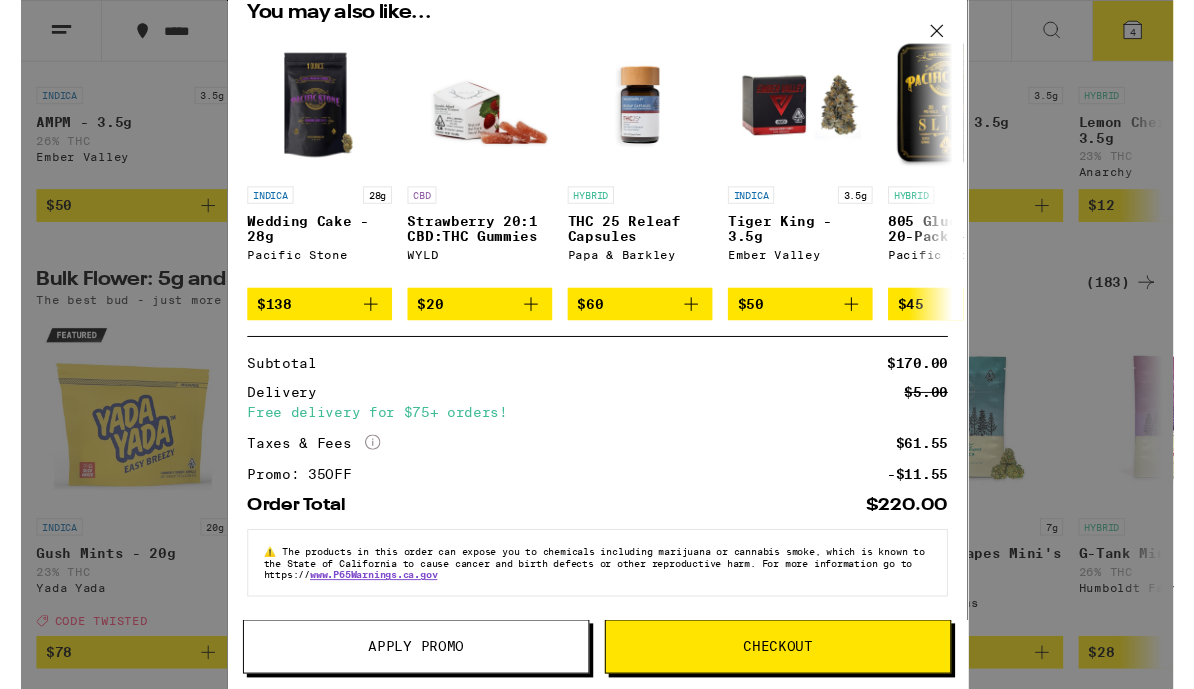 click on "Apply Promo" at bounding box center [409, 670] 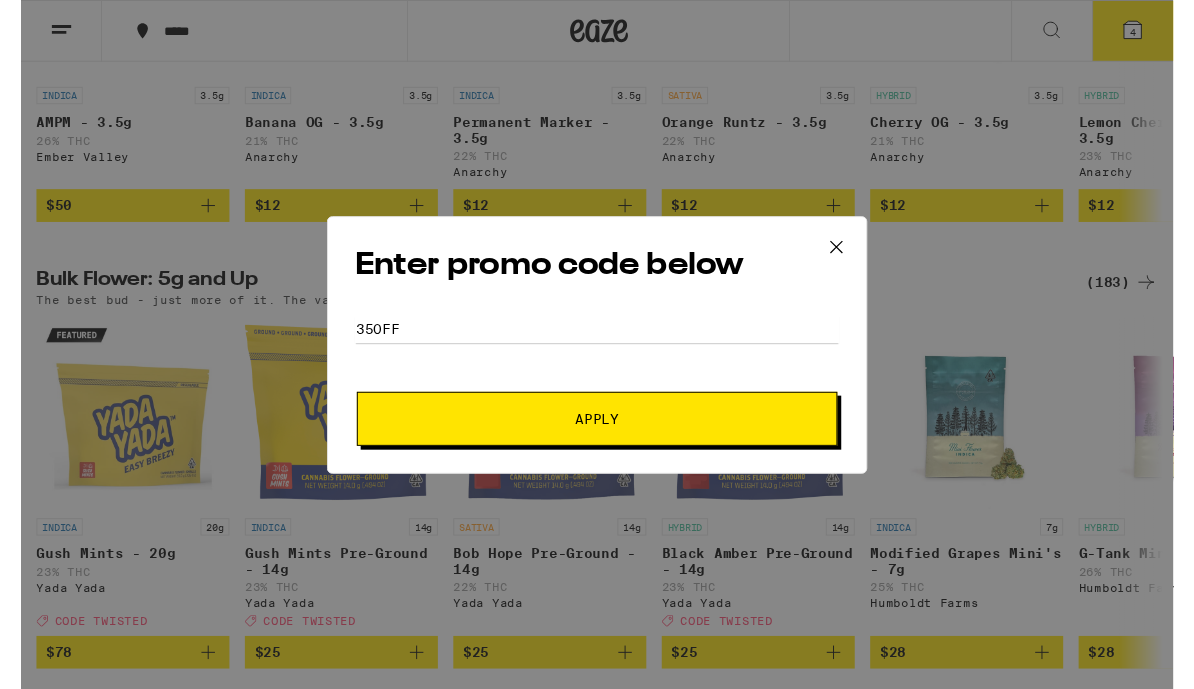 scroll, scrollTop: 0, scrollLeft: 0, axis: both 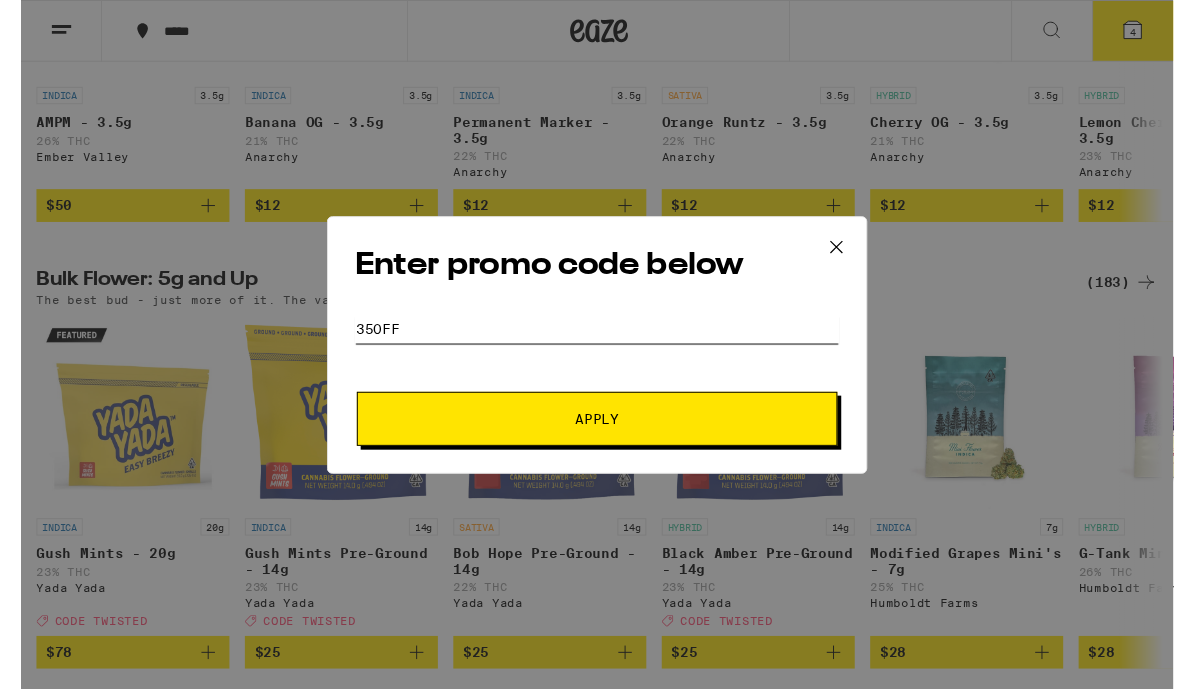 click on "35off" at bounding box center [597, 341] 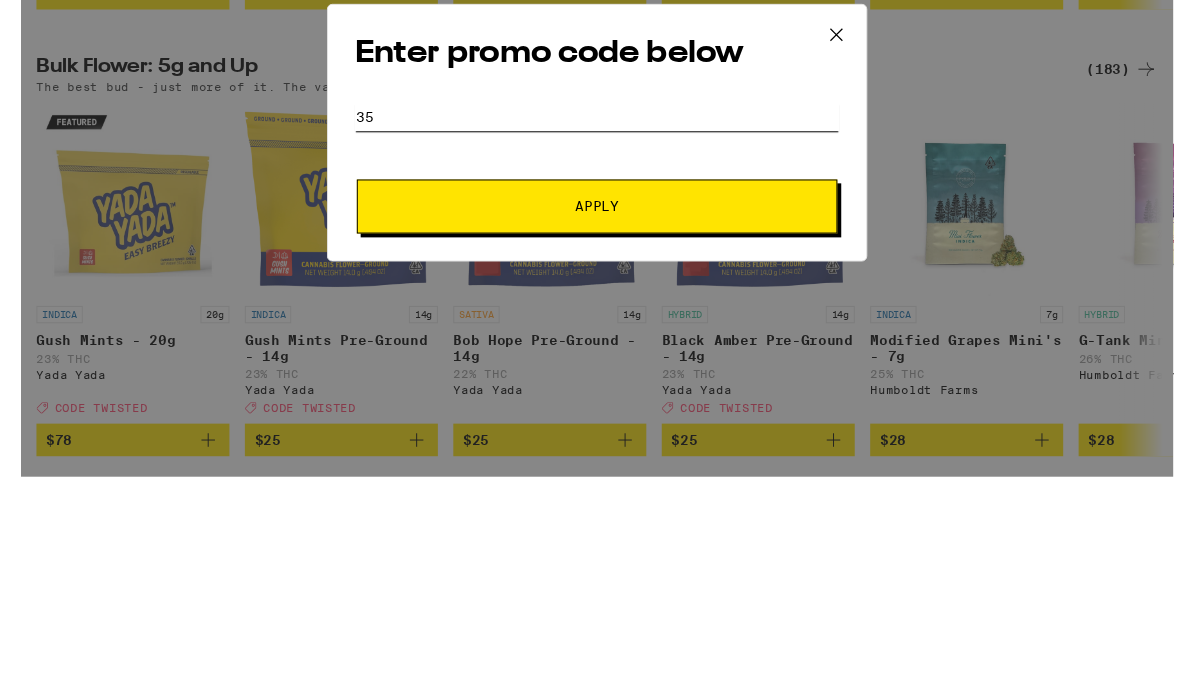 type on "3" 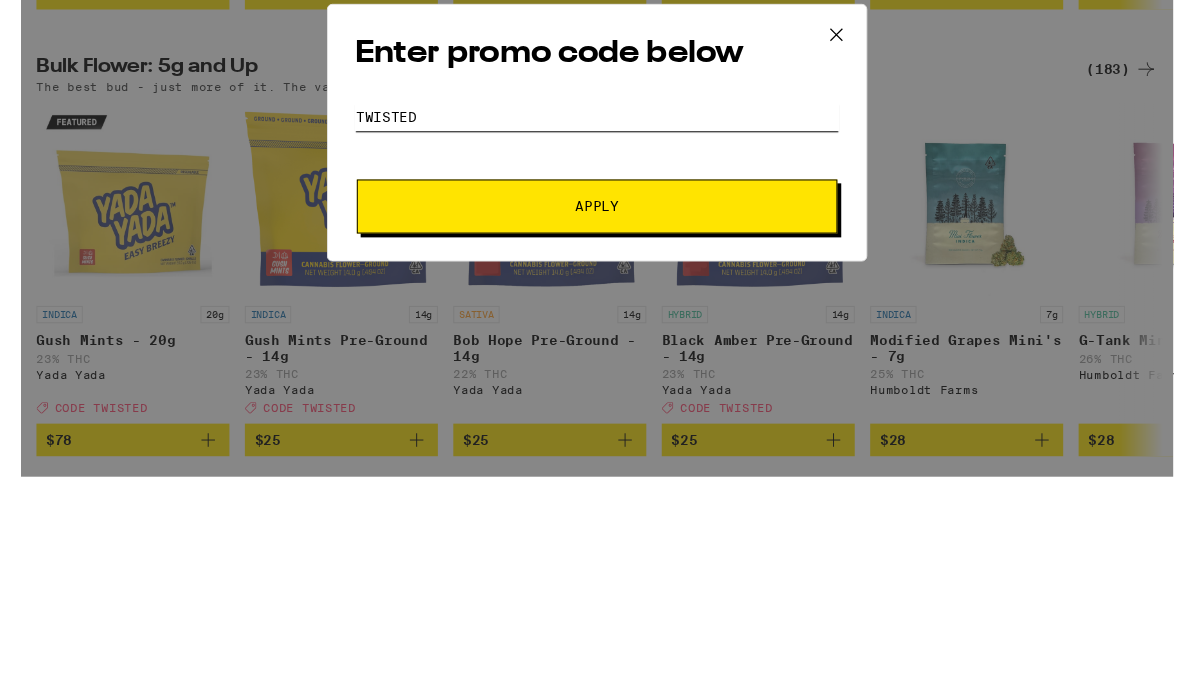 type on "Twisted" 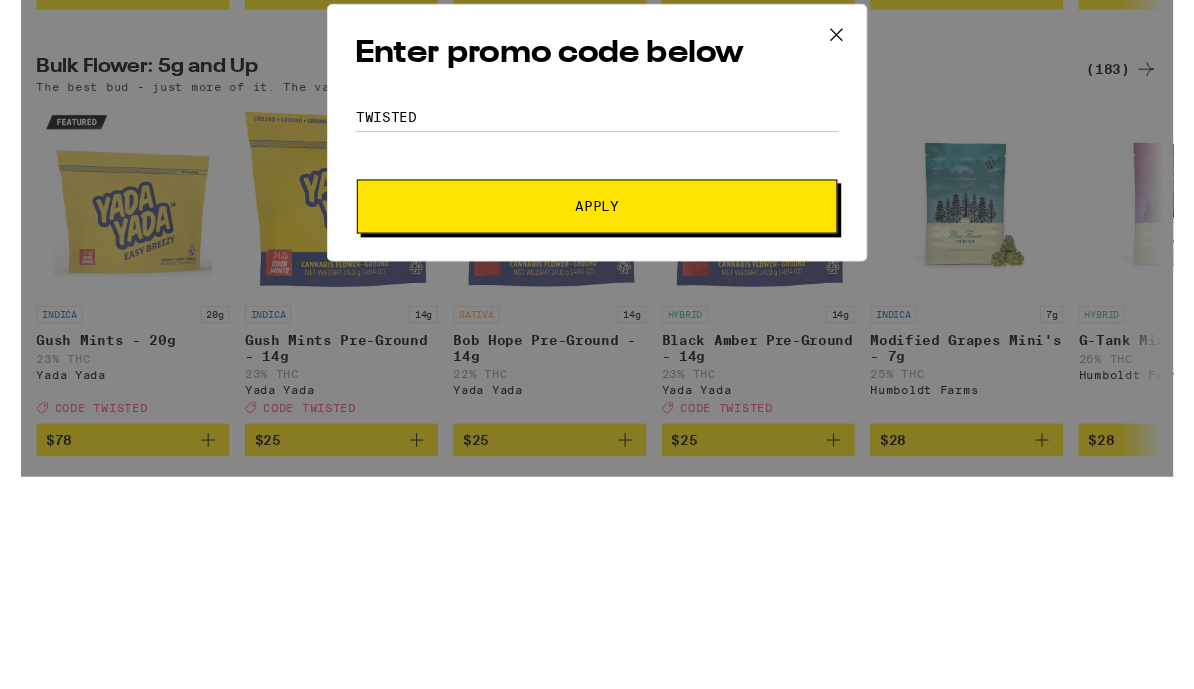 click on "Apply" at bounding box center [597, 434] 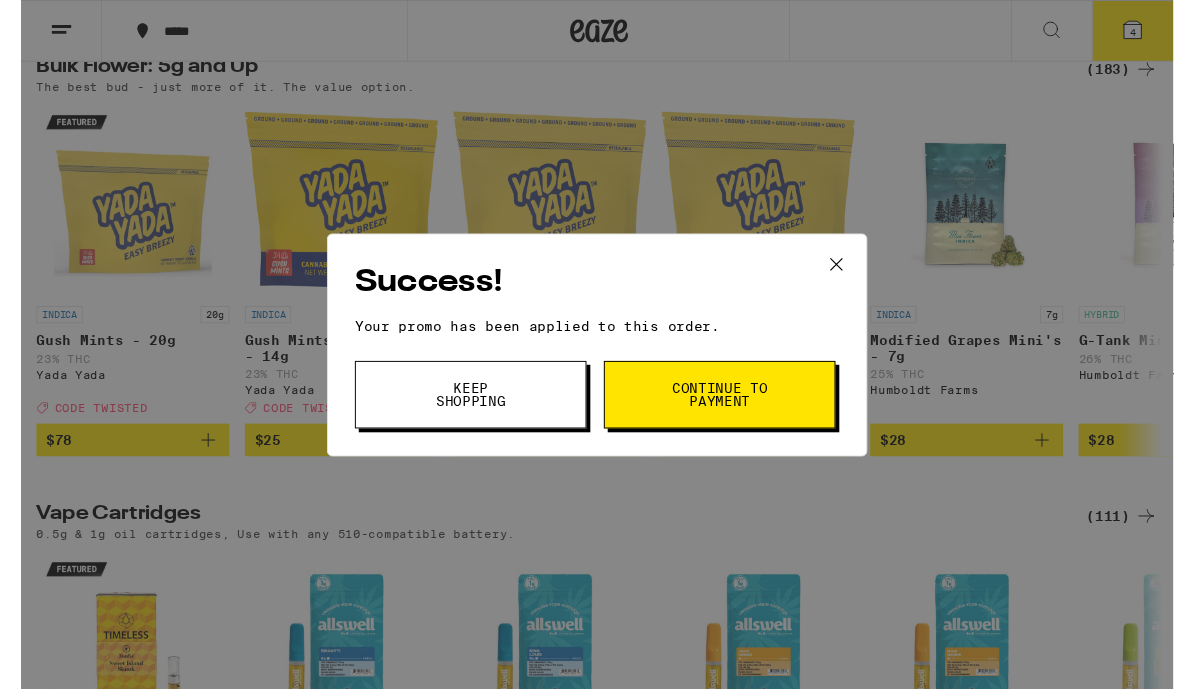 click 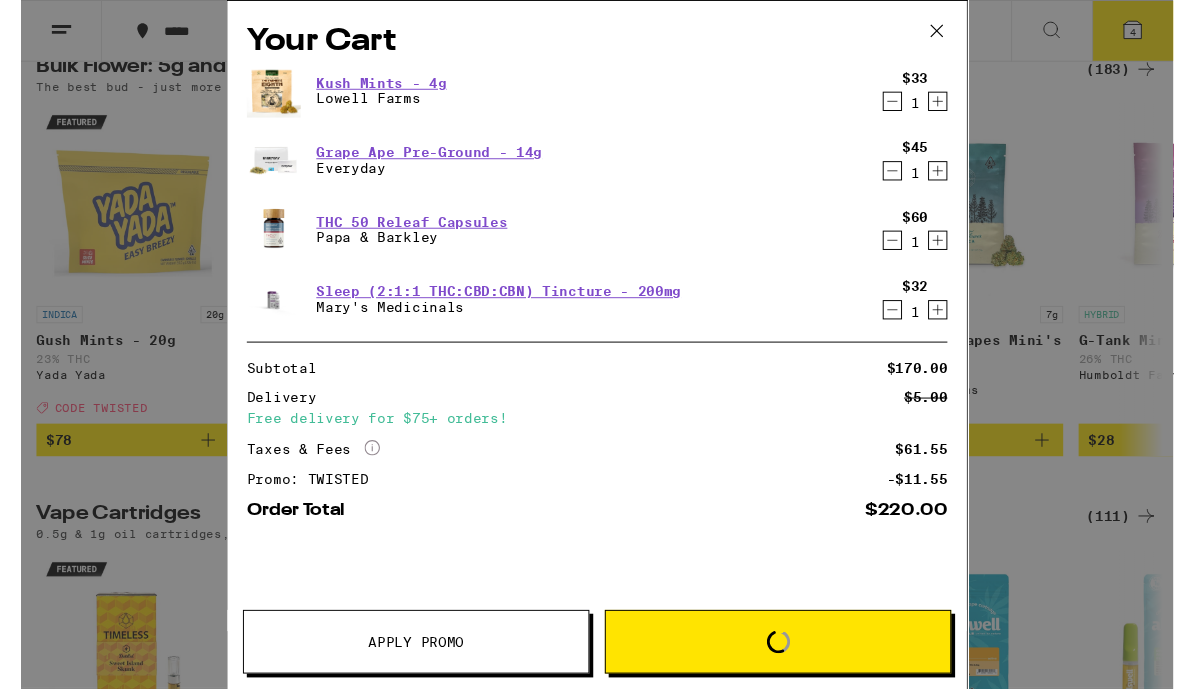 scroll, scrollTop: 1845, scrollLeft: 0, axis: vertical 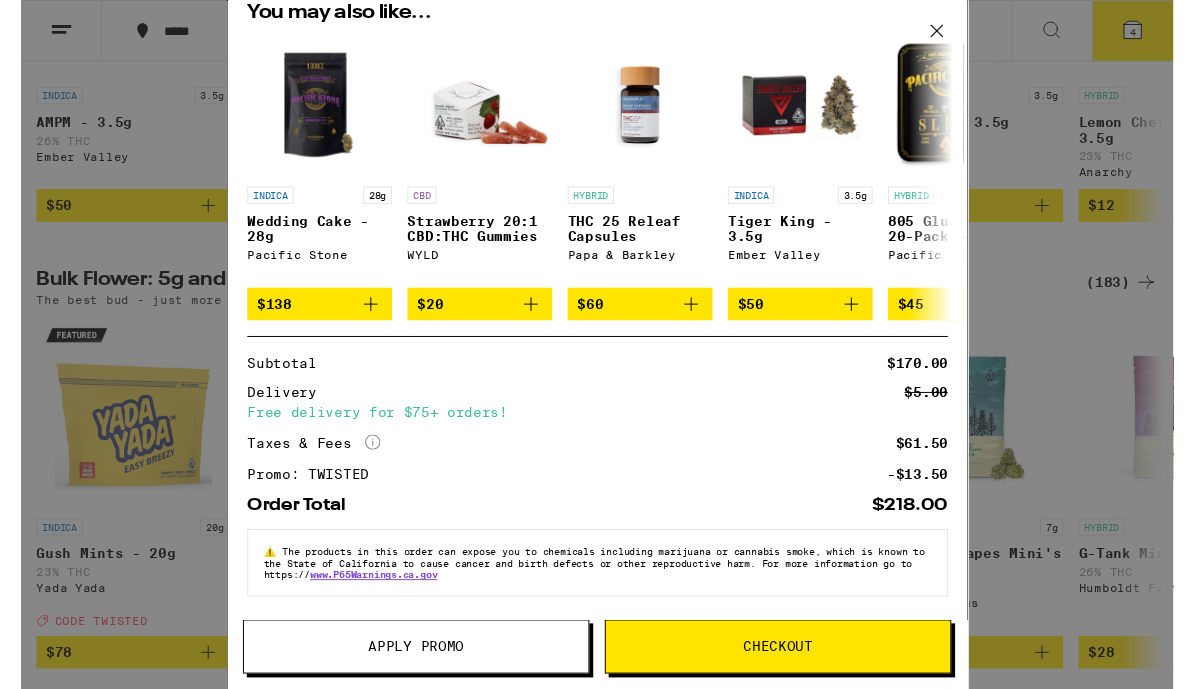 click on "Apply Promo" at bounding box center (409, 670) 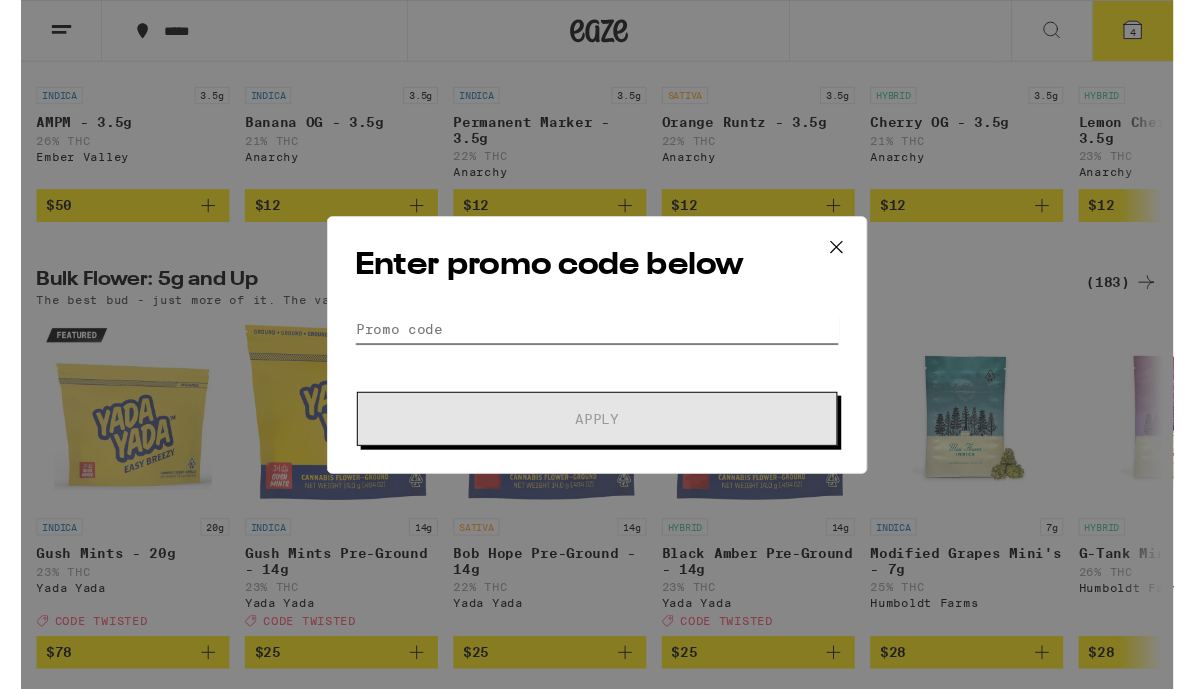 click on "Promo Code" at bounding box center (597, 341) 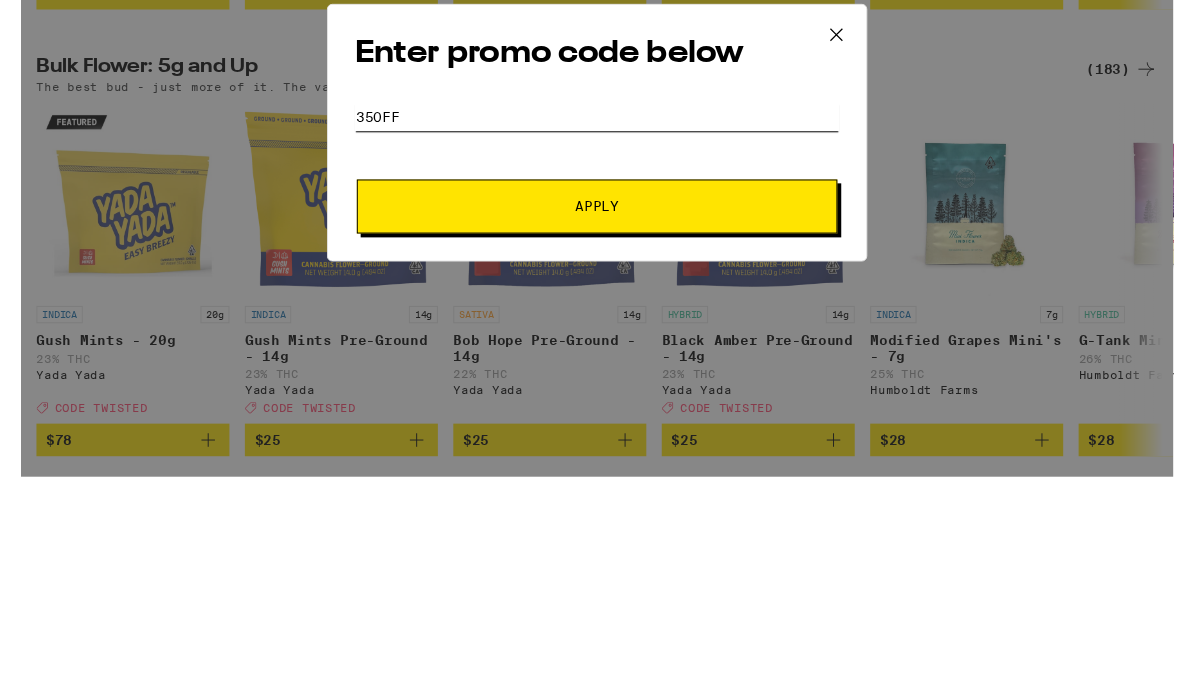 type on "35off" 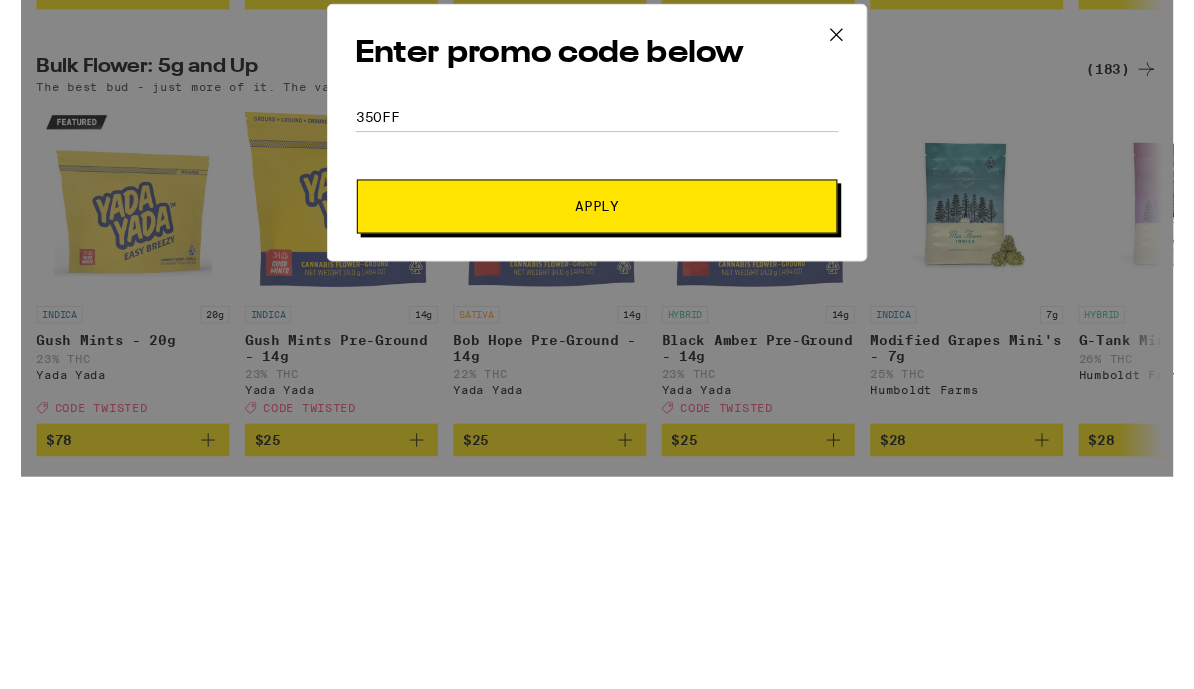 click on "Apply" at bounding box center [597, 434] 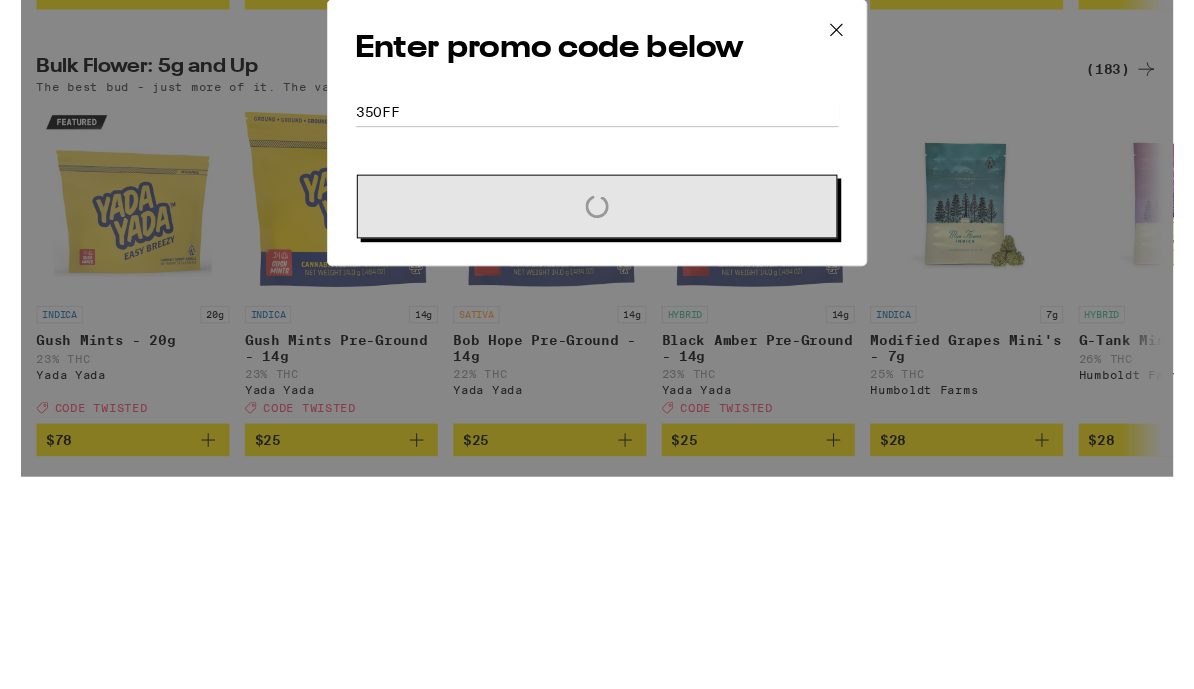 scroll, scrollTop: 2065, scrollLeft: 0, axis: vertical 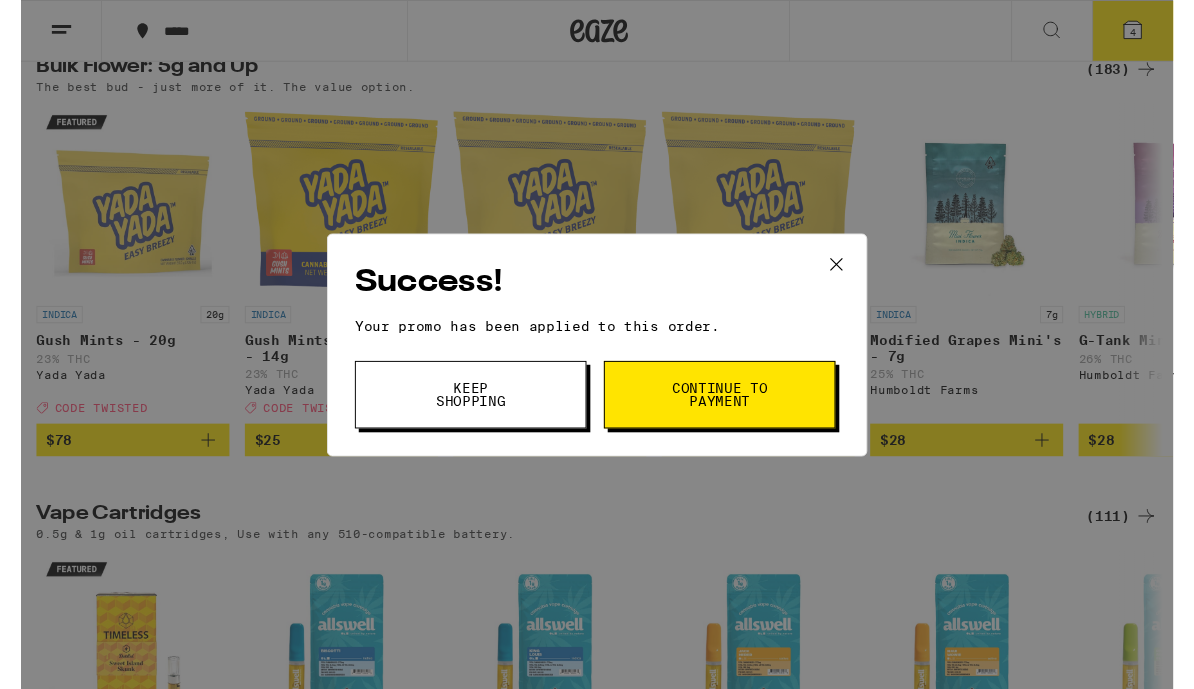click on "Continue to payment" at bounding box center [724, 409] 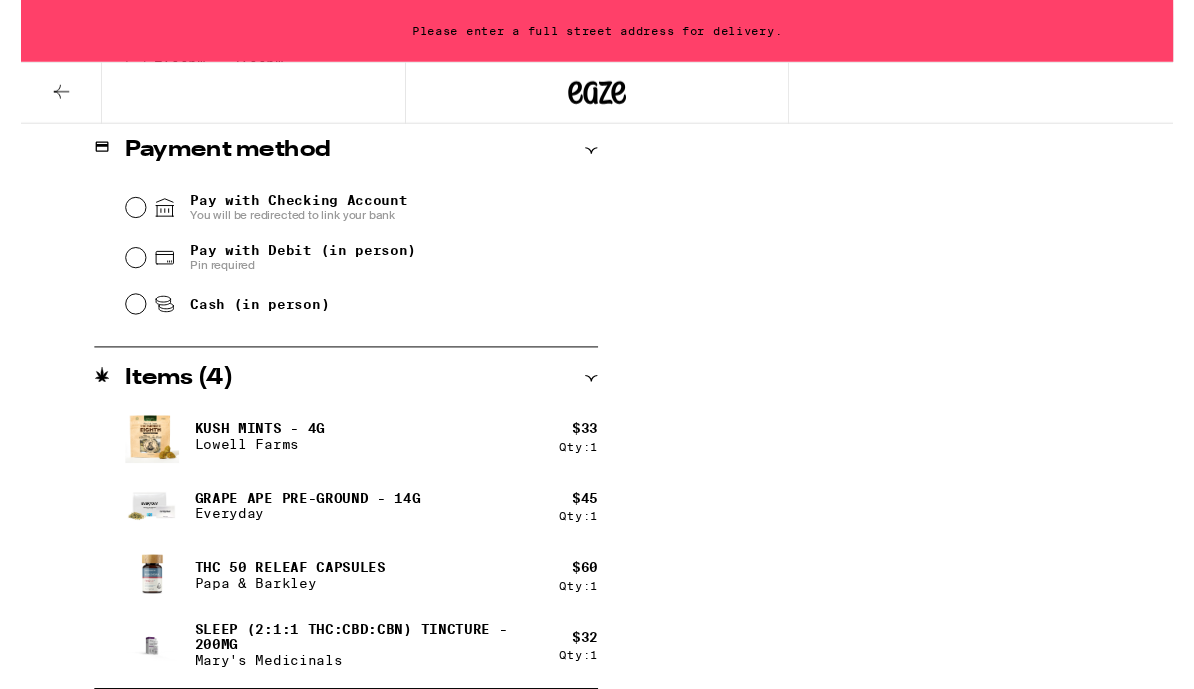 scroll, scrollTop: 0, scrollLeft: 0, axis: both 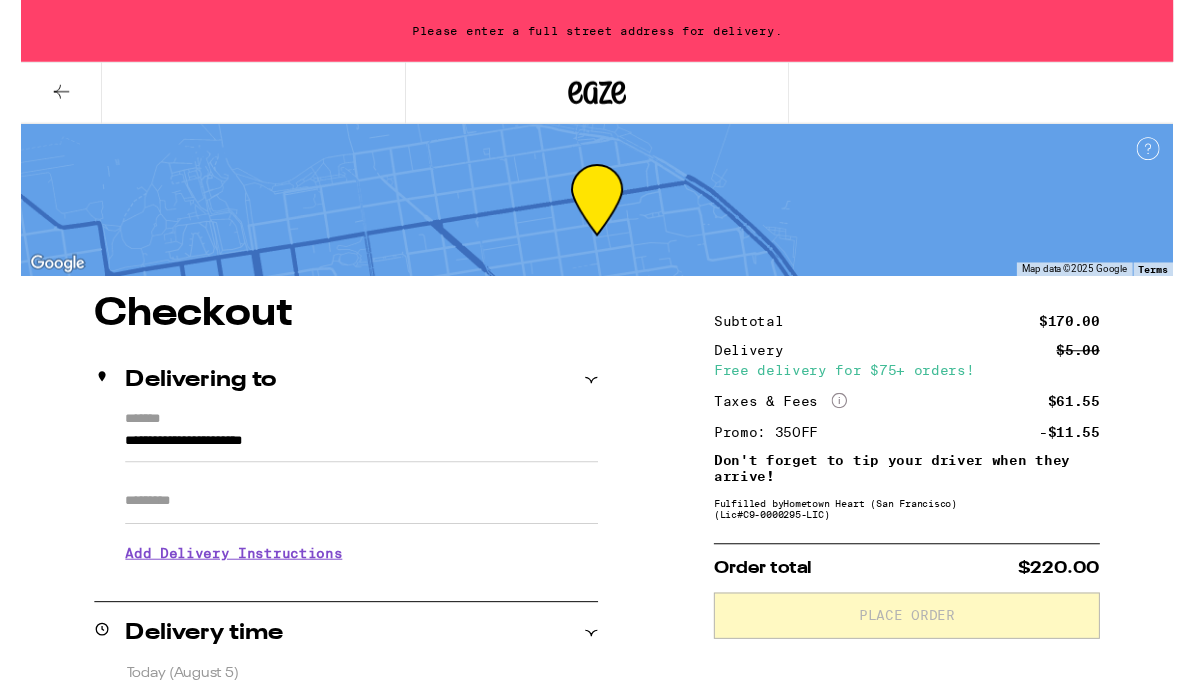 click 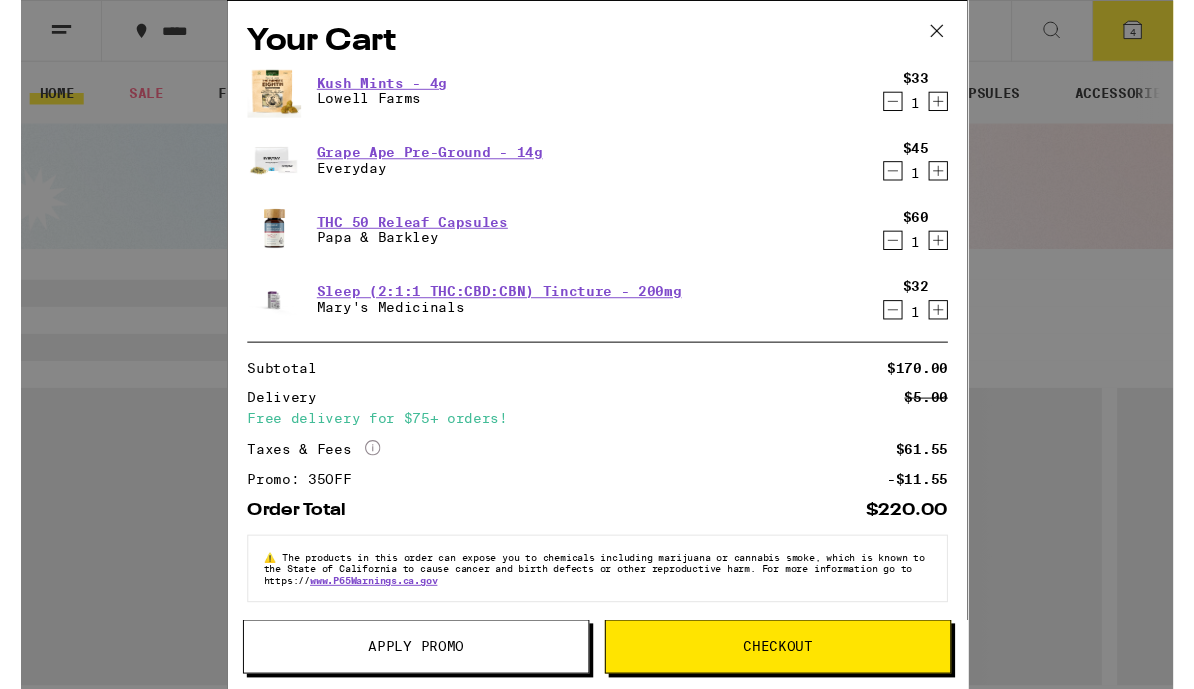 click on "Apply Promo" at bounding box center [409, 670] 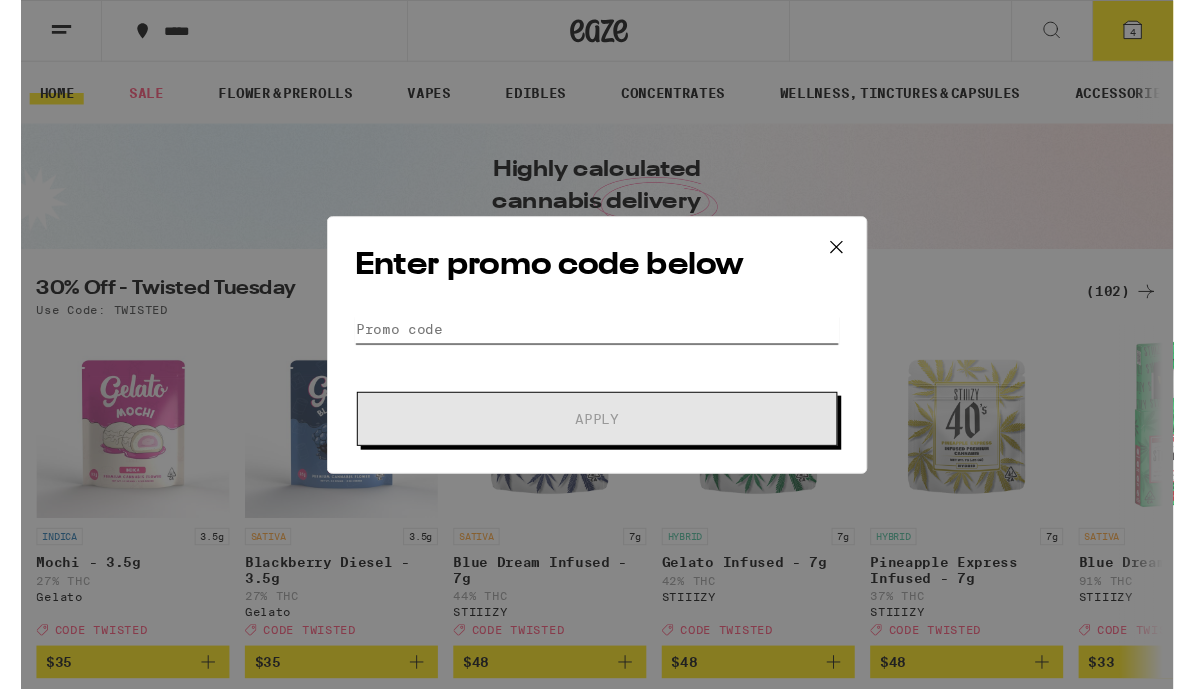 click on "Promo Code" at bounding box center [597, 341] 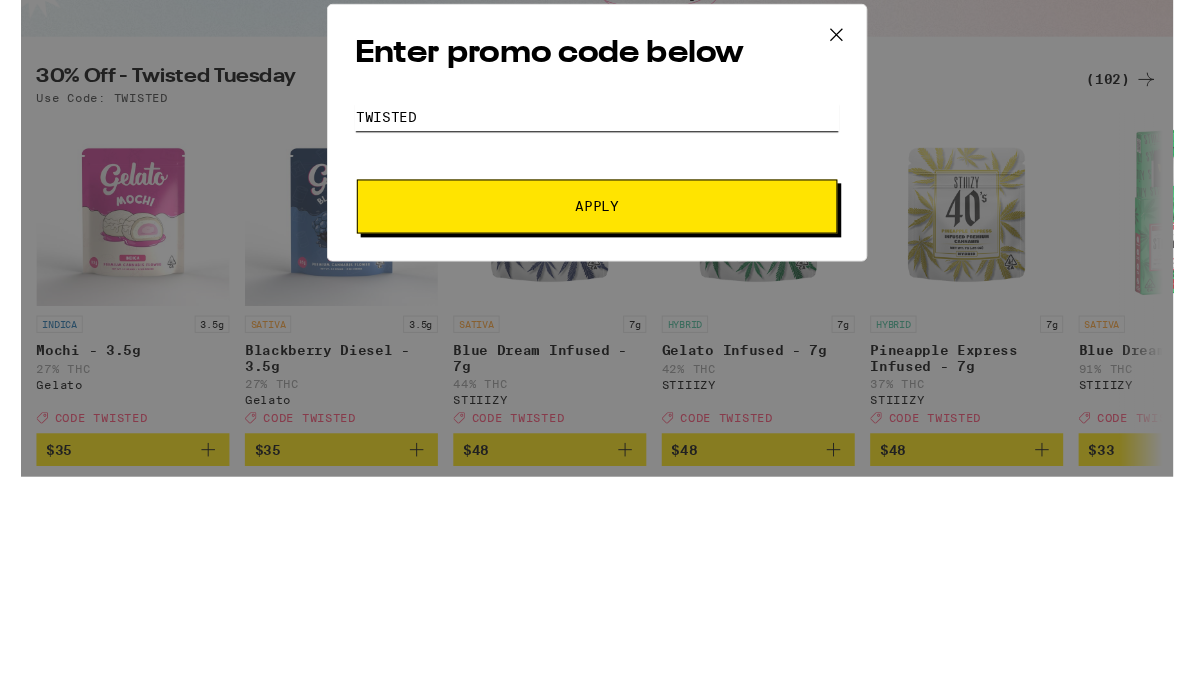 type on "Twisted" 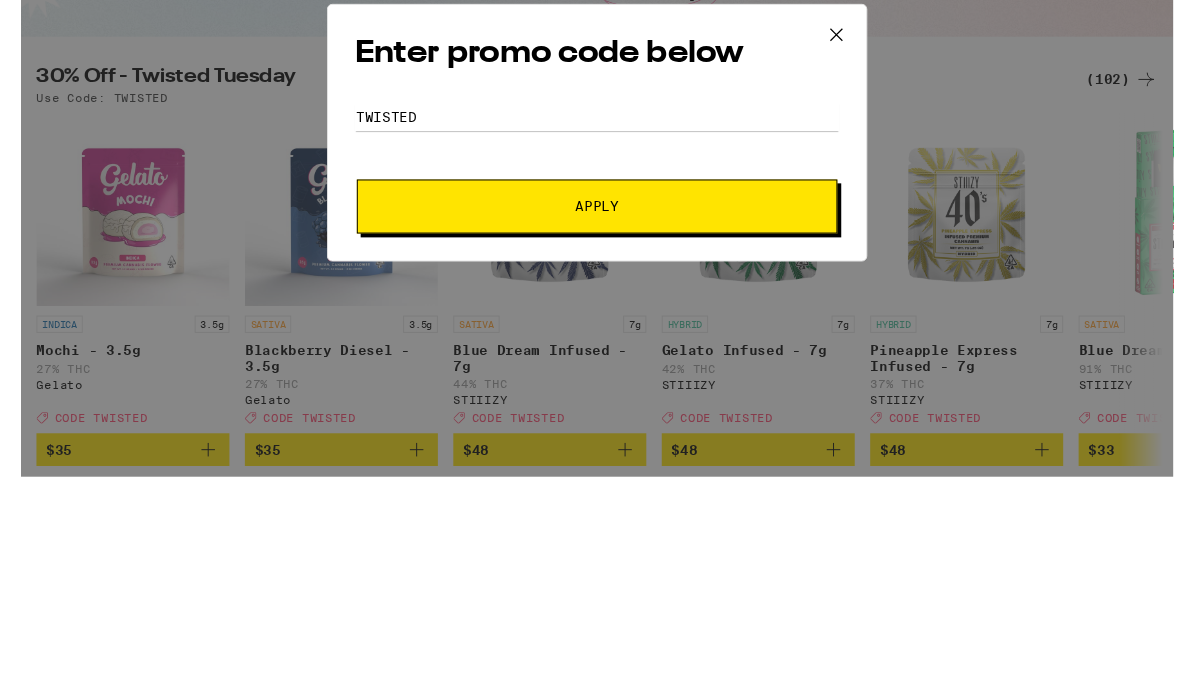 click on "Apply" at bounding box center [597, 434] 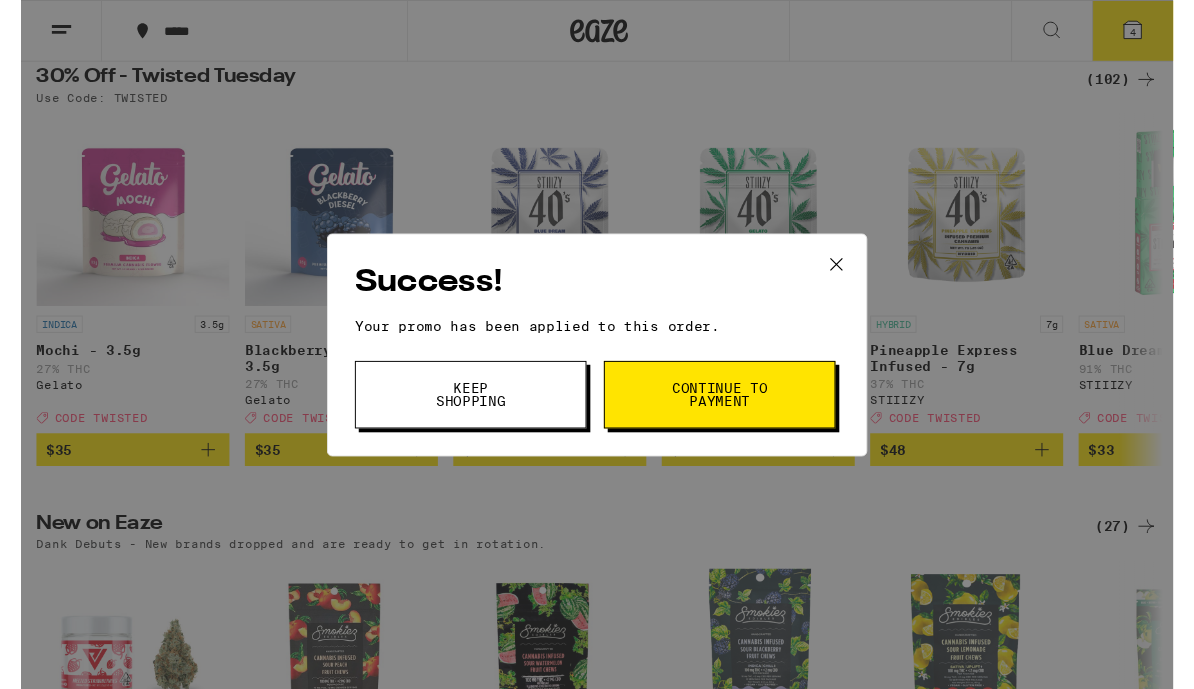 scroll, scrollTop: 0, scrollLeft: 0, axis: both 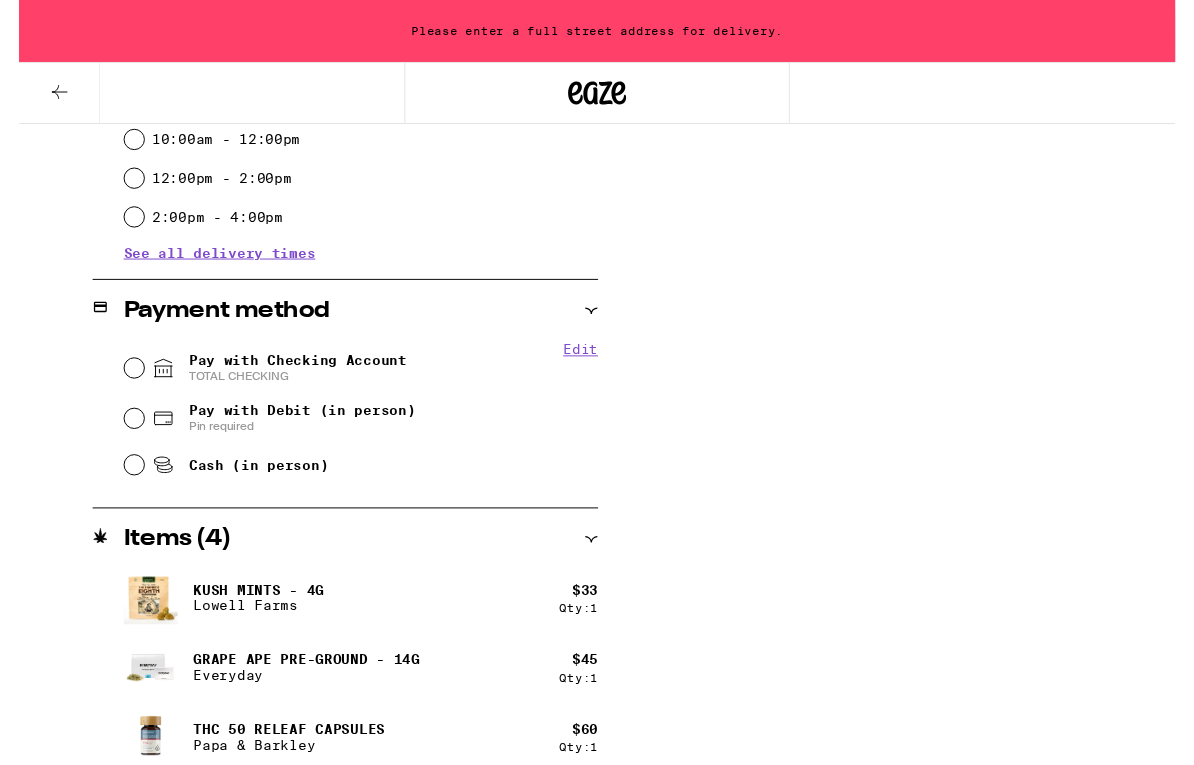 click on "Pay with Checking Account TOTAL CHECKING" at bounding box center [119, 380] 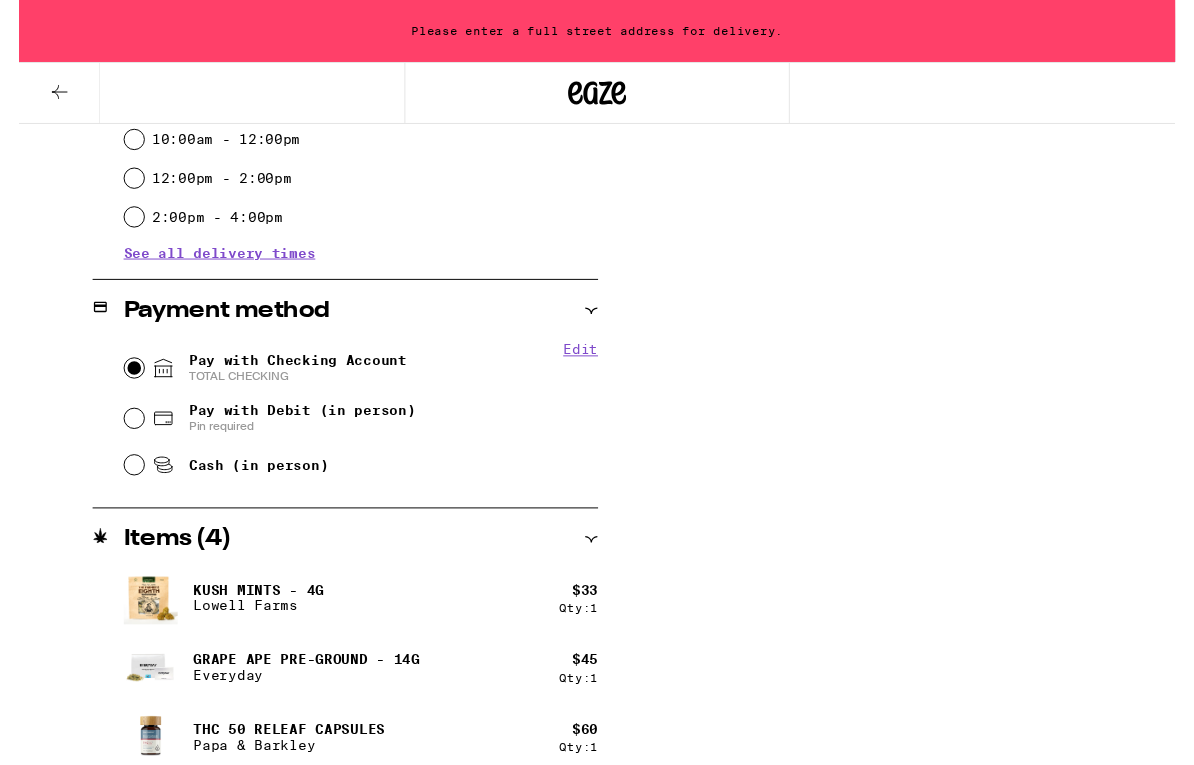 radio on "true" 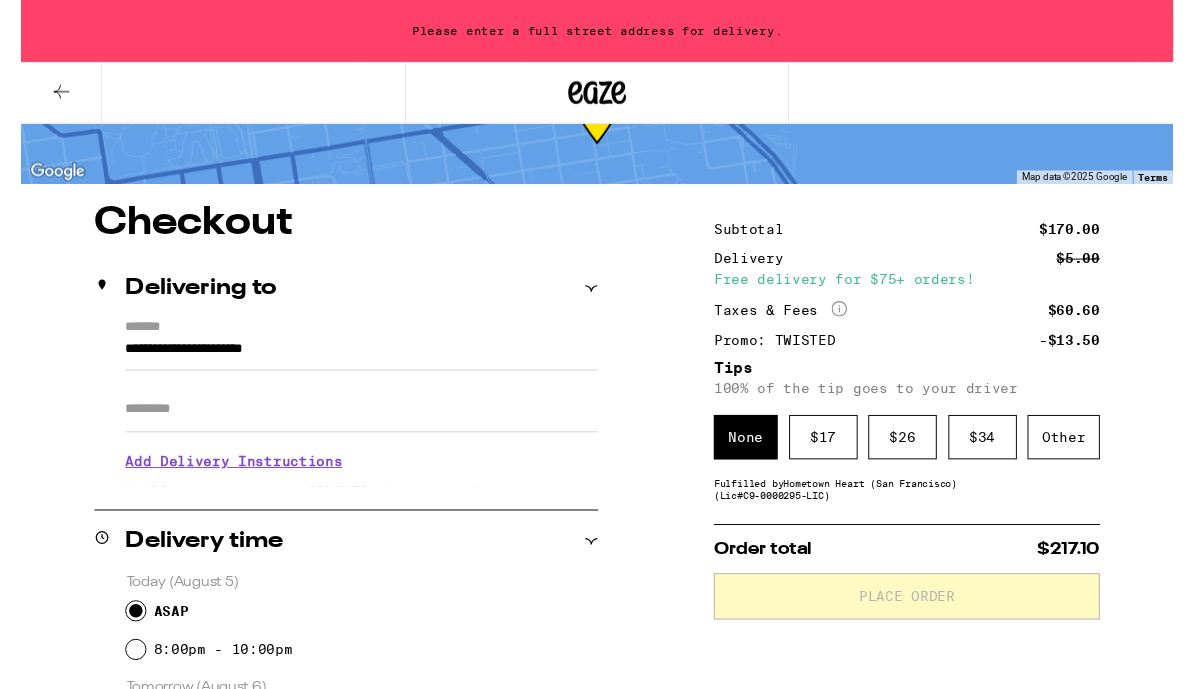 scroll, scrollTop: 94, scrollLeft: 0, axis: vertical 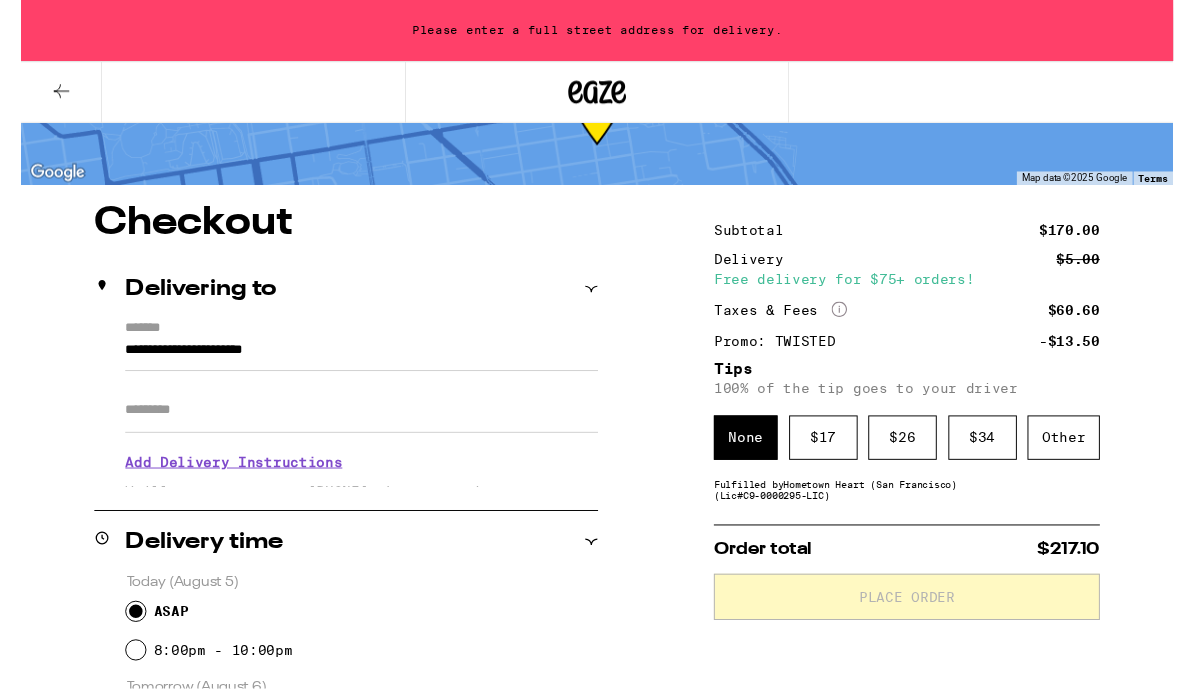 click on "**********" at bounding box center (353, 368) 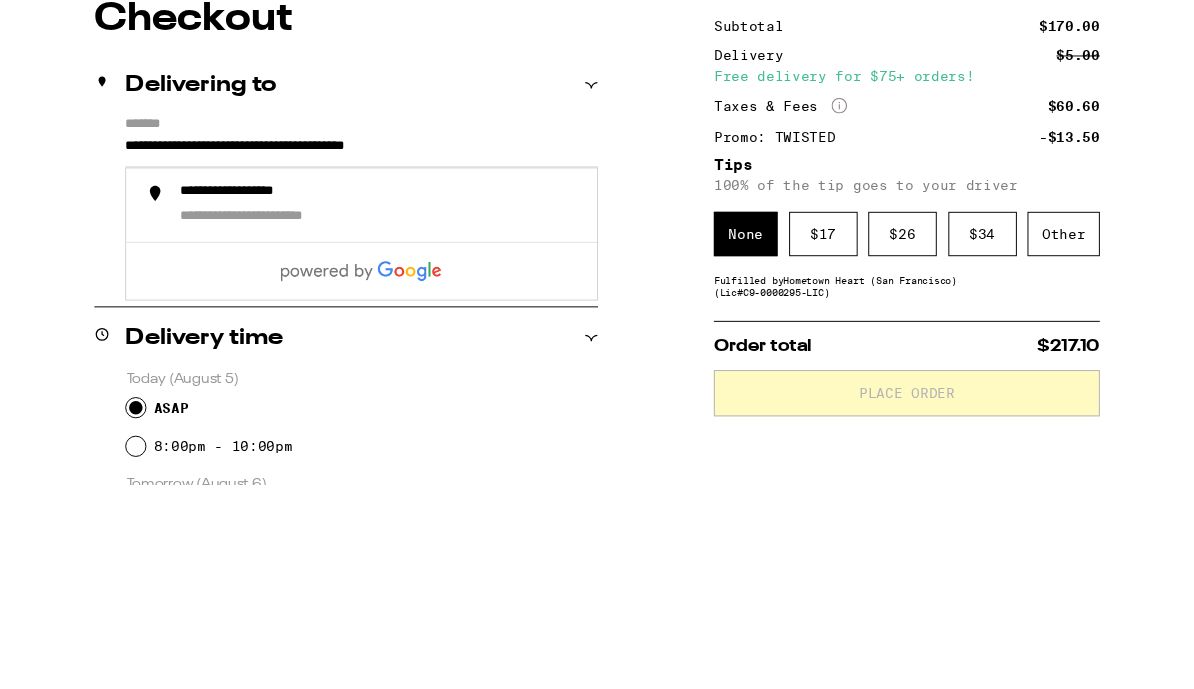 scroll, scrollTop: 306, scrollLeft: 0, axis: vertical 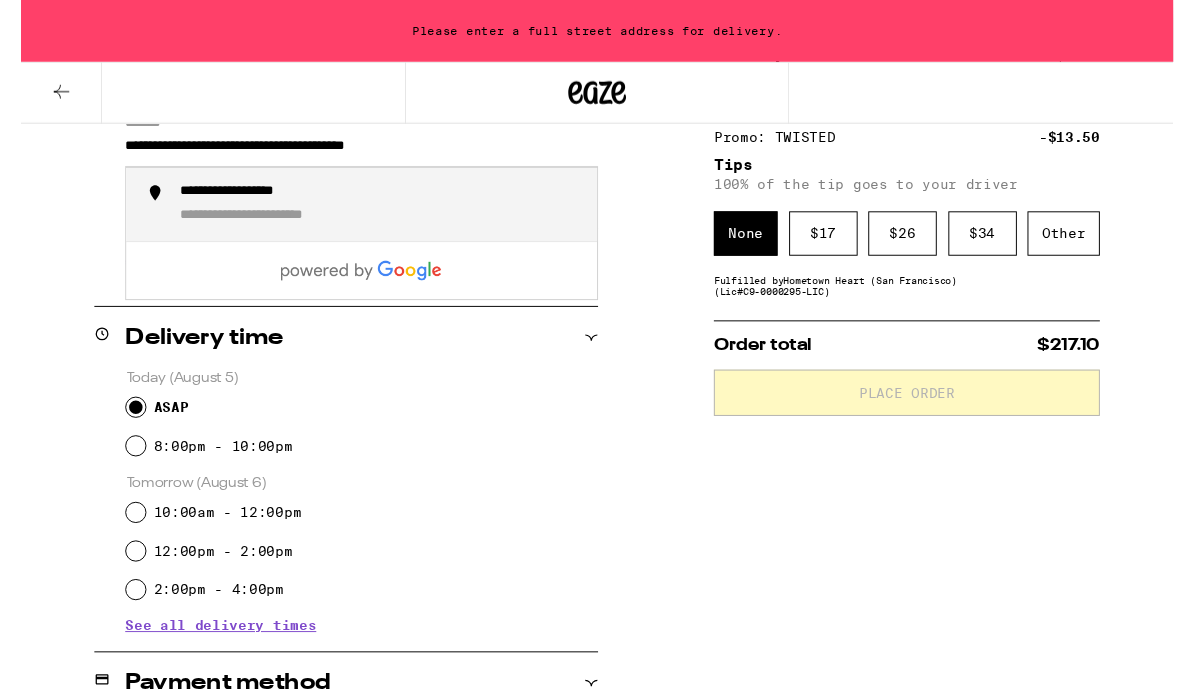 click on "**********" at bounding box center [278, 224] 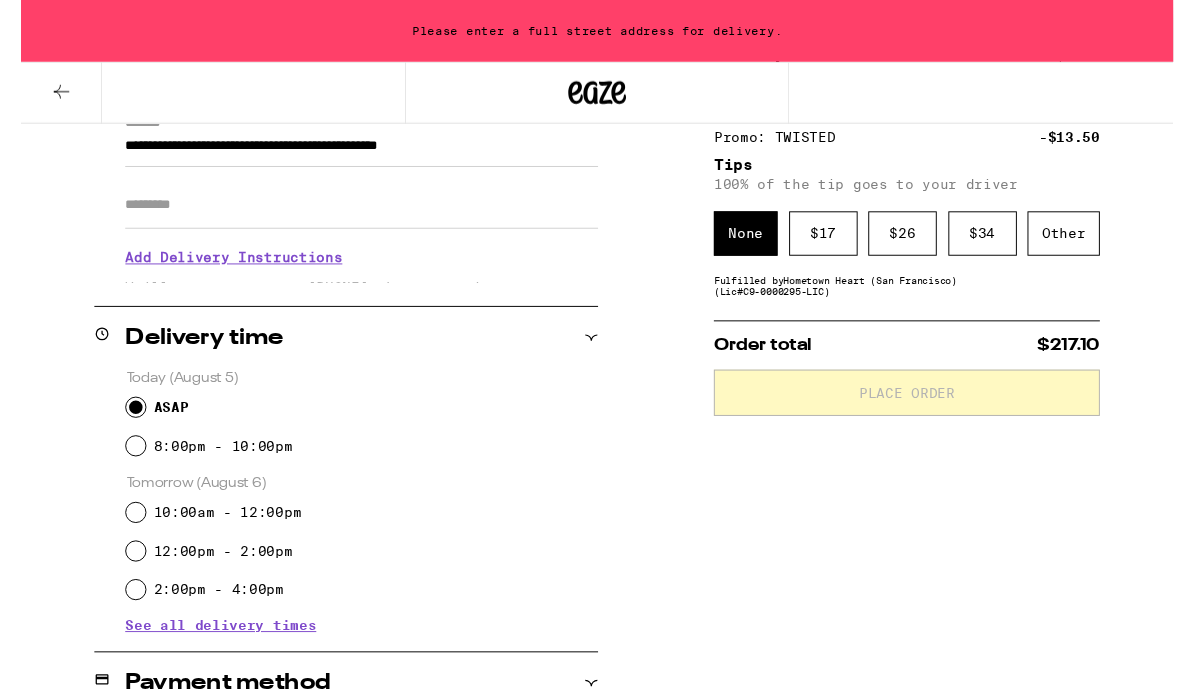 type on "**********" 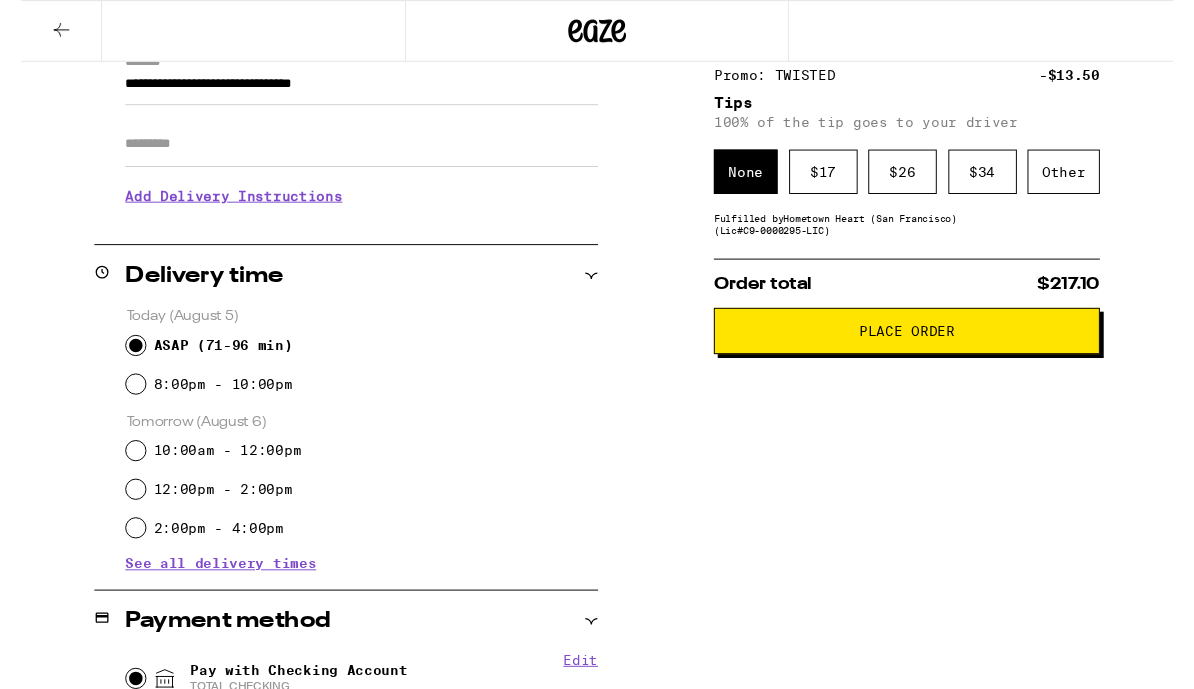 click on "Other" at bounding box center [1080, 178] 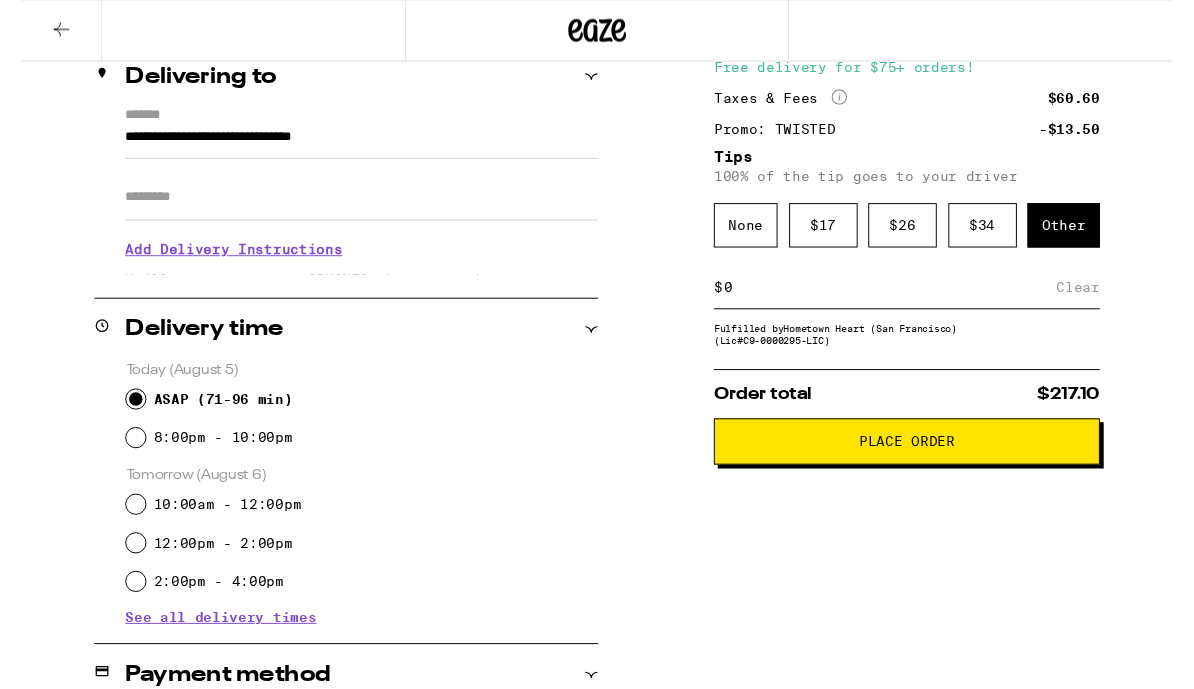 scroll, scrollTop: 250, scrollLeft: 0, axis: vertical 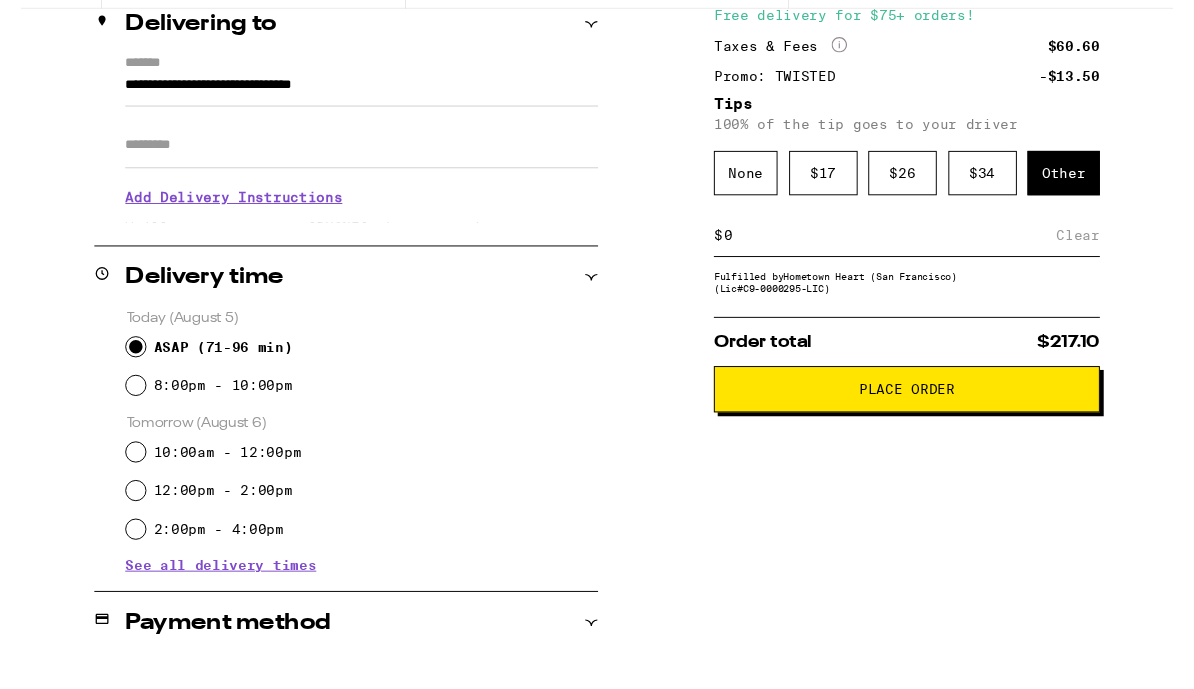 click at bounding box center (900, 298) 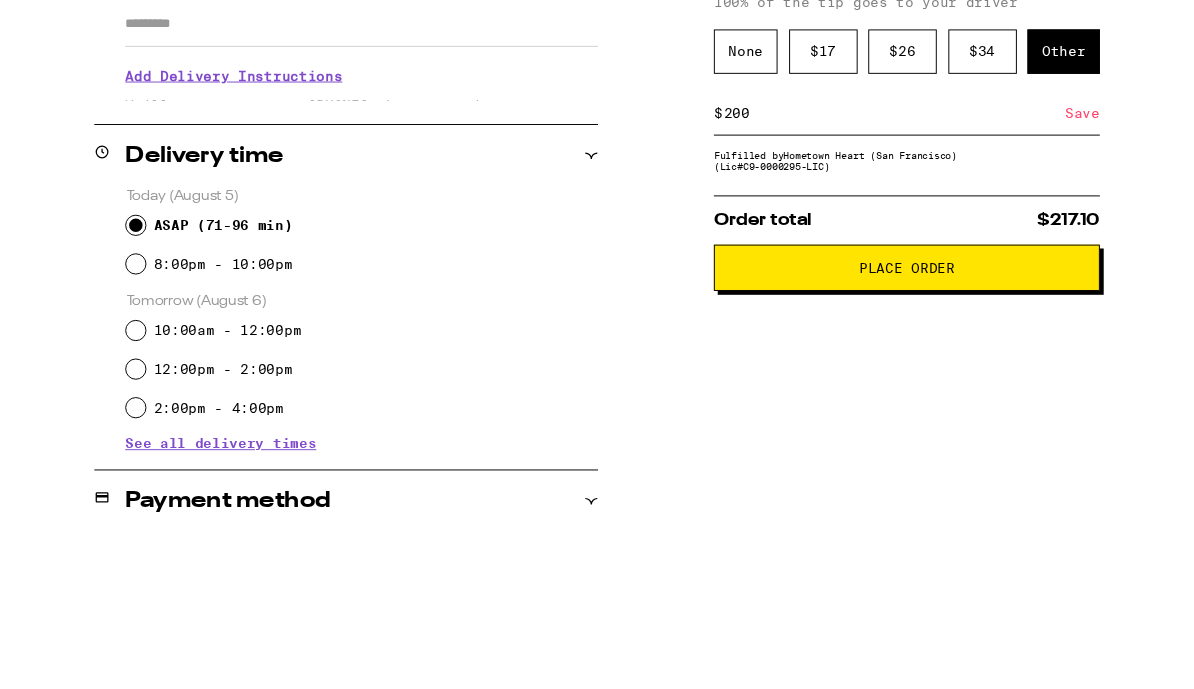 type on "20" 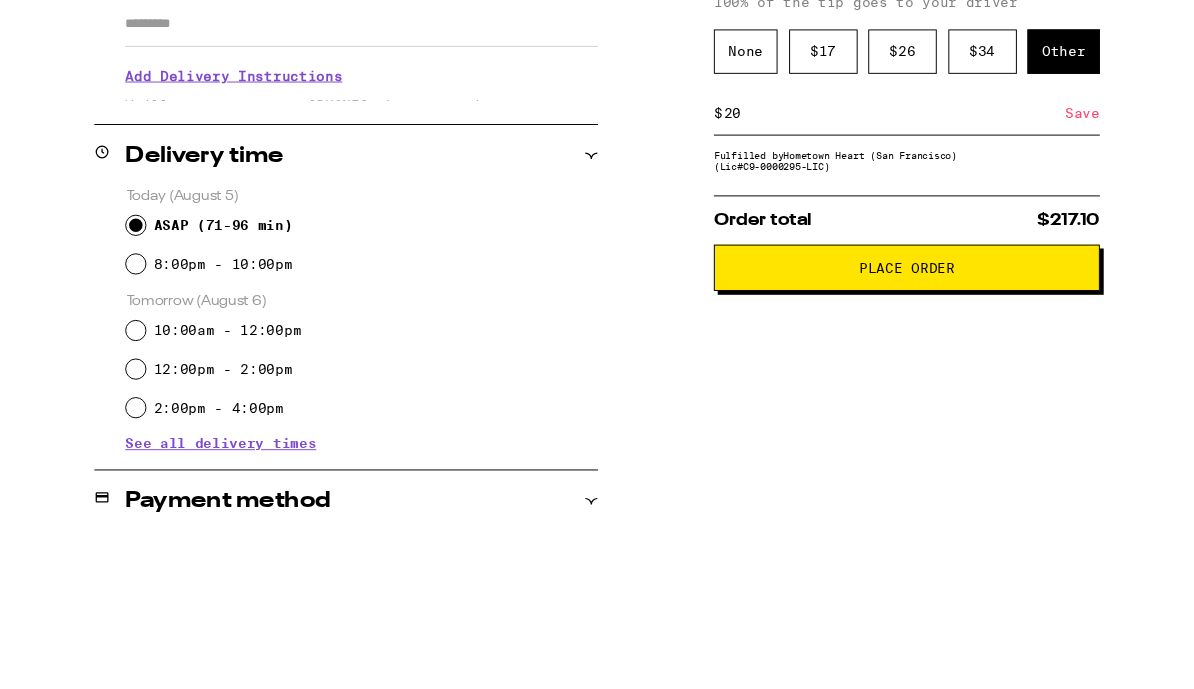 click on "Save" at bounding box center (1100, 298) 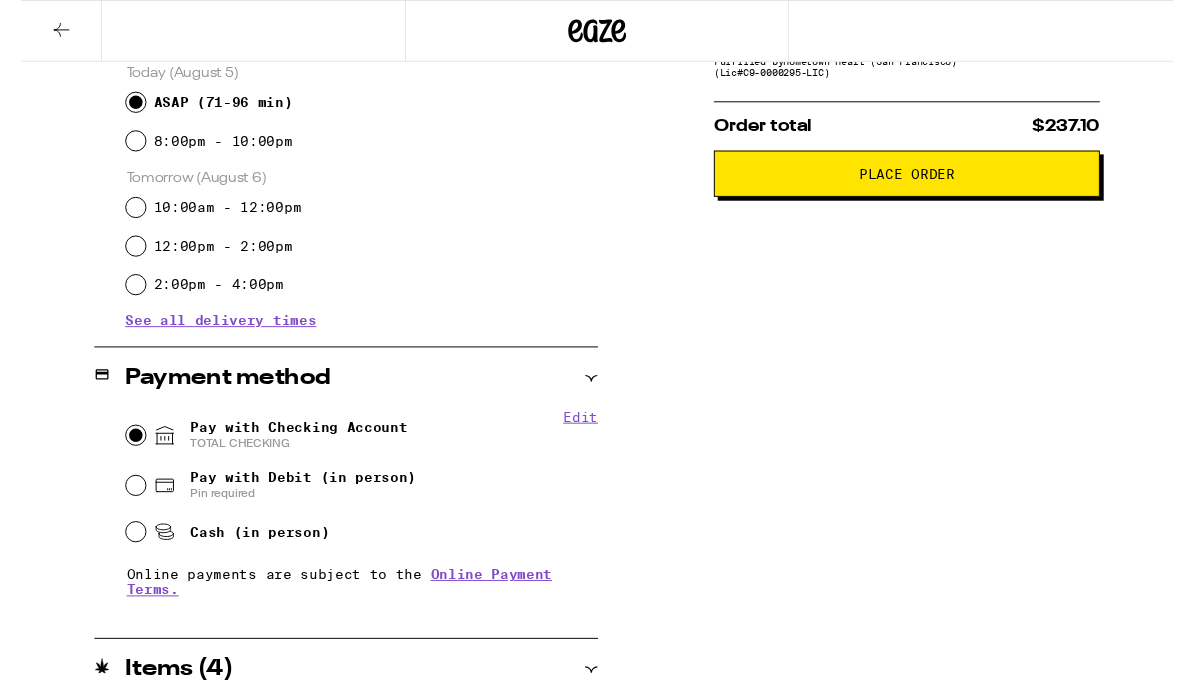 scroll, scrollTop: 559, scrollLeft: 0, axis: vertical 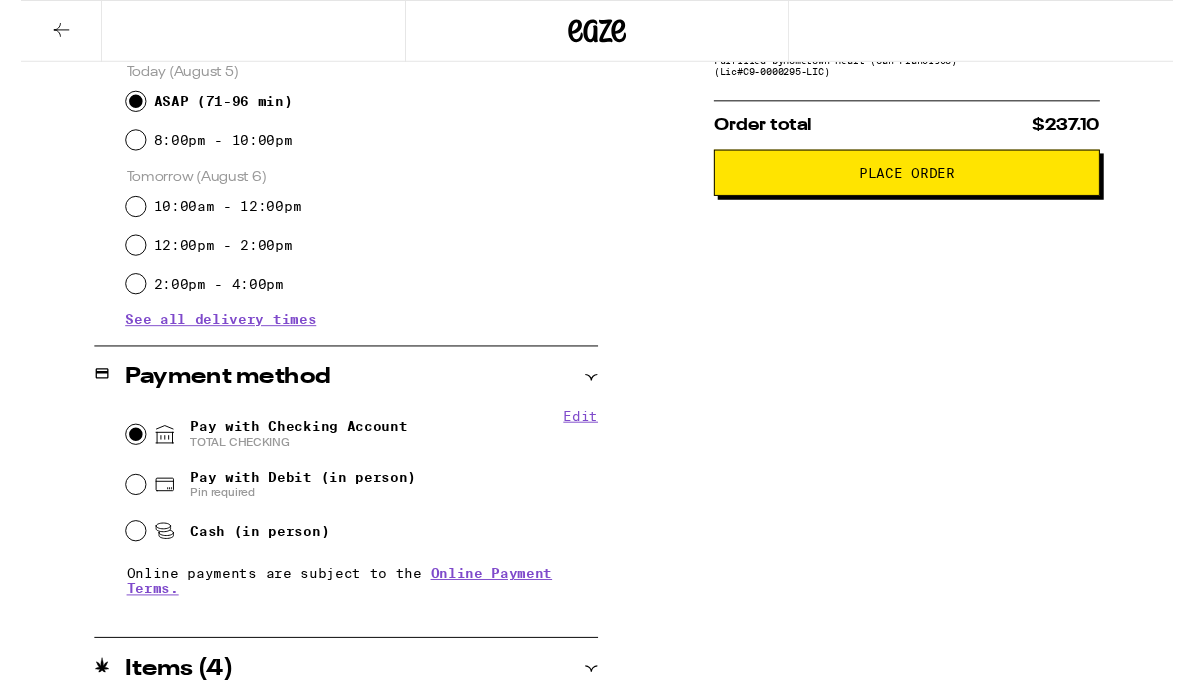 click on "Place Order" at bounding box center [918, 179] 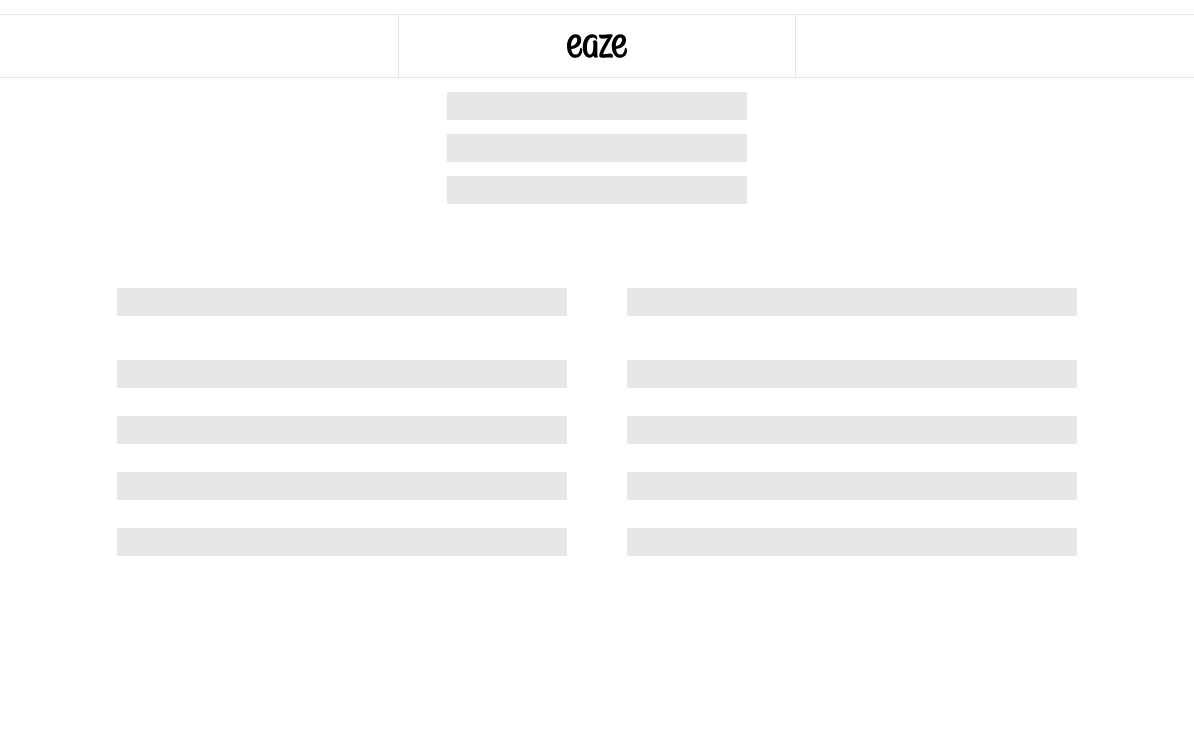 scroll, scrollTop: 0, scrollLeft: 0, axis: both 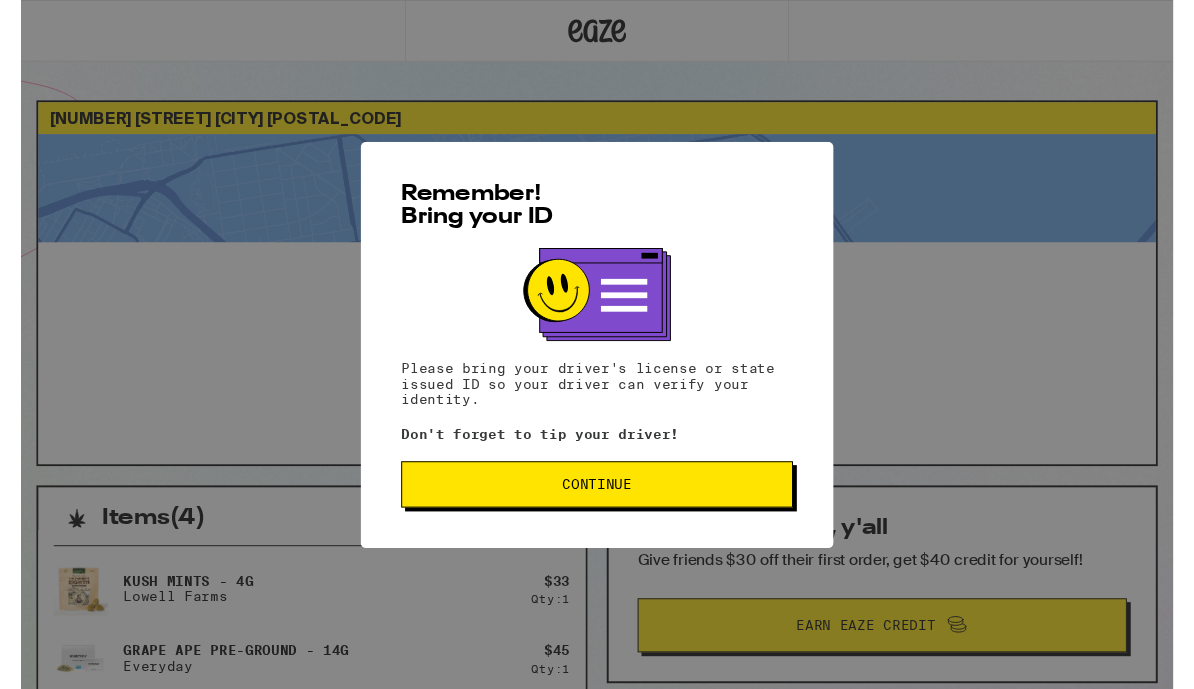 click on "Continue" at bounding box center [597, 502] 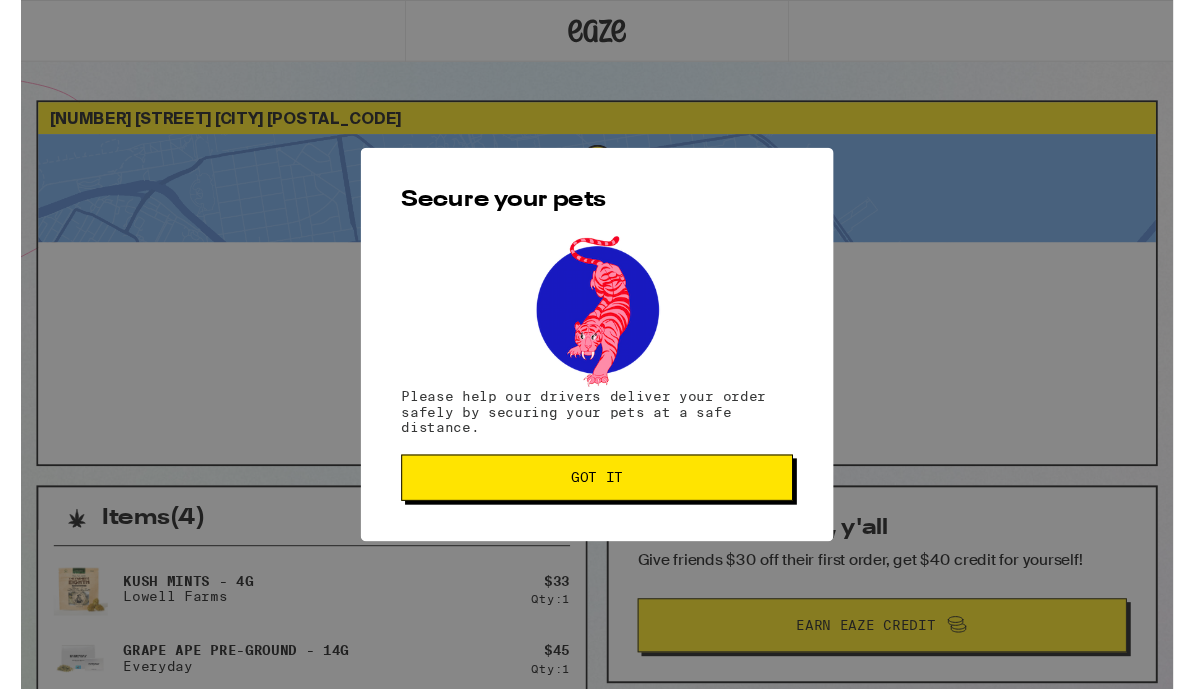click on "Got it" at bounding box center (597, 495) 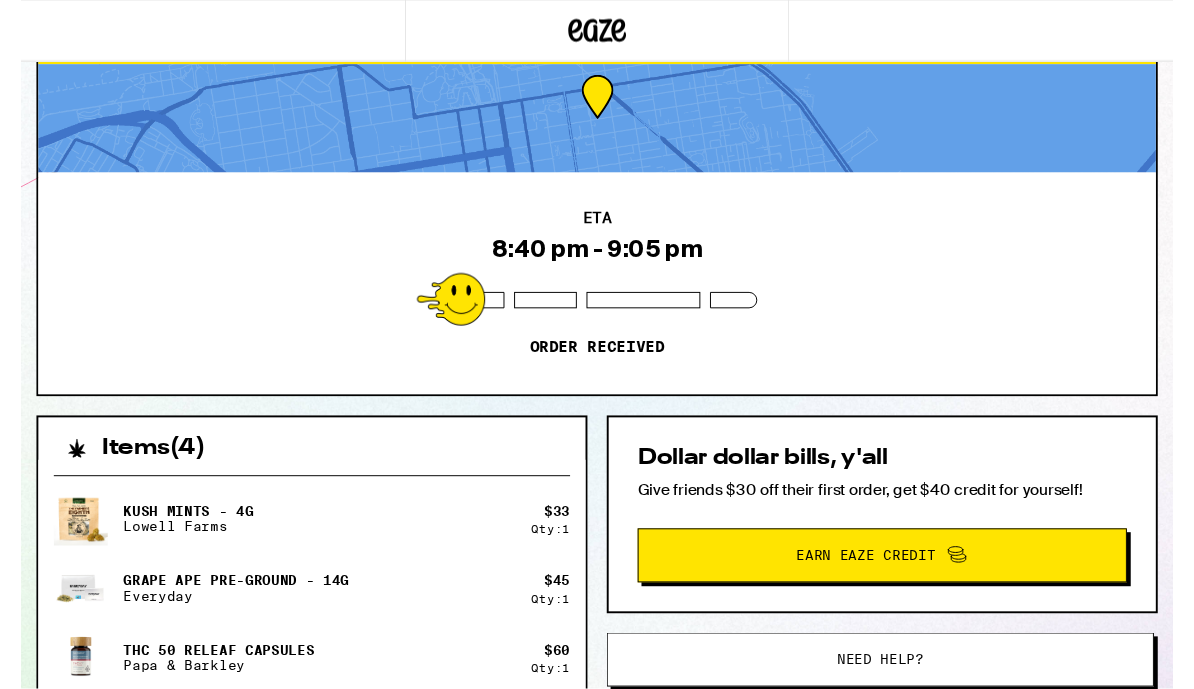 scroll, scrollTop: 0, scrollLeft: 0, axis: both 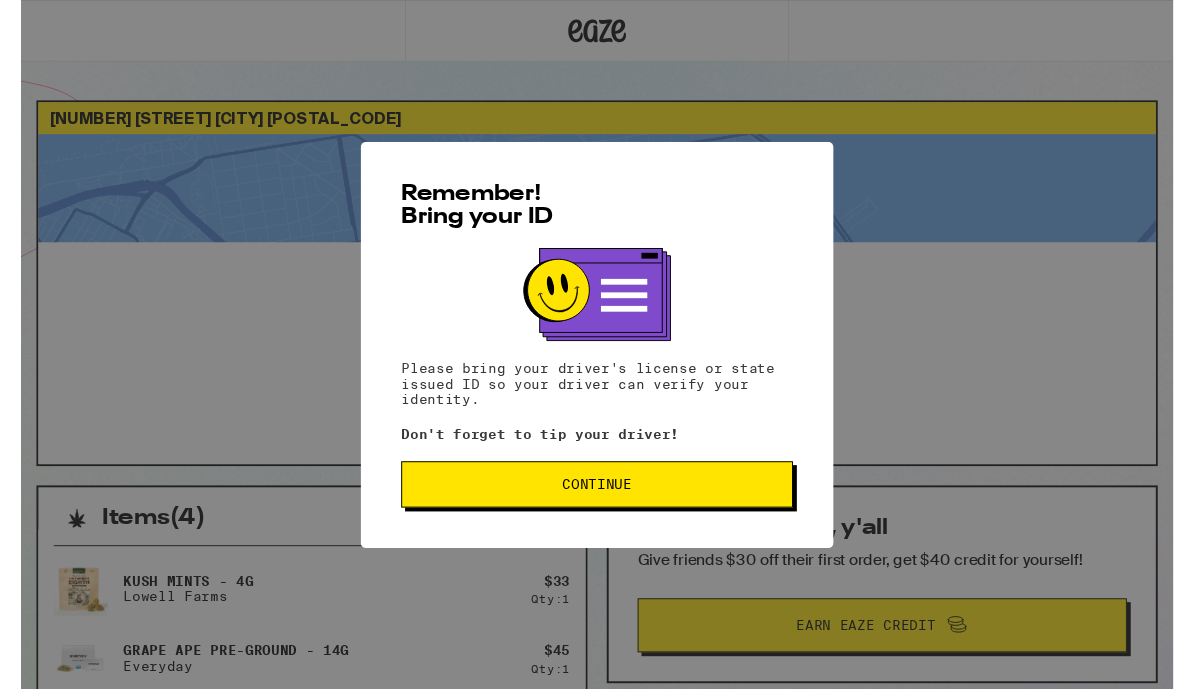 click on "Continue" at bounding box center [597, 502] 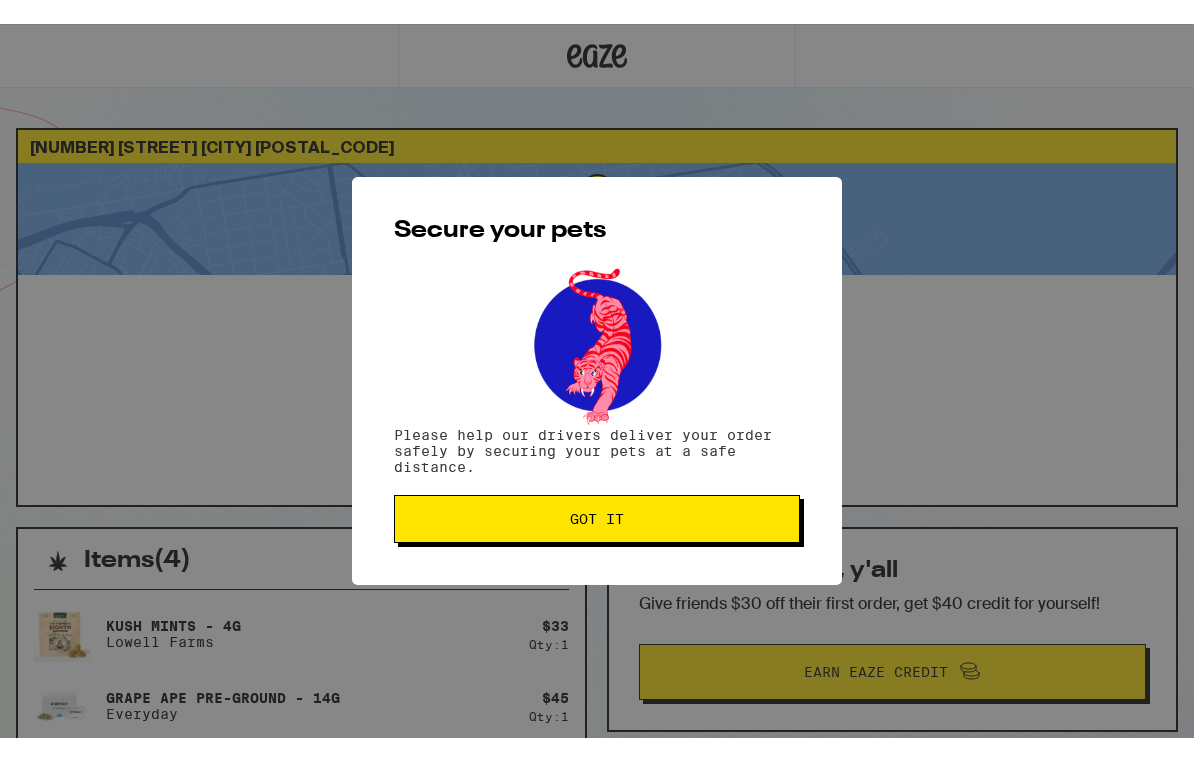 scroll, scrollTop: 0, scrollLeft: 0, axis: both 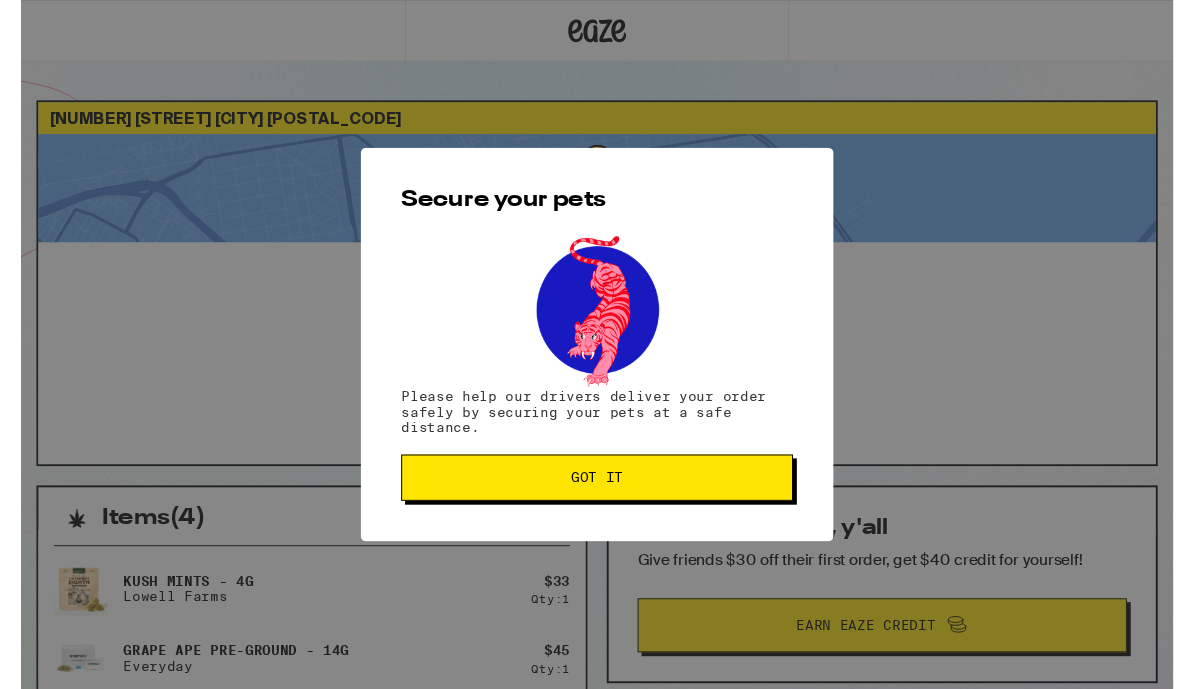 click on "Got it" at bounding box center [597, 495] 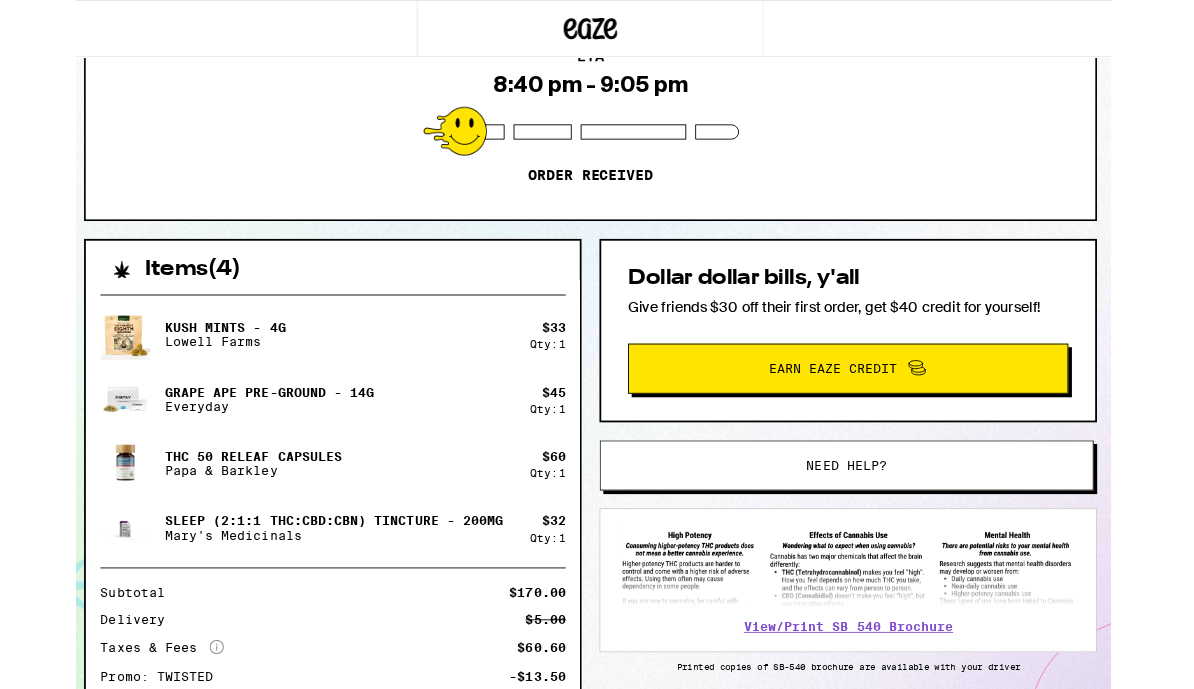 scroll, scrollTop: 236, scrollLeft: 0, axis: vertical 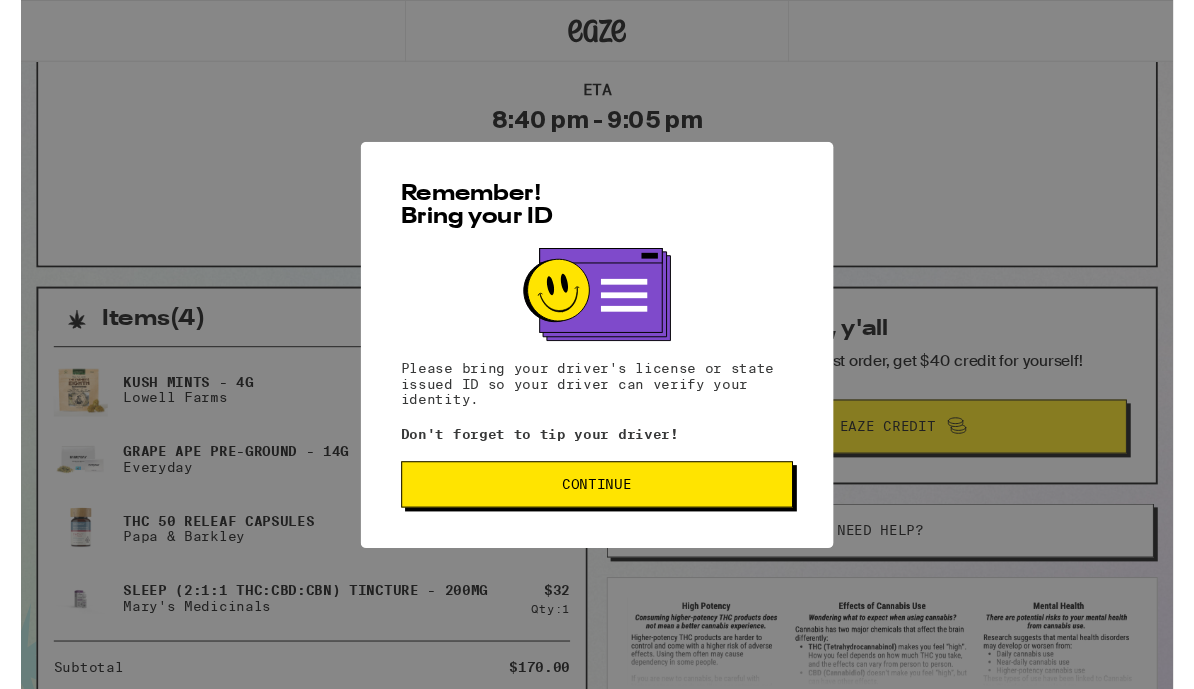 click on "Continue" at bounding box center (597, 502) 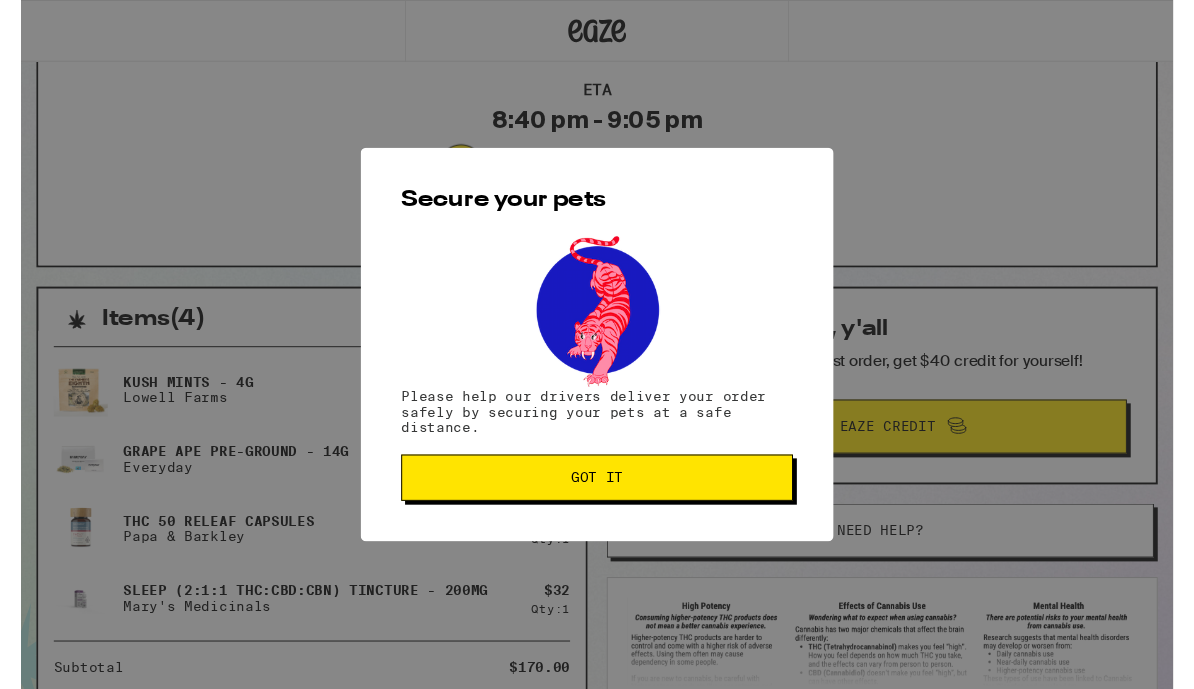 click on "Got it" at bounding box center (597, 495) 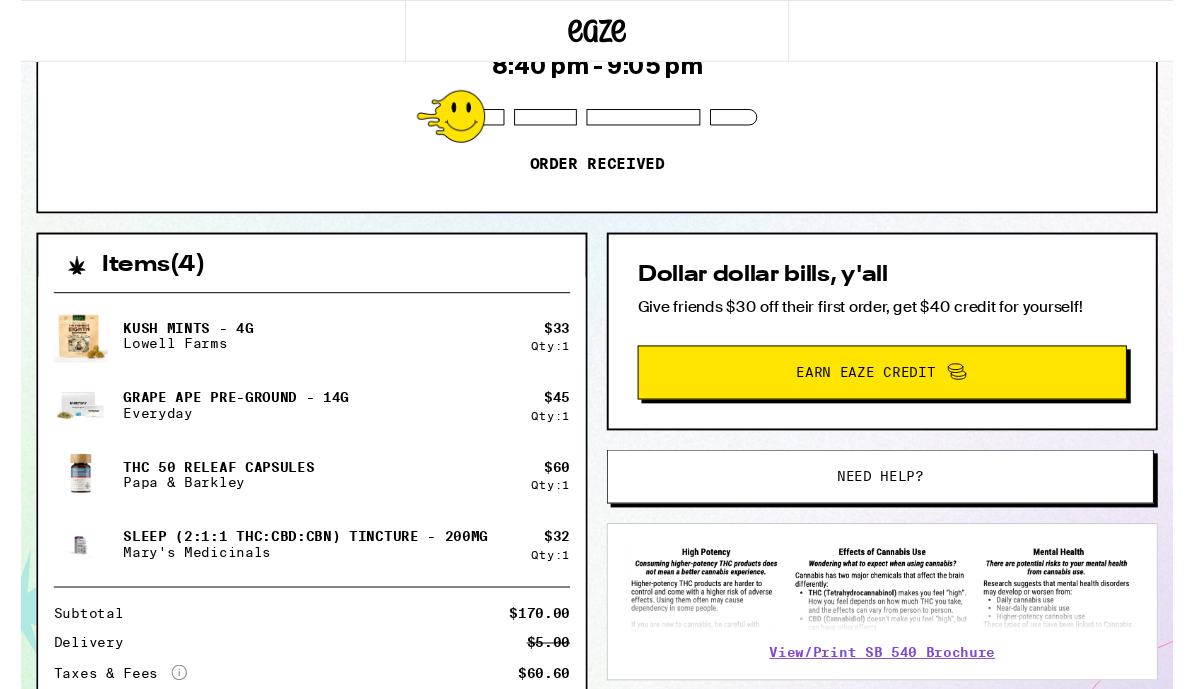 scroll, scrollTop: 0, scrollLeft: 0, axis: both 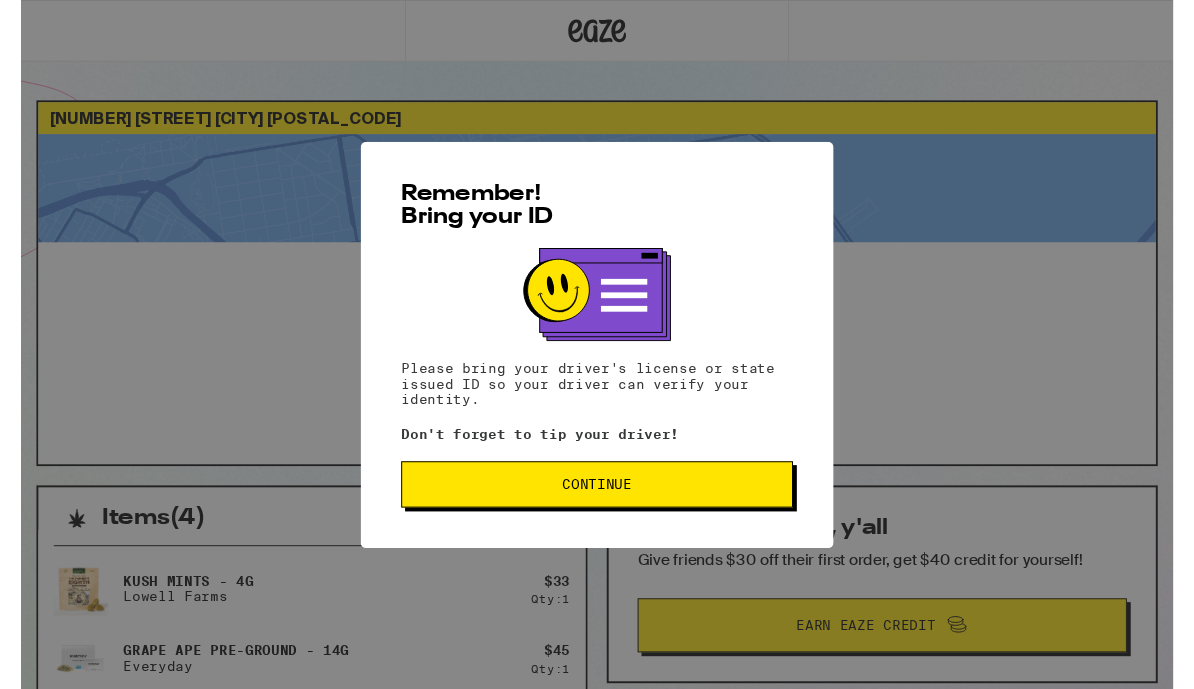 click on "Continue" at bounding box center [597, 502] 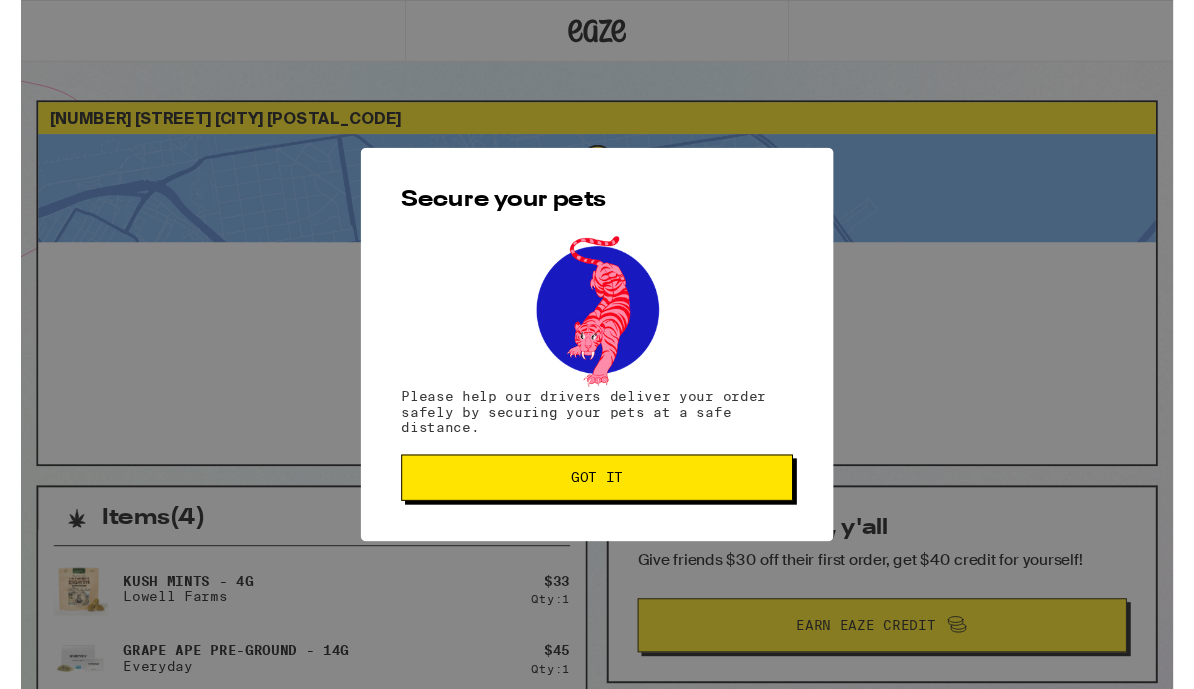 scroll, scrollTop: 0, scrollLeft: 0, axis: both 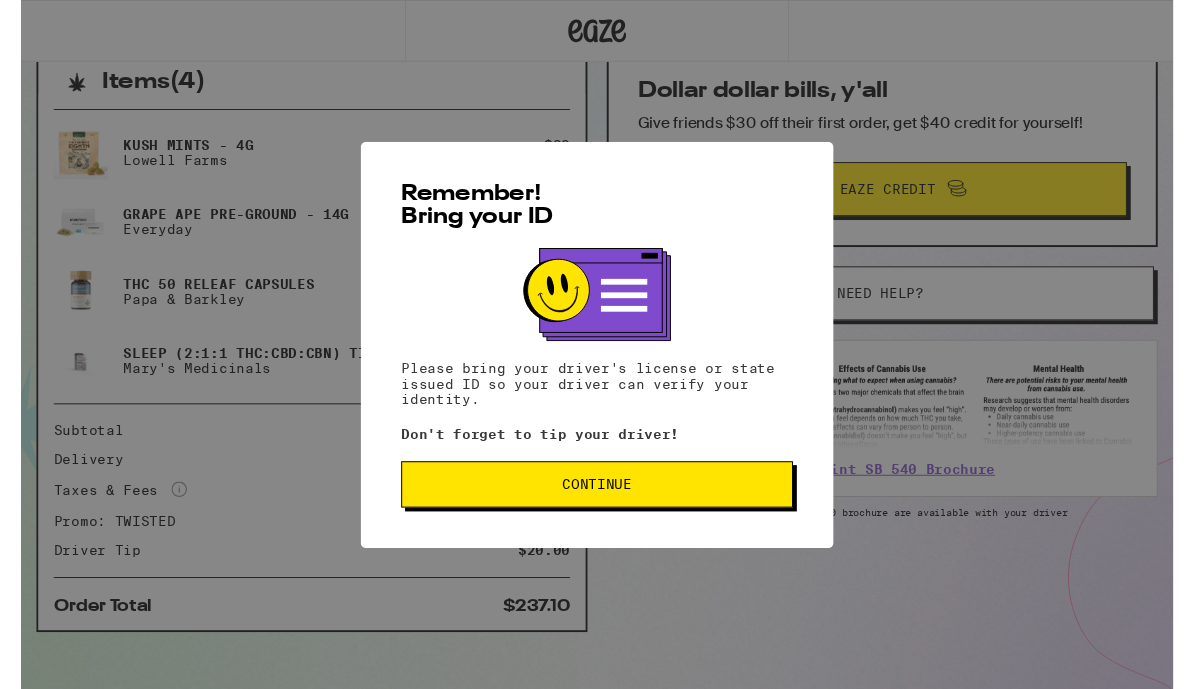 click on "Continue" at bounding box center [597, 502] 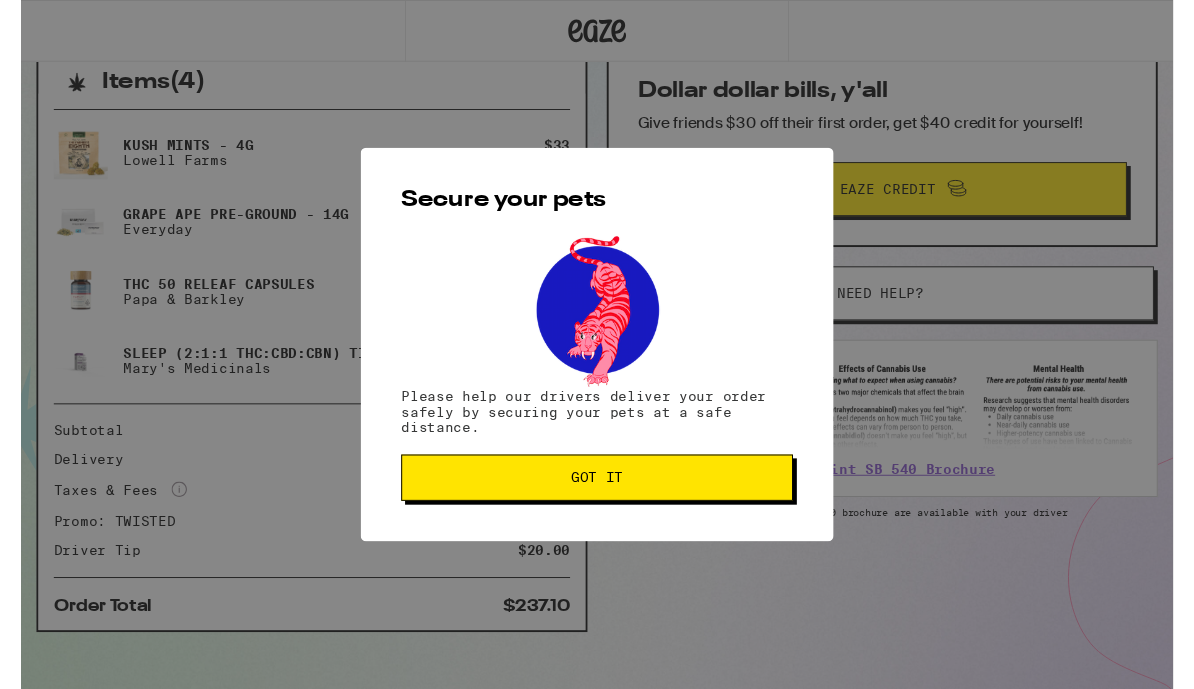 click on "Got it" at bounding box center (597, 495) 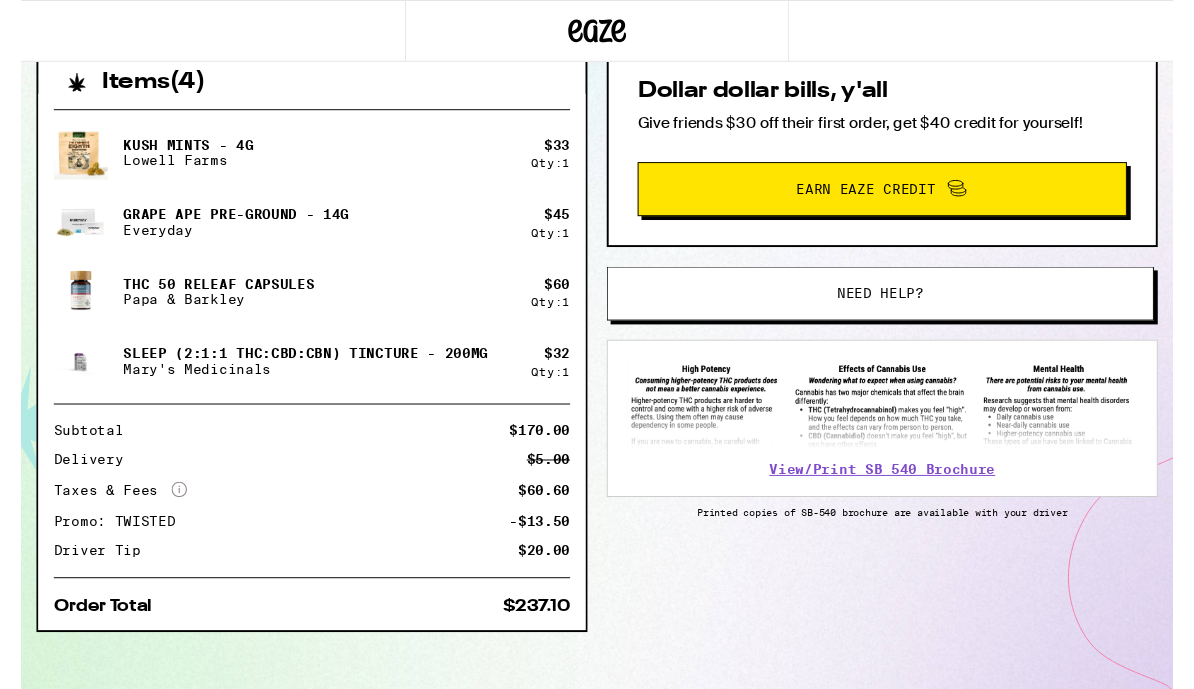 scroll, scrollTop: 0, scrollLeft: 0, axis: both 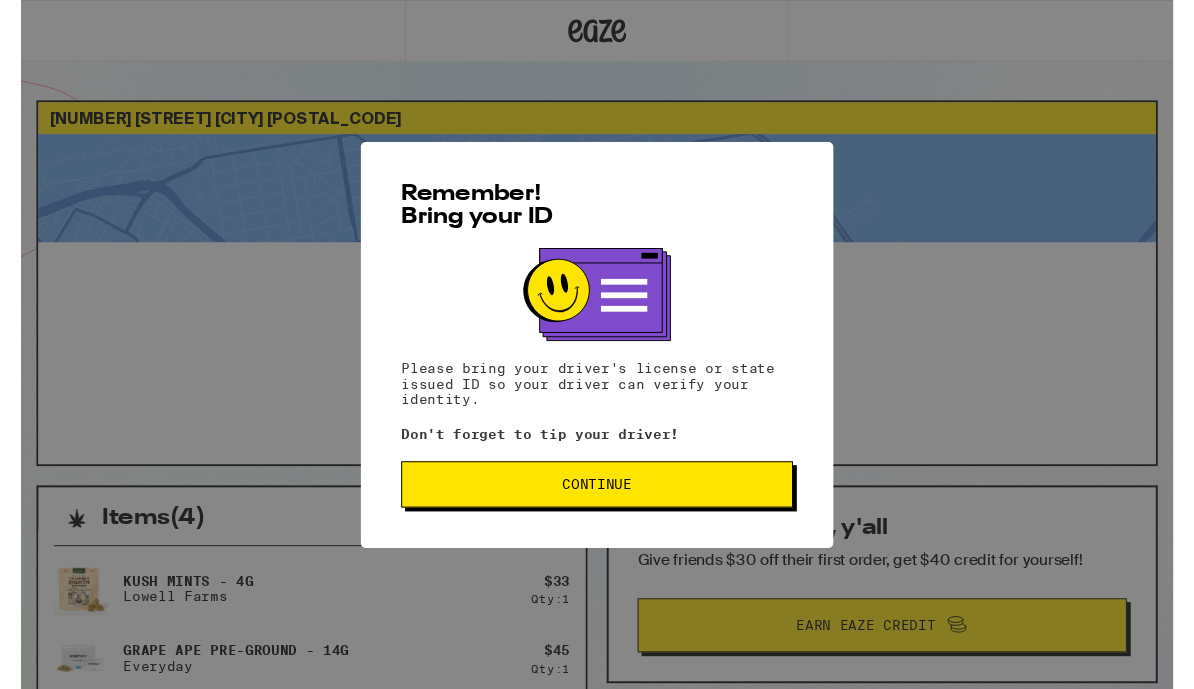 click on "Continue" at bounding box center [597, 502] 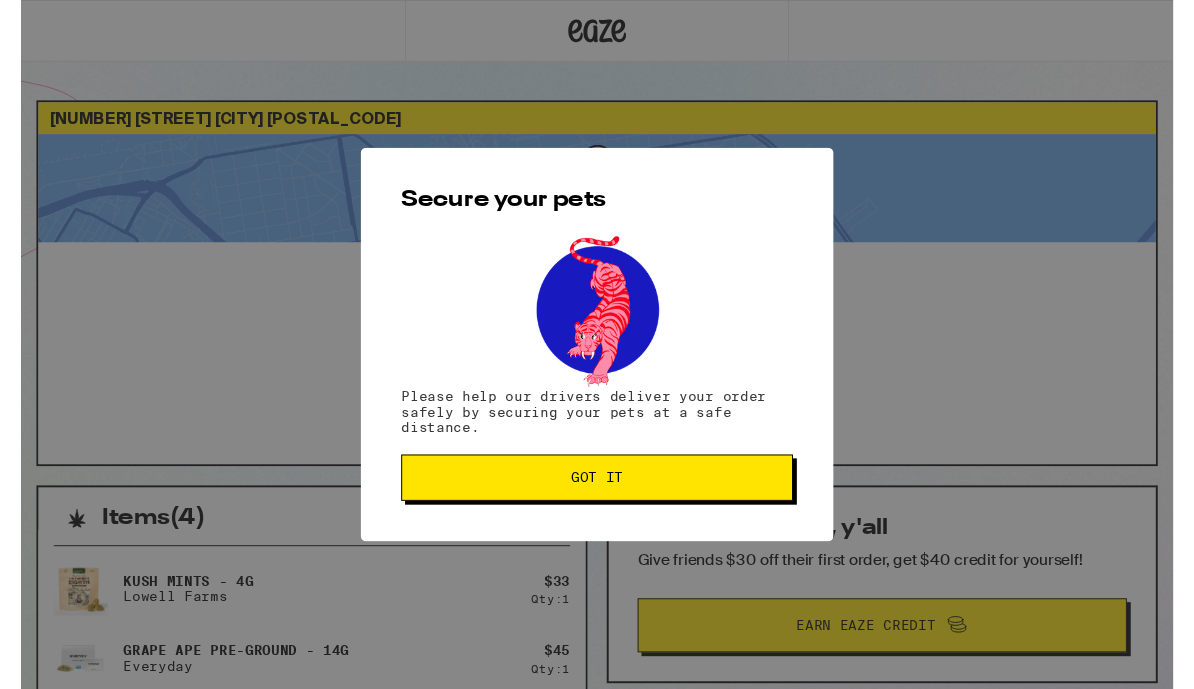 click on "Got it" at bounding box center (597, 495) 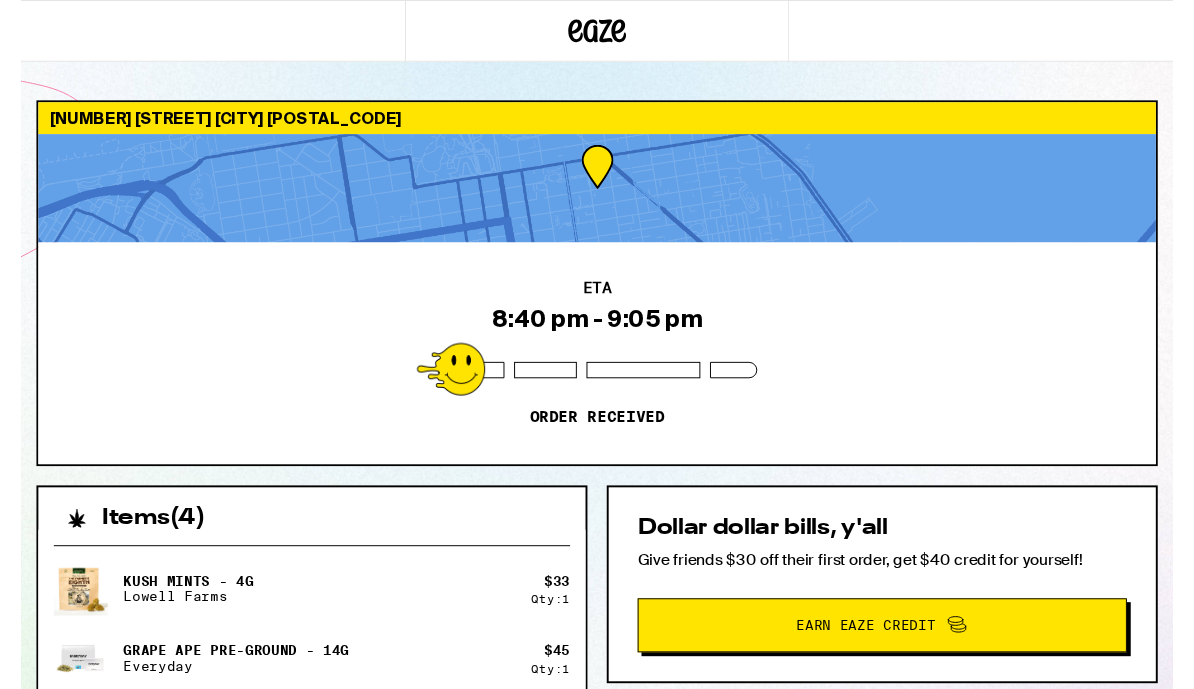 scroll, scrollTop: 0, scrollLeft: 0, axis: both 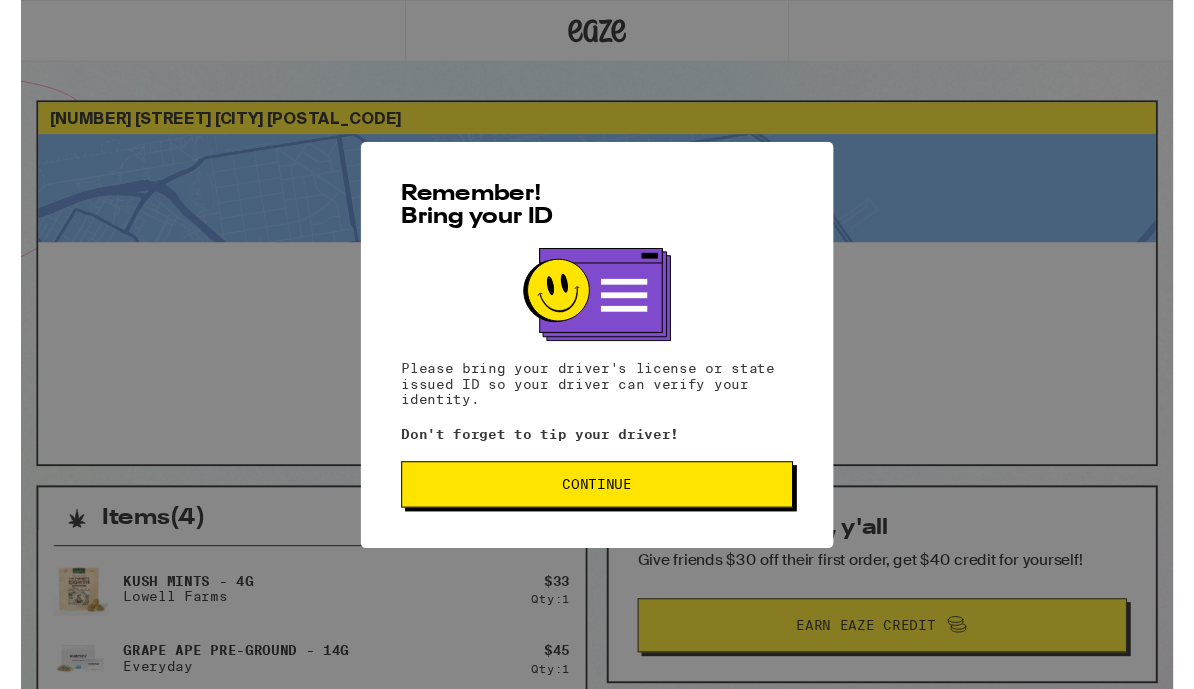 click on "Continue" at bounding box center (597, 502) 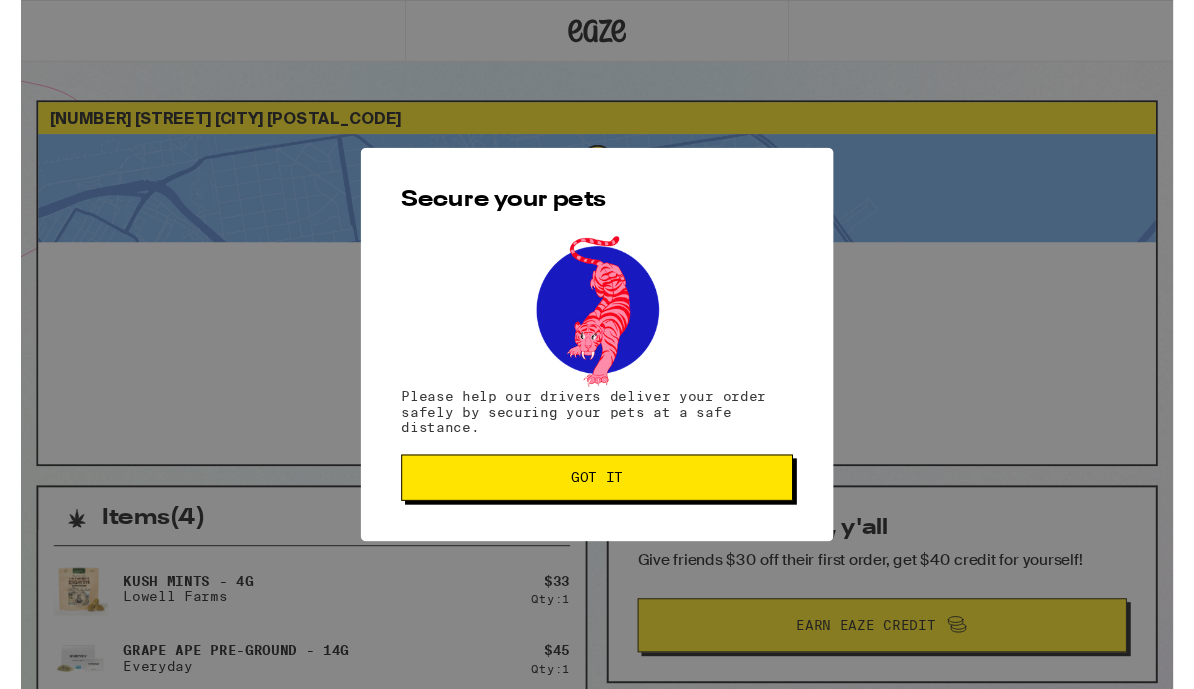 click on "Got it" at bounding box center (597, 495) 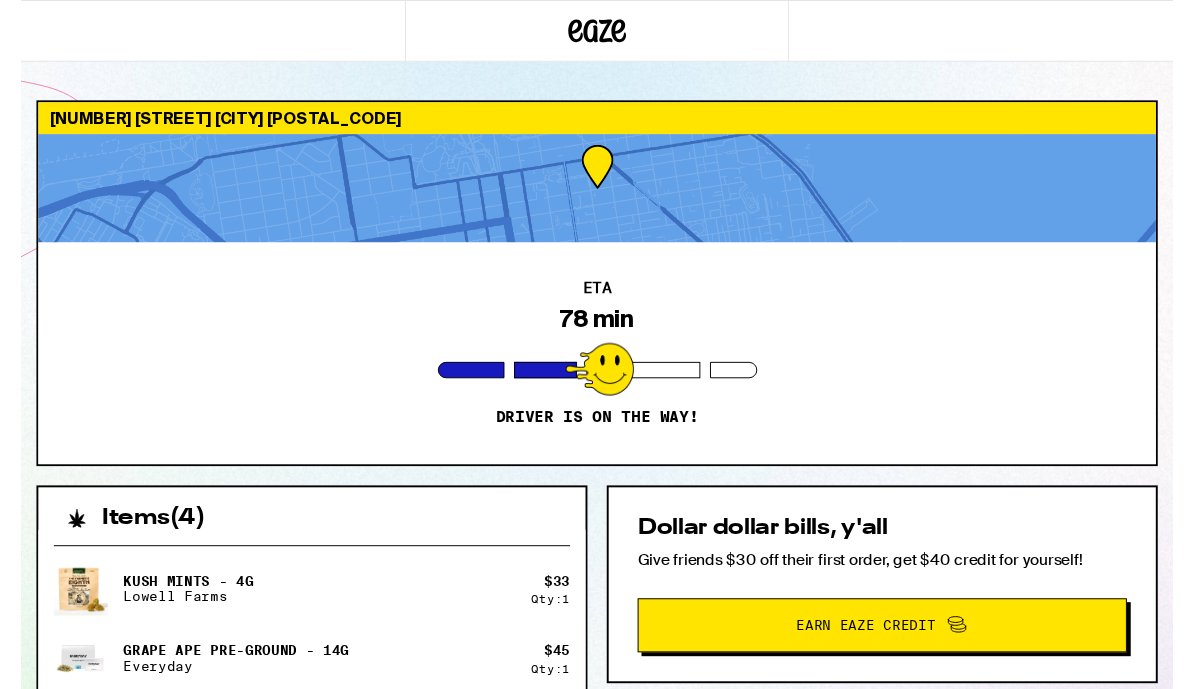 scroll, scrollTop: 0, scrollLeft: 0, axis: both 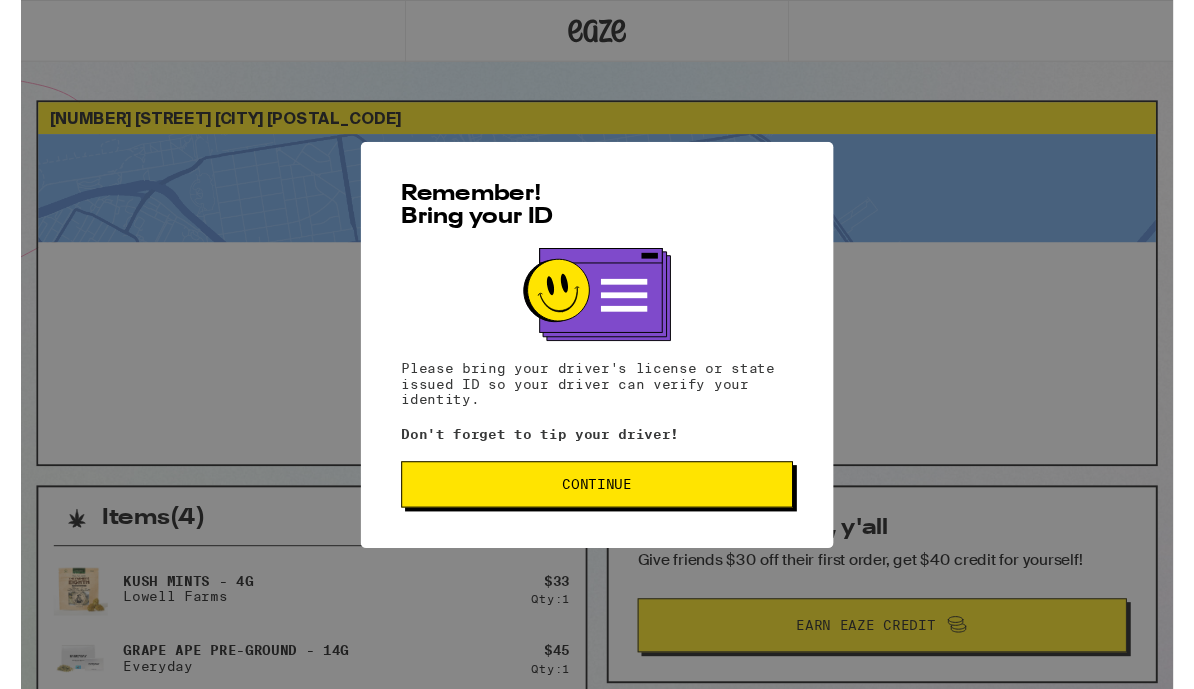 click on "Continue" at bounding box center [597, 502] 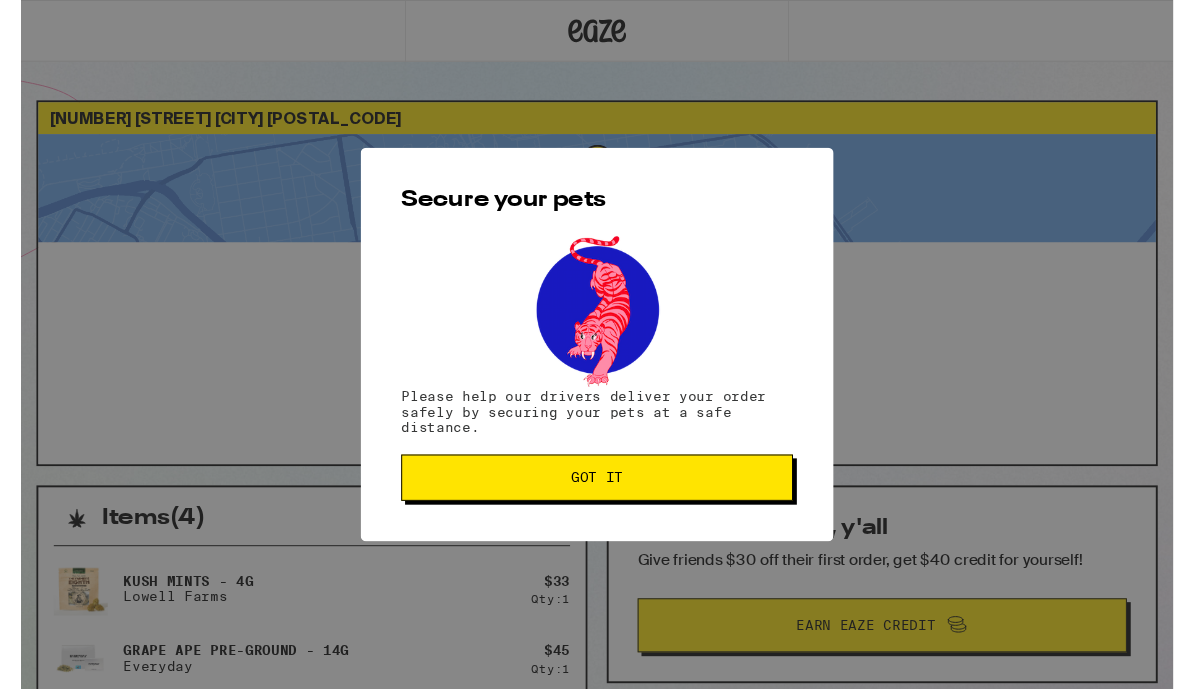 click on "Got it" at bounding box center (597, 495) 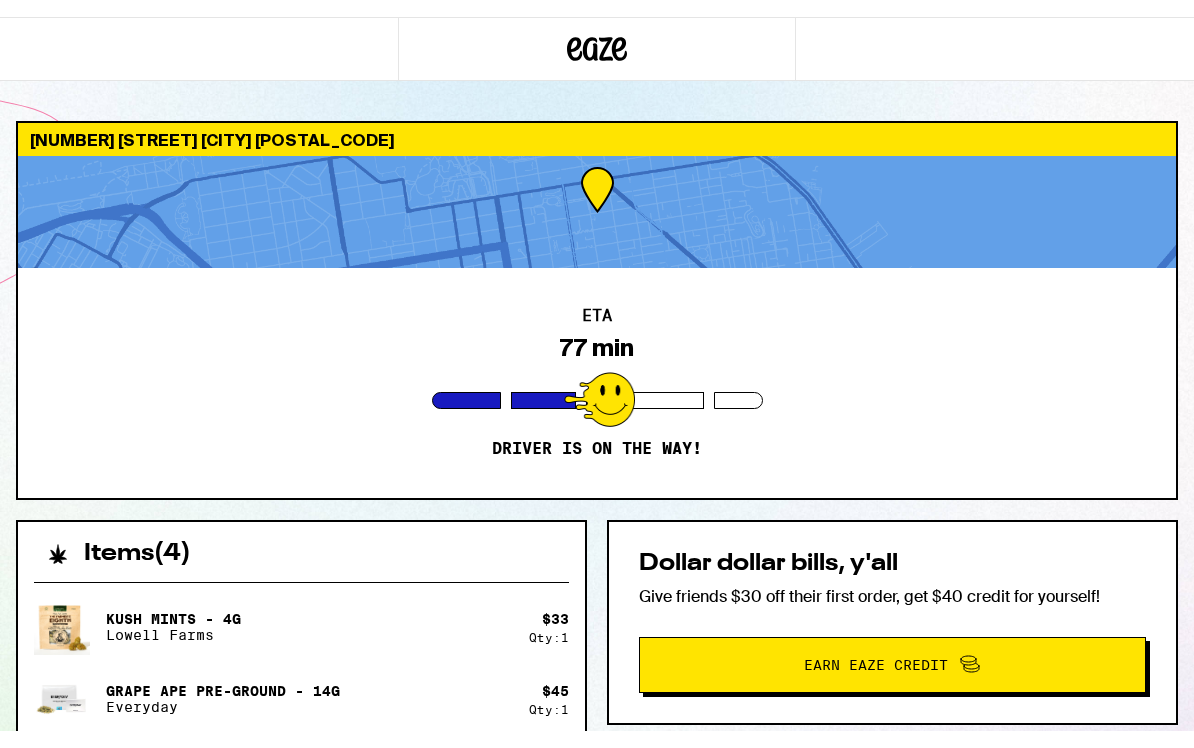 scroll, scrollTop: 0, scrollLeft: 0, axis: both 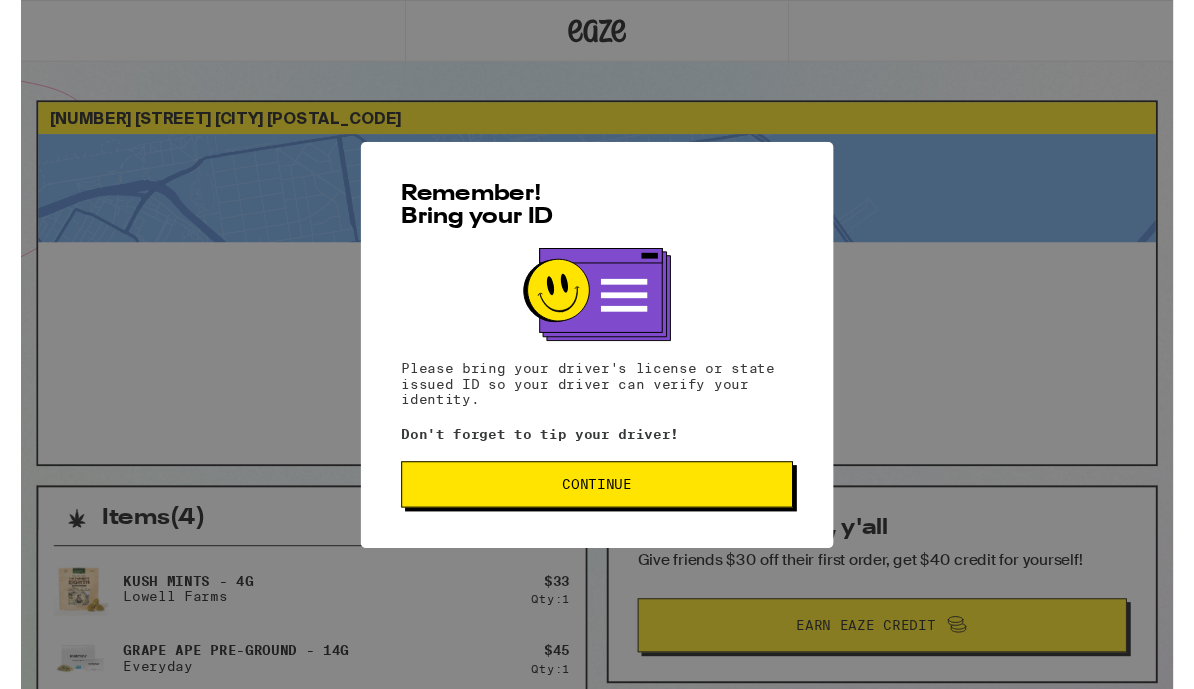 click on "Continue" at bounding box center (597, 502) 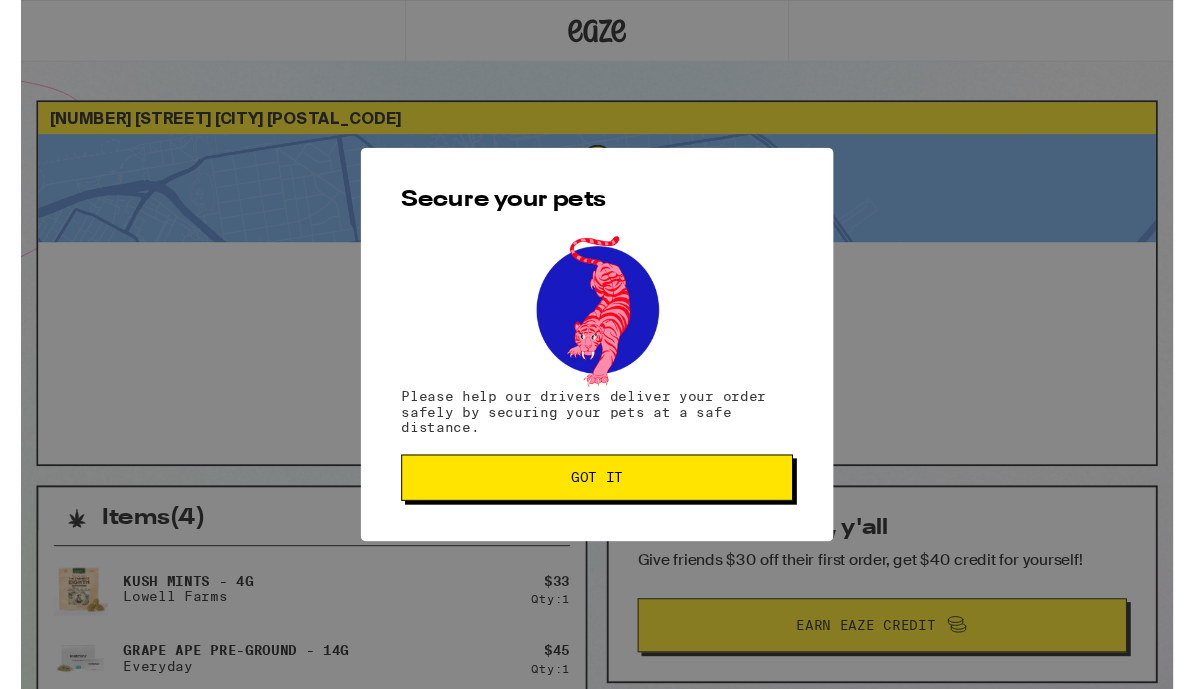 click on "Got it" at bounding box center (597, 495) 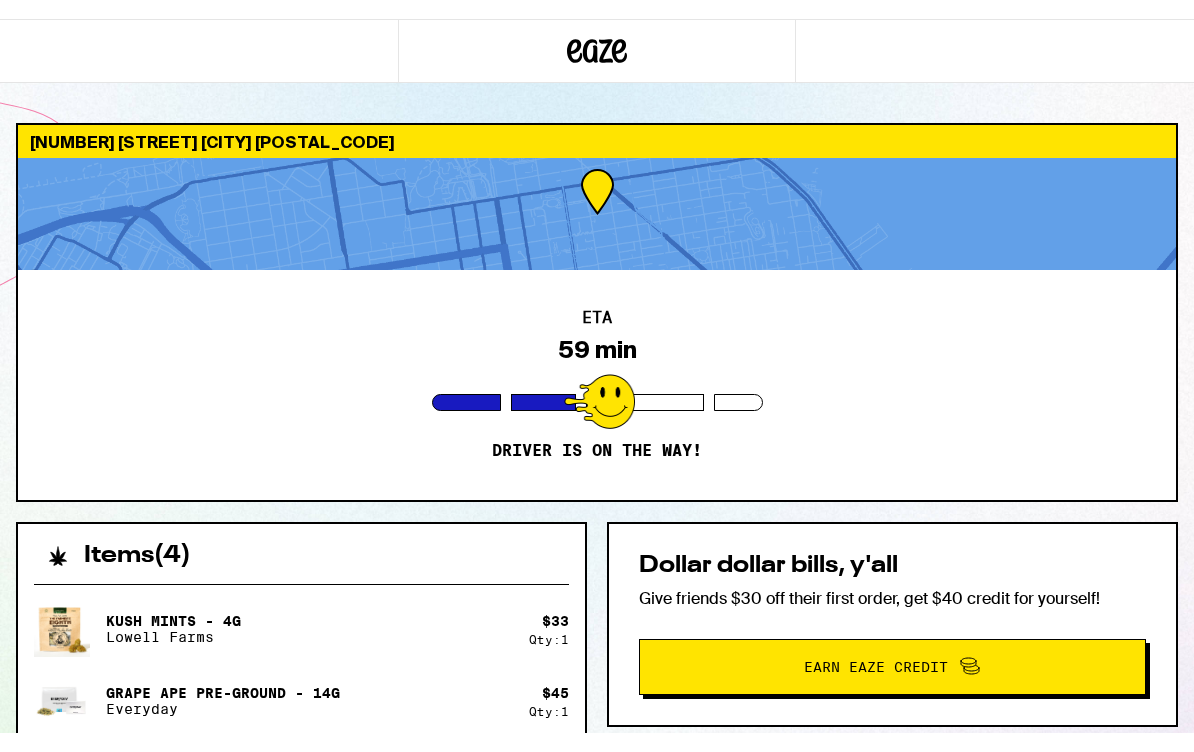 scroll, scrollTop: 0, scrollLeft: 0, axis: both 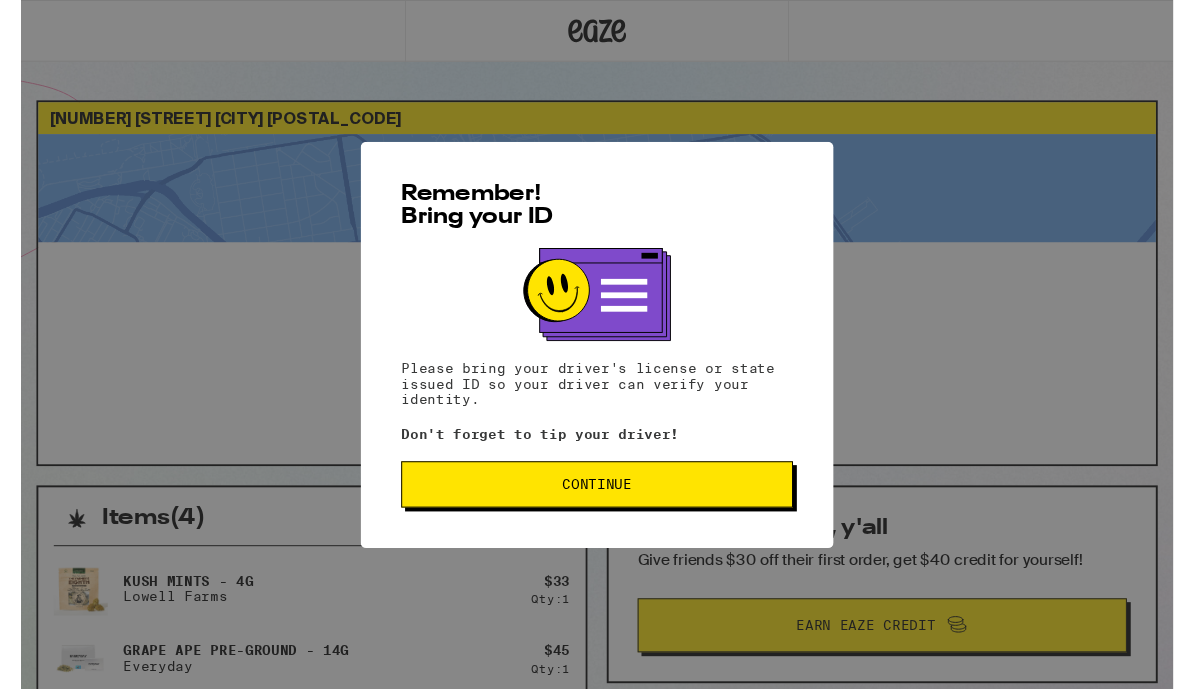 click on "Continue" at bounding box center [597, 502] 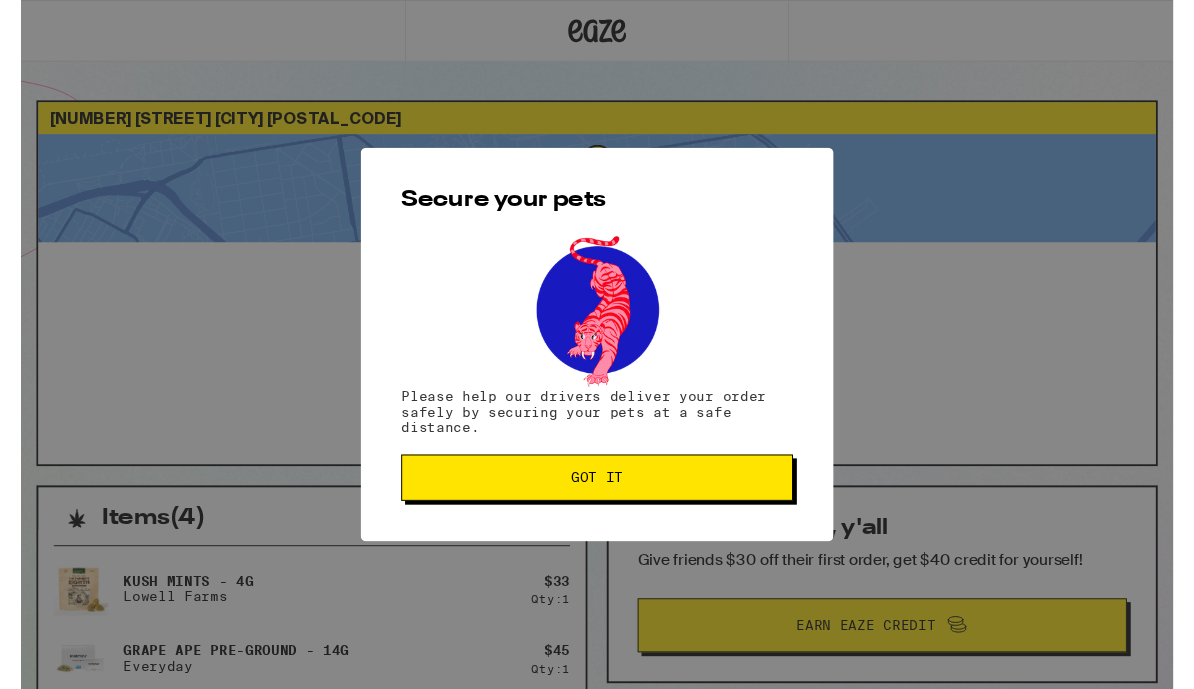 click on "Got it" at bounding box center [597, 495] 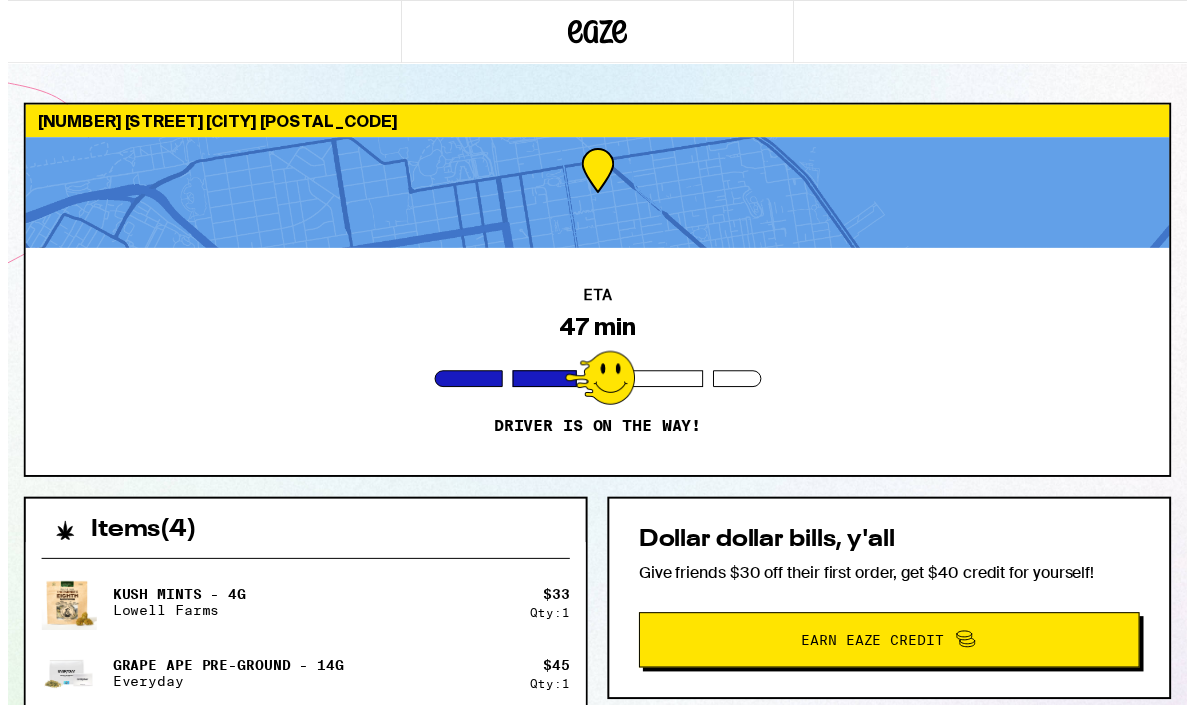 scroll, scrollTop: 0, scrollLeft: 0, axis: both 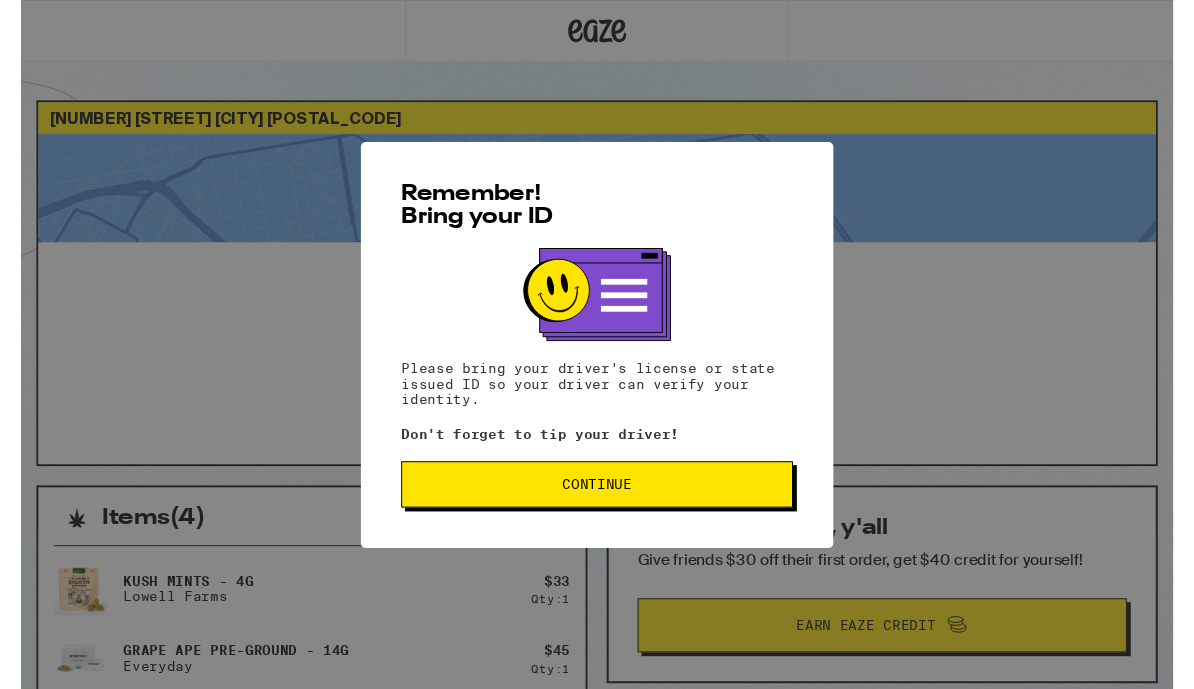 click on "Continue" at bounding box center (597, 502) 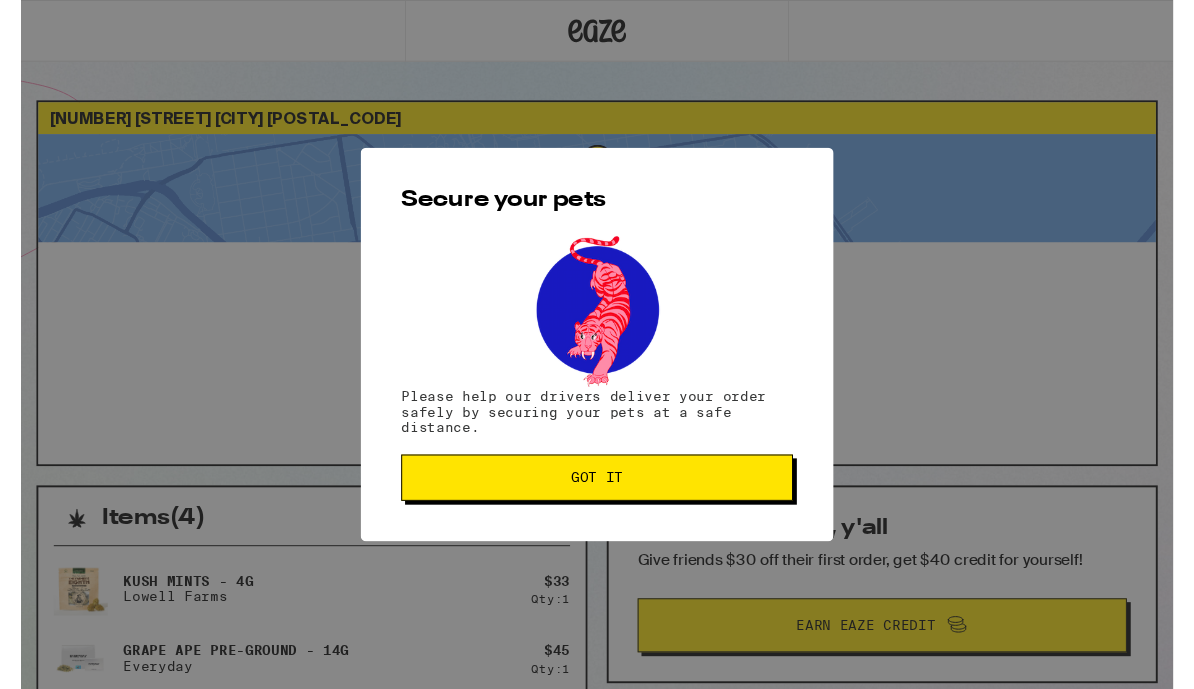 click on "Got it" at bounding box center [597, 495] 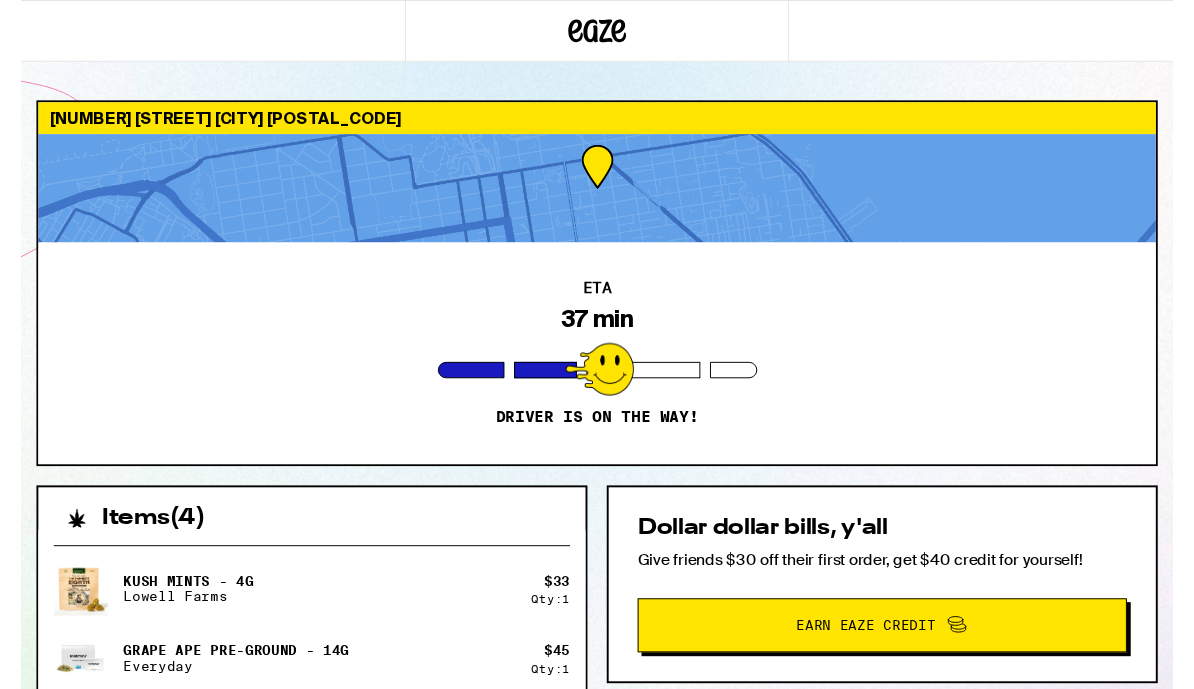 scroll, scrollTop: 0, scrollLeft: 0, axis: both 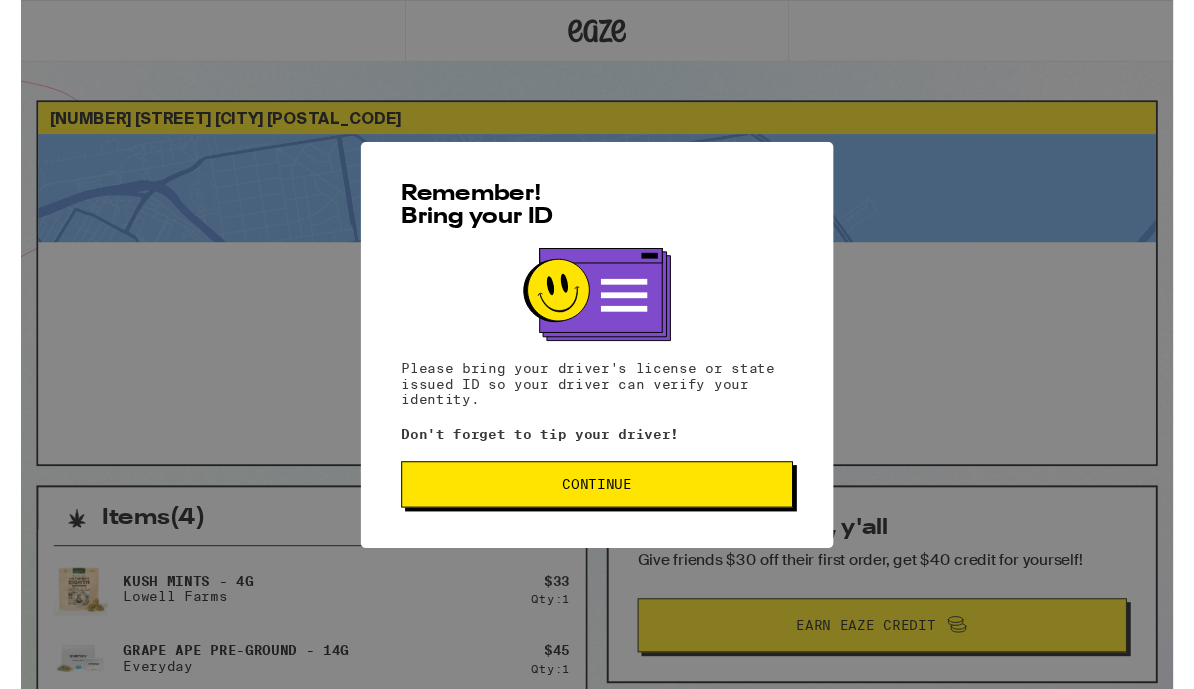 click on "Continue" at bounding box center [597, 502] 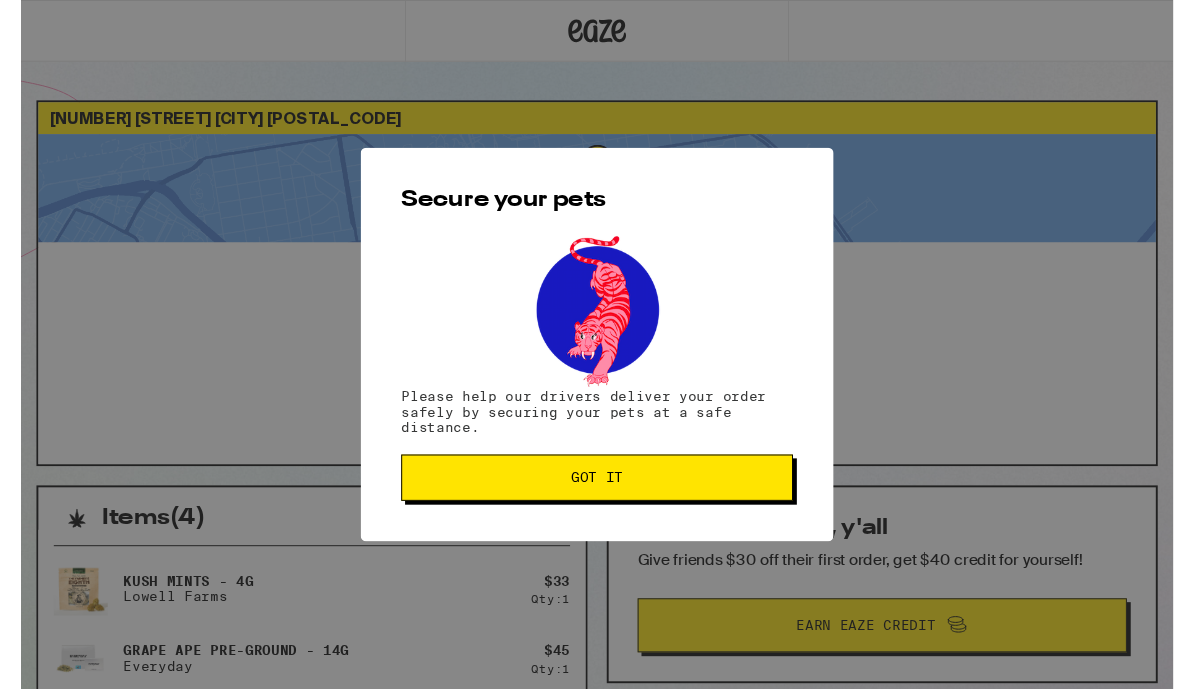 click on "Got it" at bounding box center (597, 495) 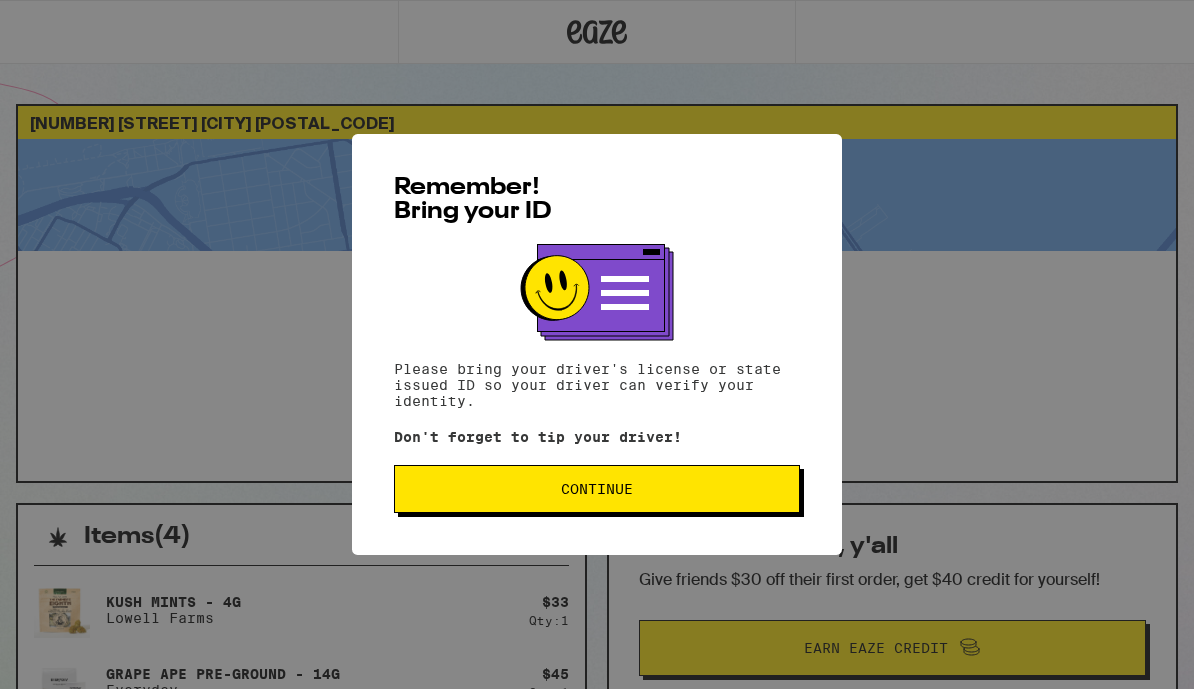 scroll, scrollTop: 0, scrollLeft: 0, axis: both 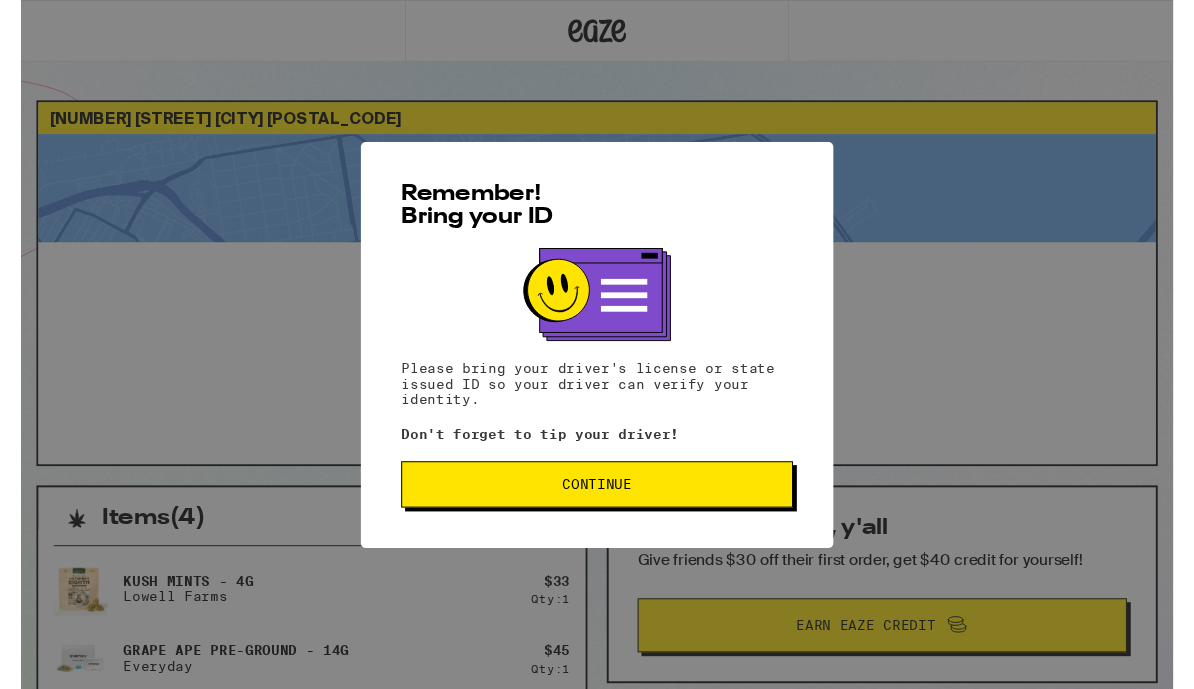 click on "Continue" at bounding box center (597, 502) 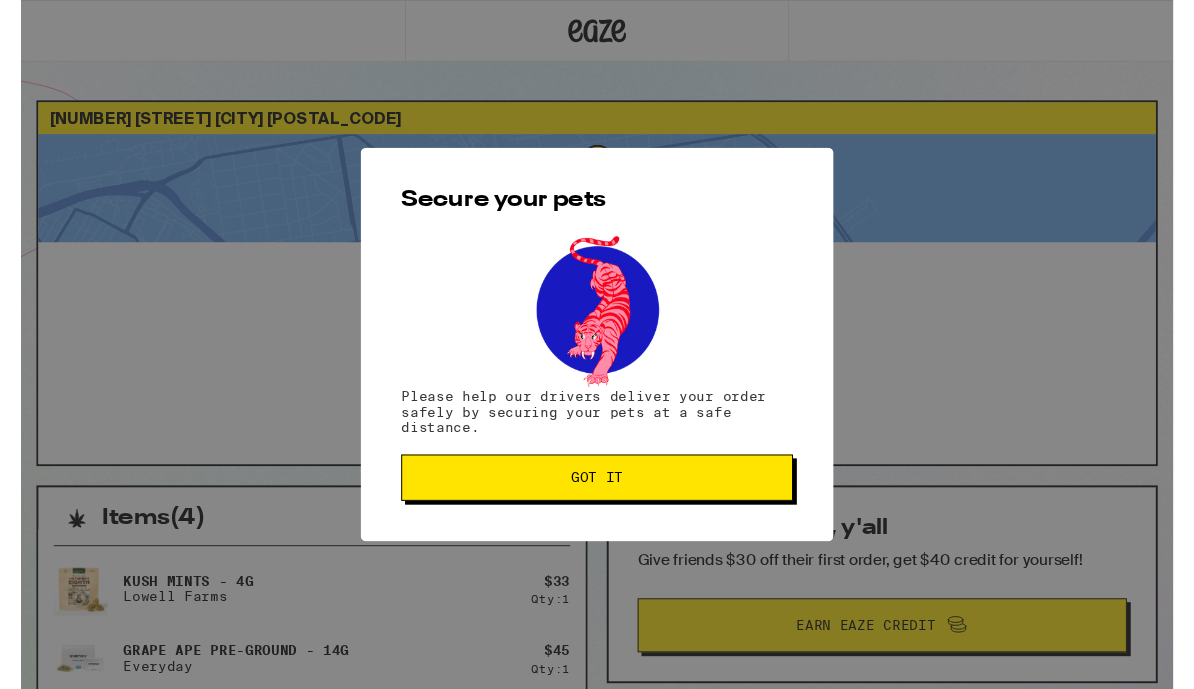 click on "Got it" at bounding box center (597, 495) 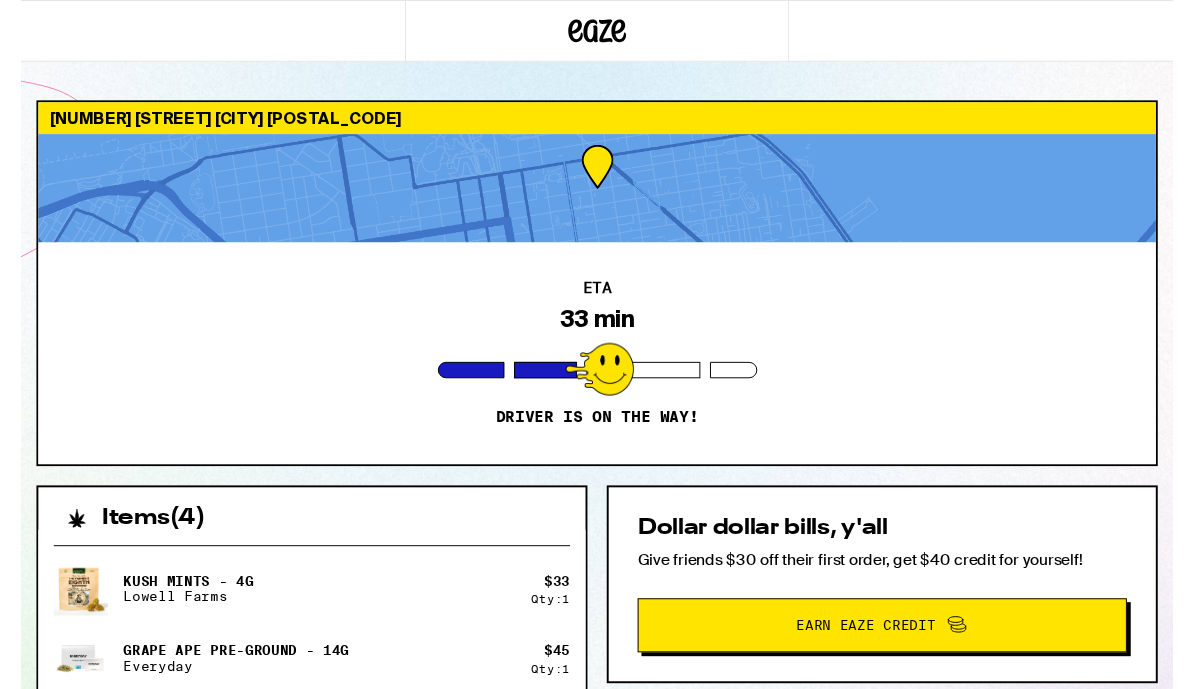 scroll, scrollTop: 0, scrollLeft: 0, axis: both 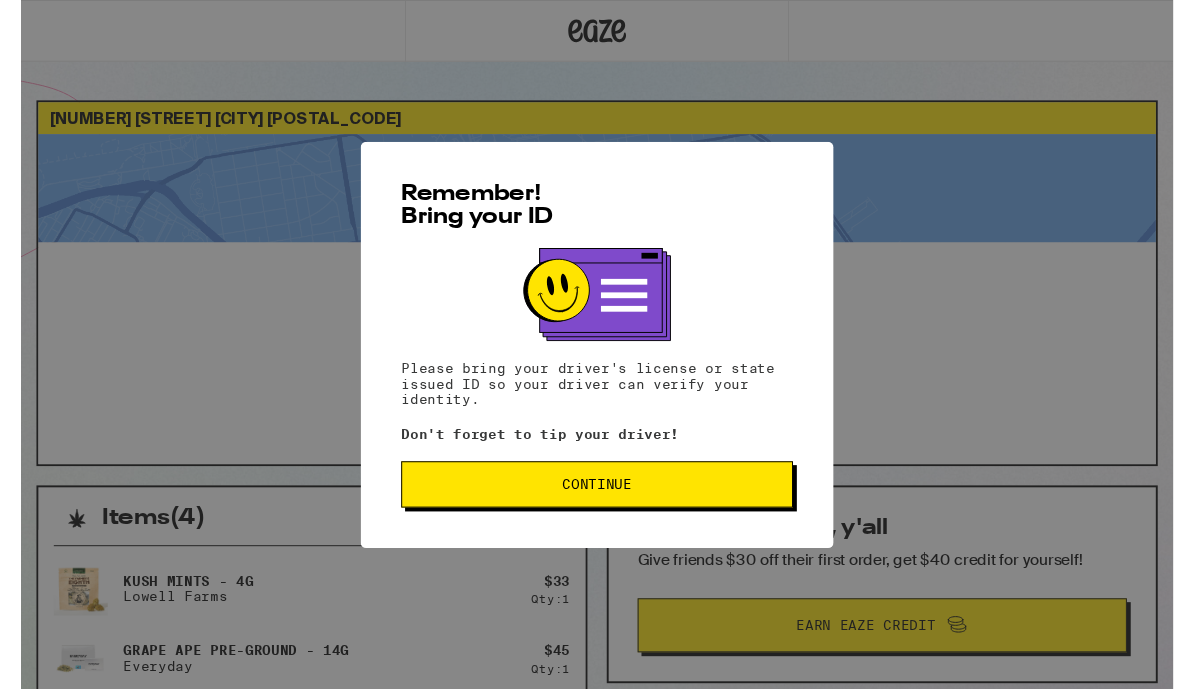 click on "Continue" at bounding box center [597, 502] 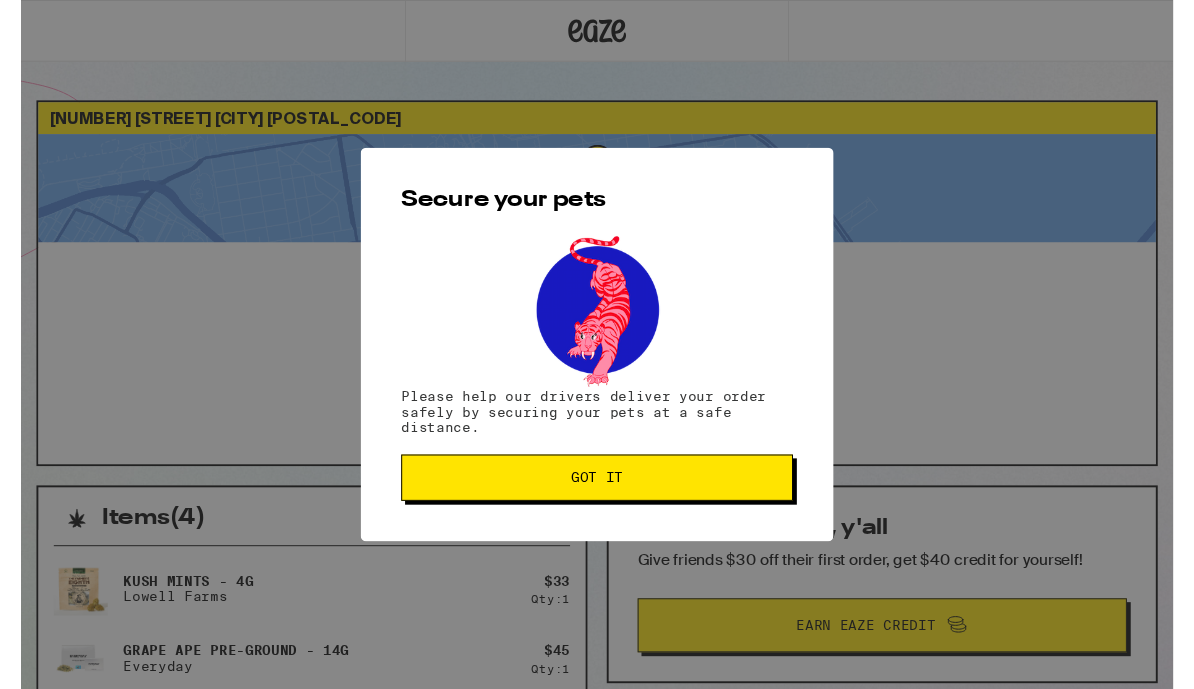 click on "Got it" at bounding box center [597, 495] 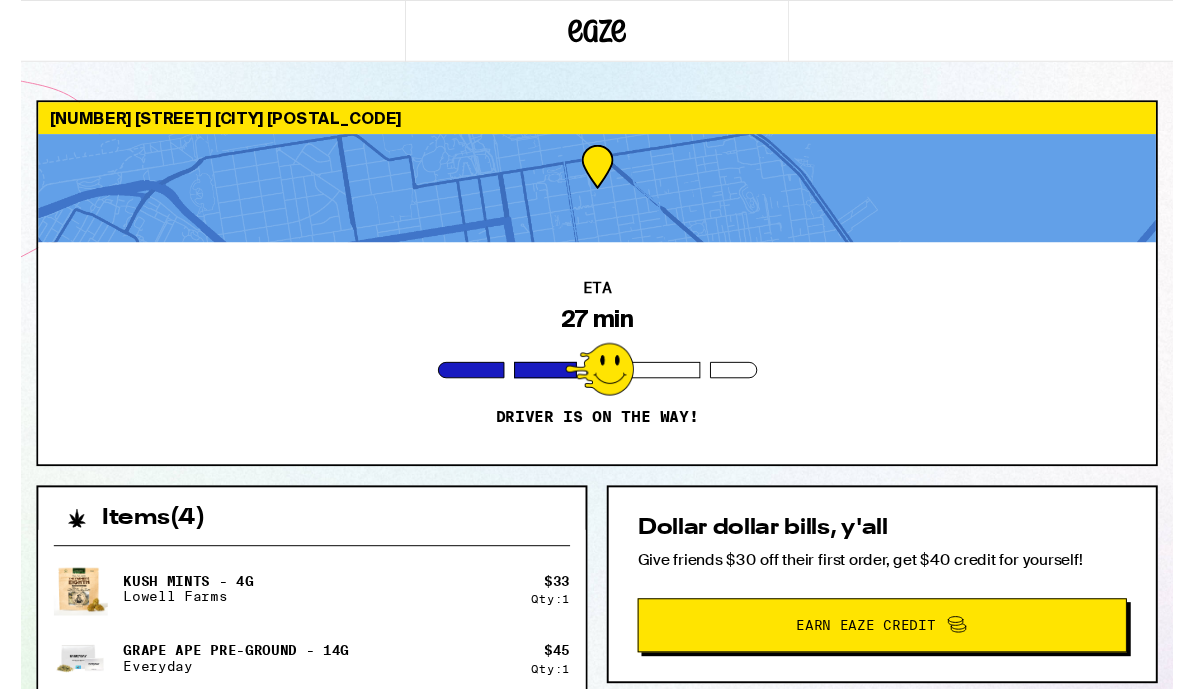 scroll, scrollTop: 0, scrollLeft: 0, axis: both 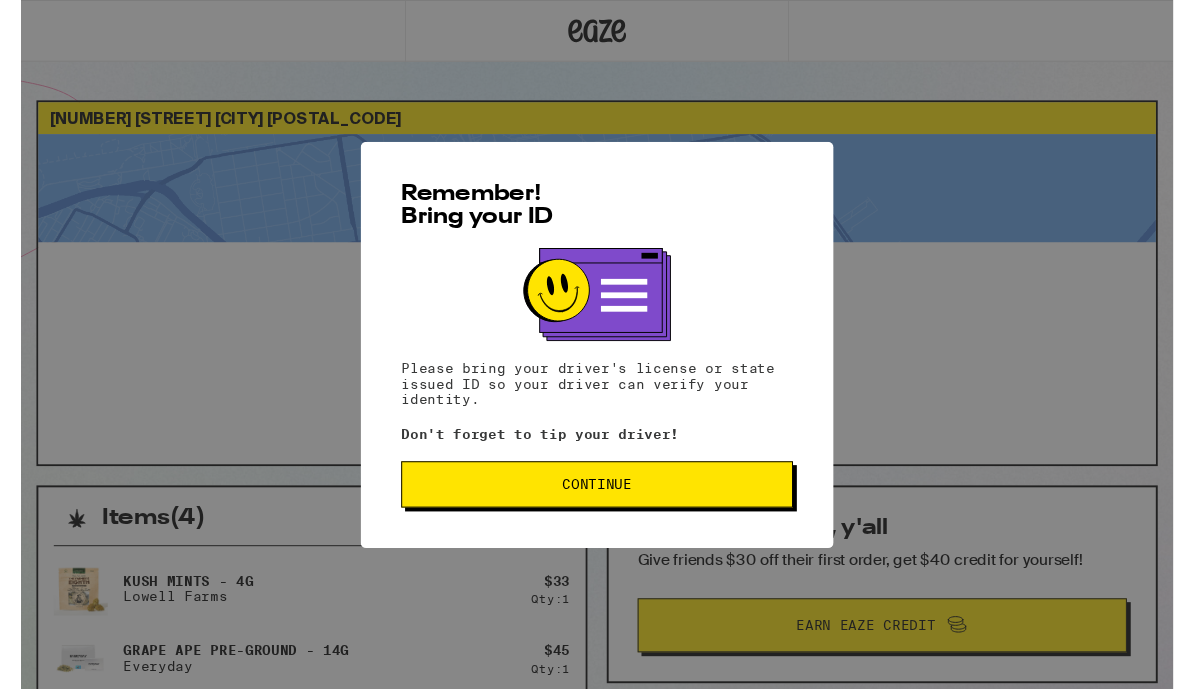 click on "Continue" at bounding box center [597, 502] 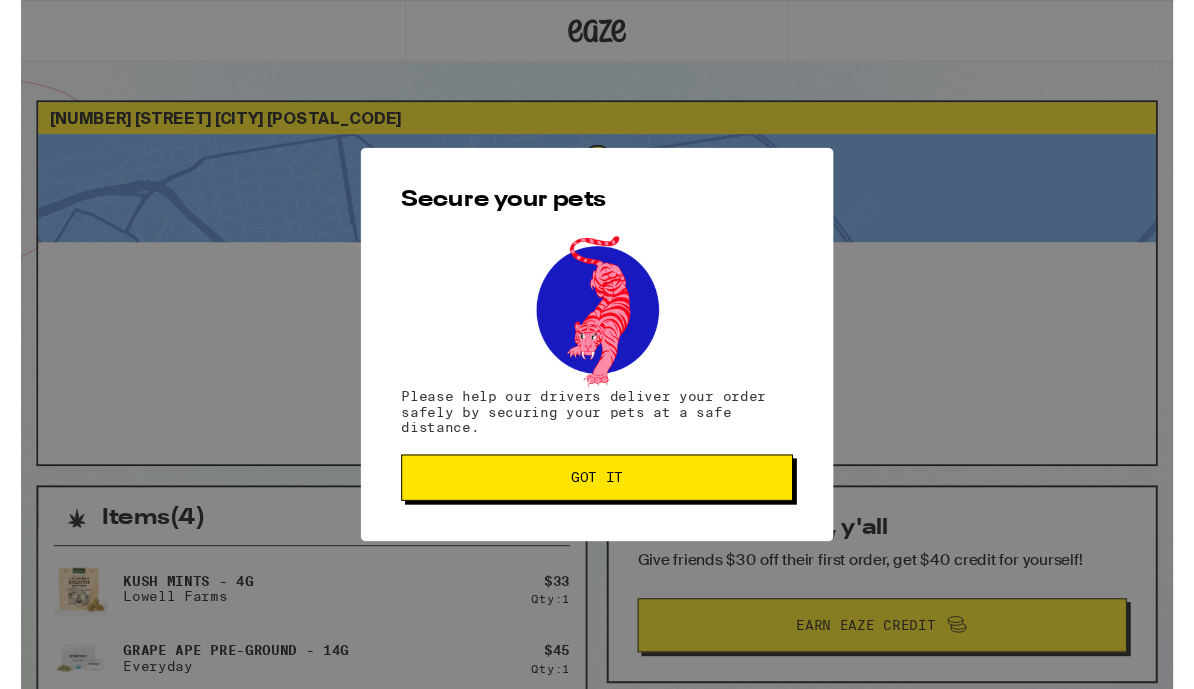 click on "Got it" at bounding box center (597, 495) 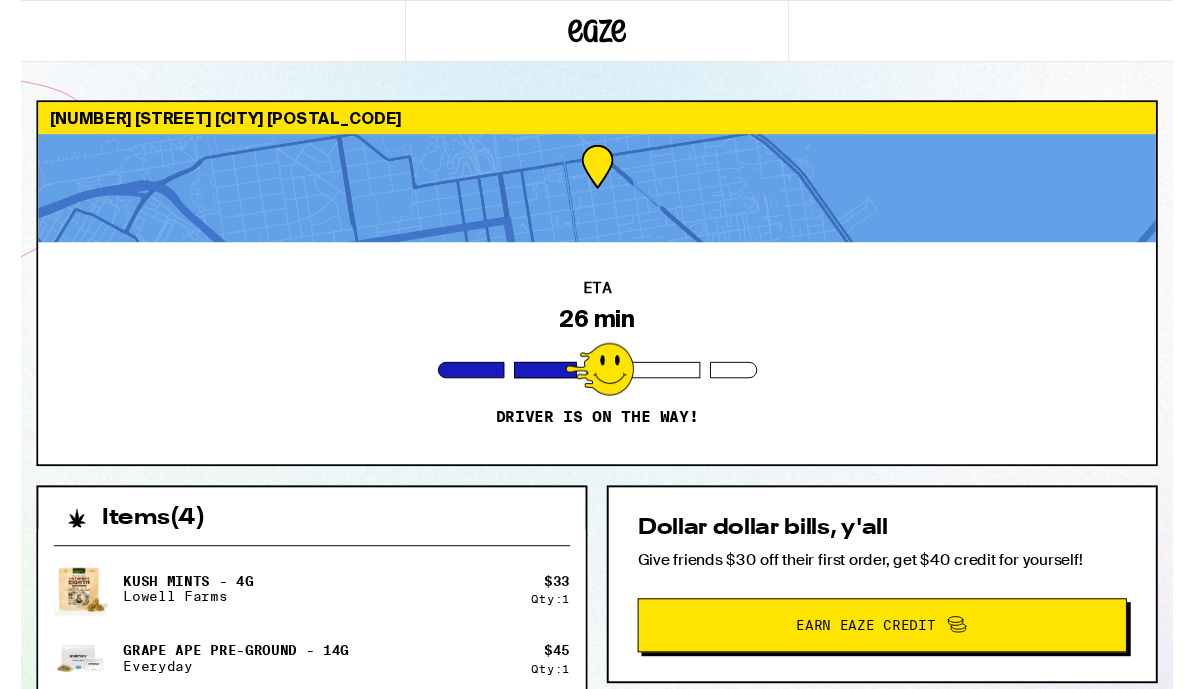 scroll, scrollTop: 0, scrollLeft: 0, axis: both 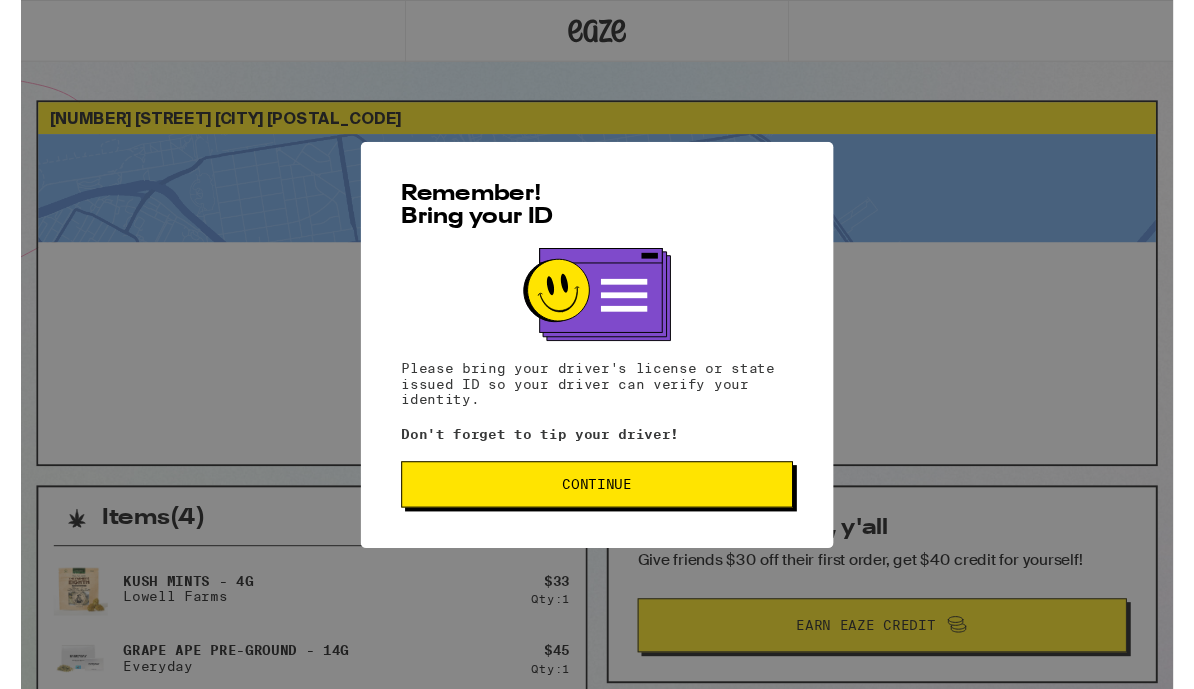 click on "Continue" at bounding box center (597, 502) 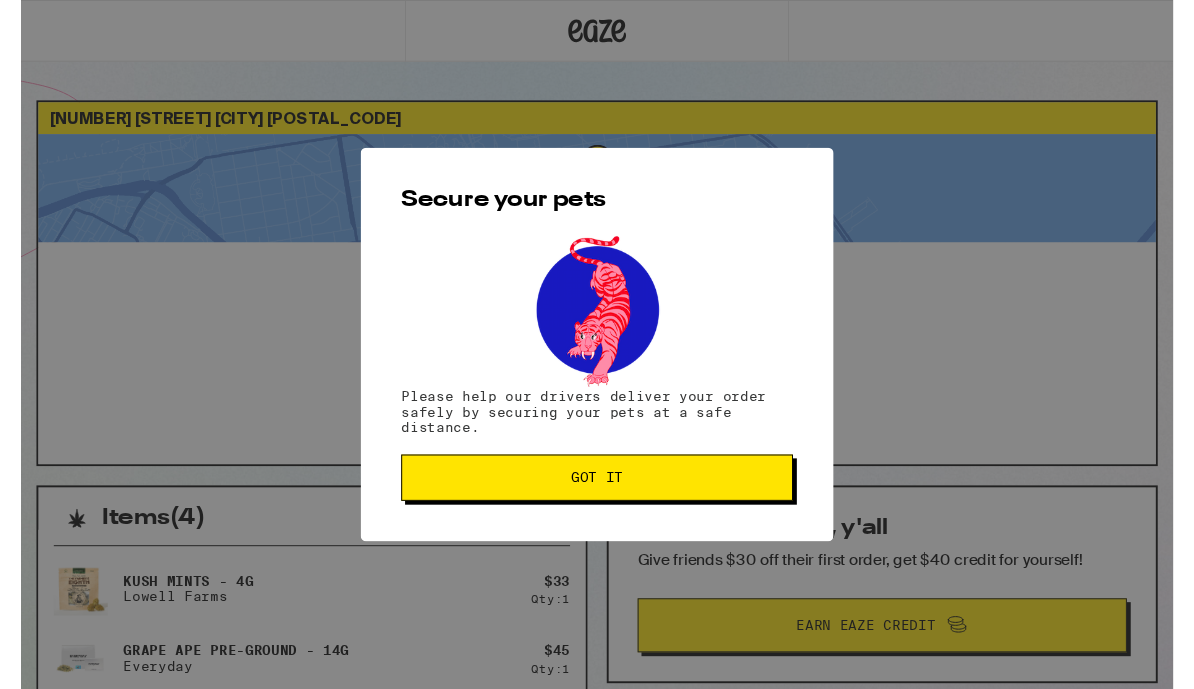 click on "Got it" at bounding box center (597, 495) 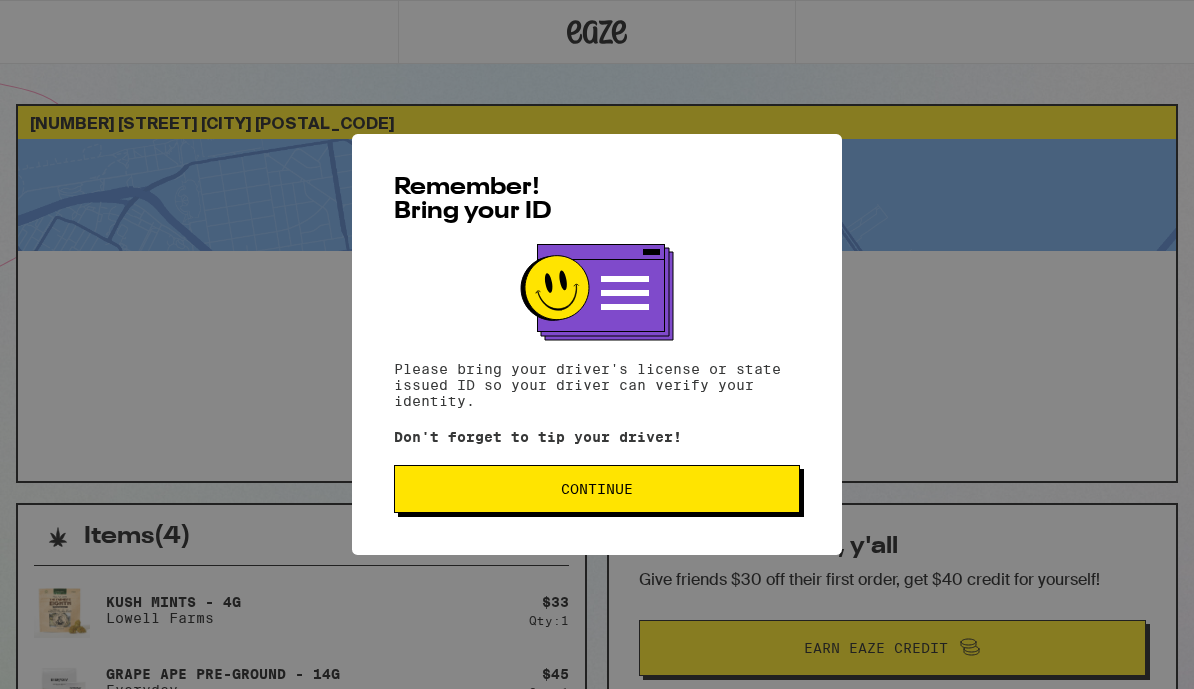 scroll, scrollTop: 0, scrollLeft: 0, axis: both 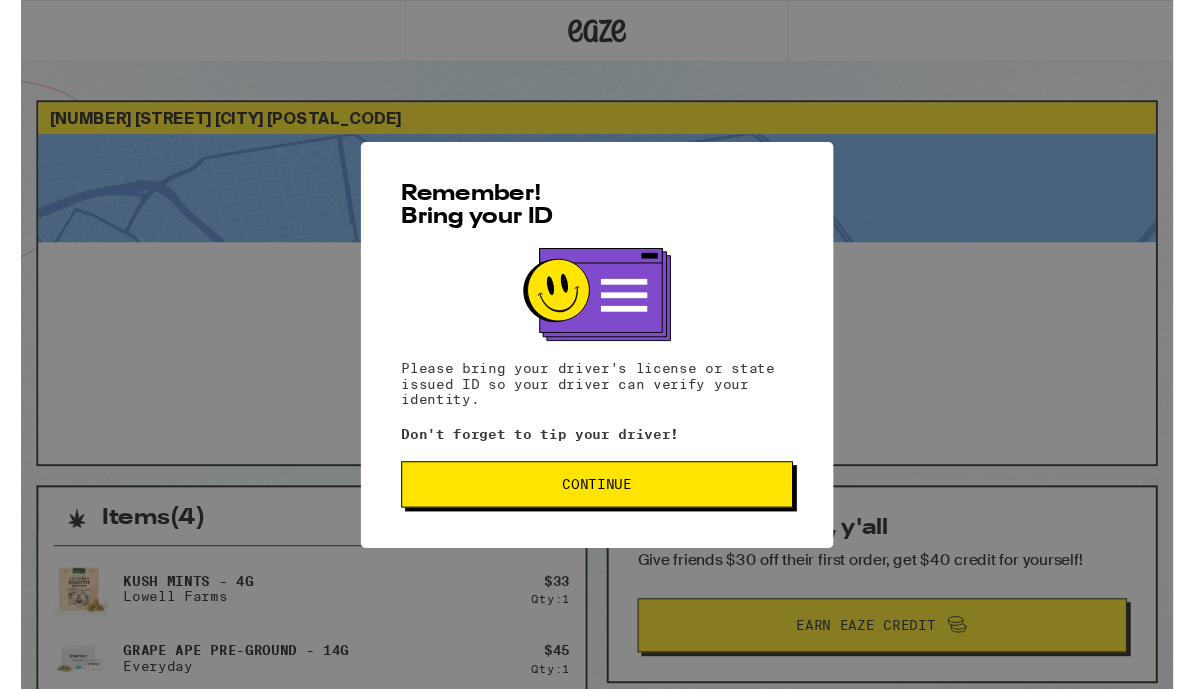 click on "Continue" at bounding box center (597, 502) 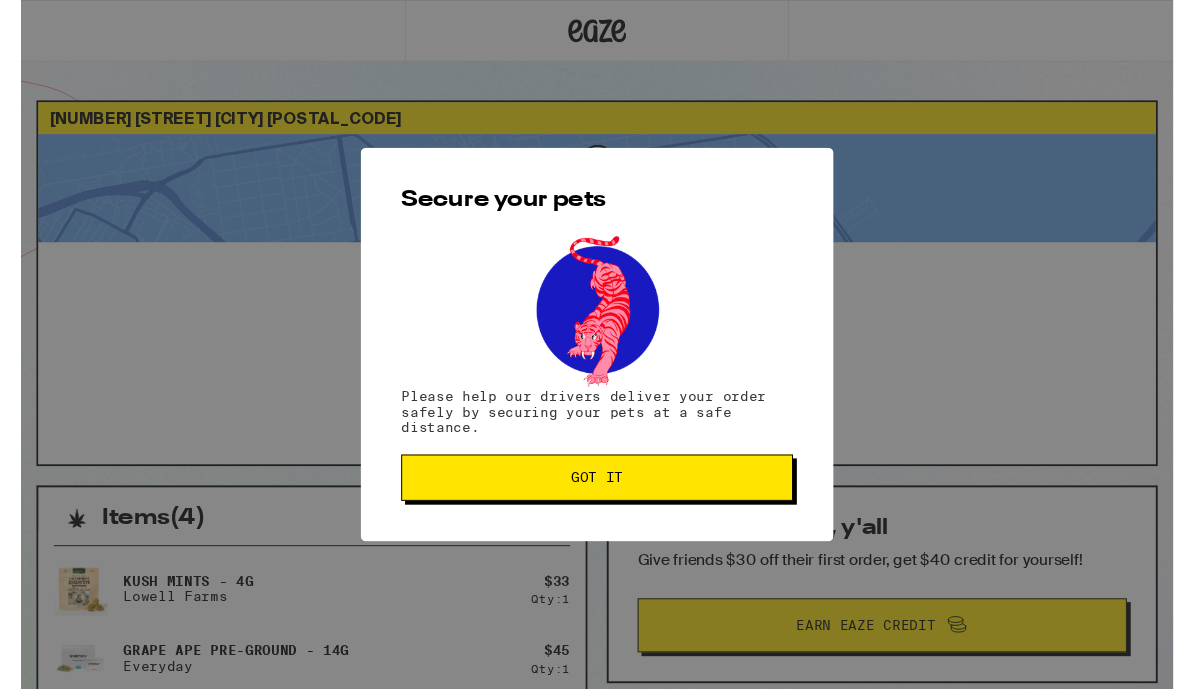 click on "Got it" at bounding box center [597, 495] 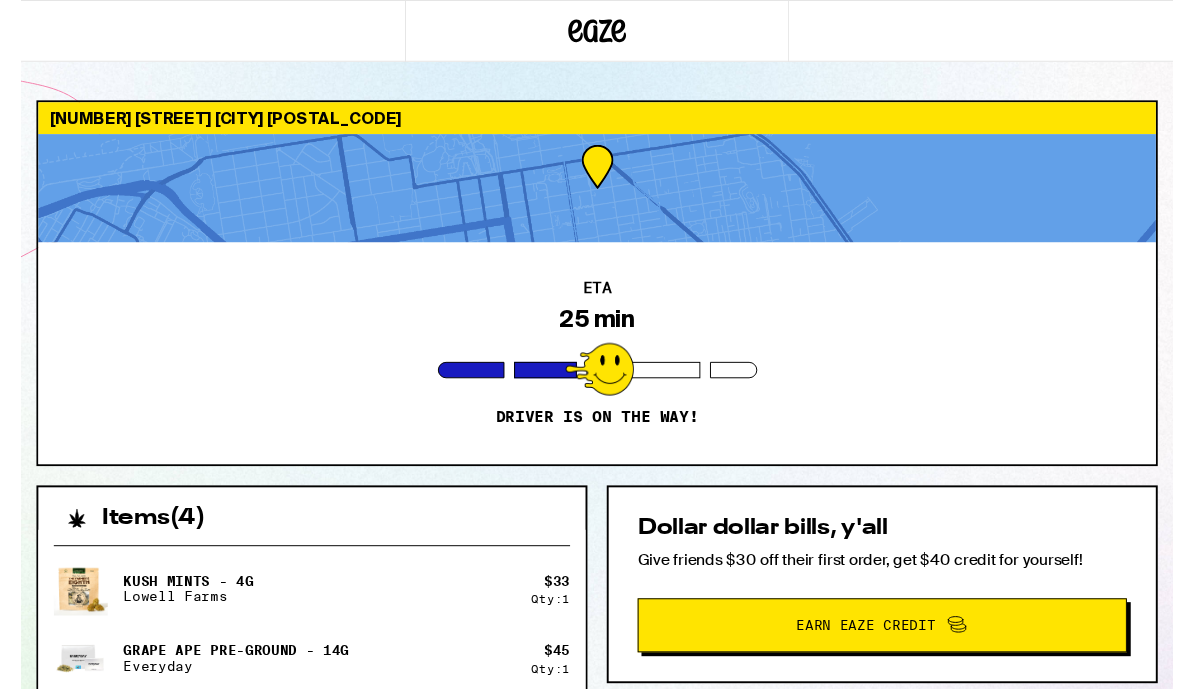 scroll, scrollTop: 0, scrollLeft: 0, axis: both 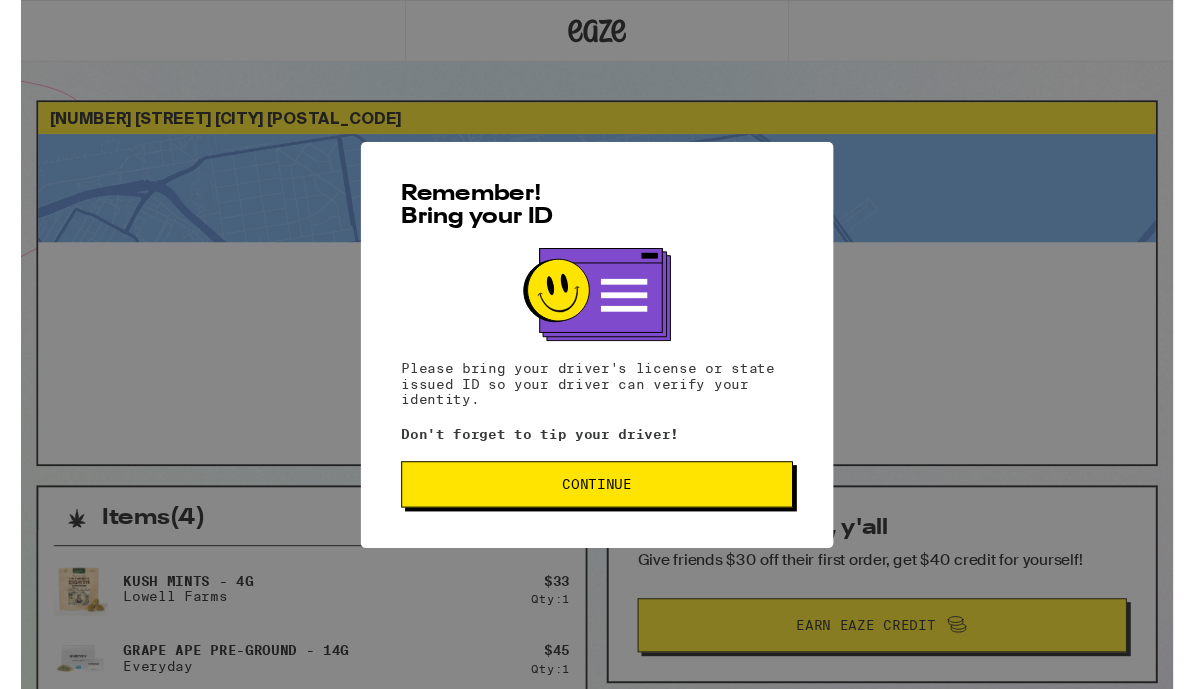 click on "Continue" at bounding box center (597, 502) 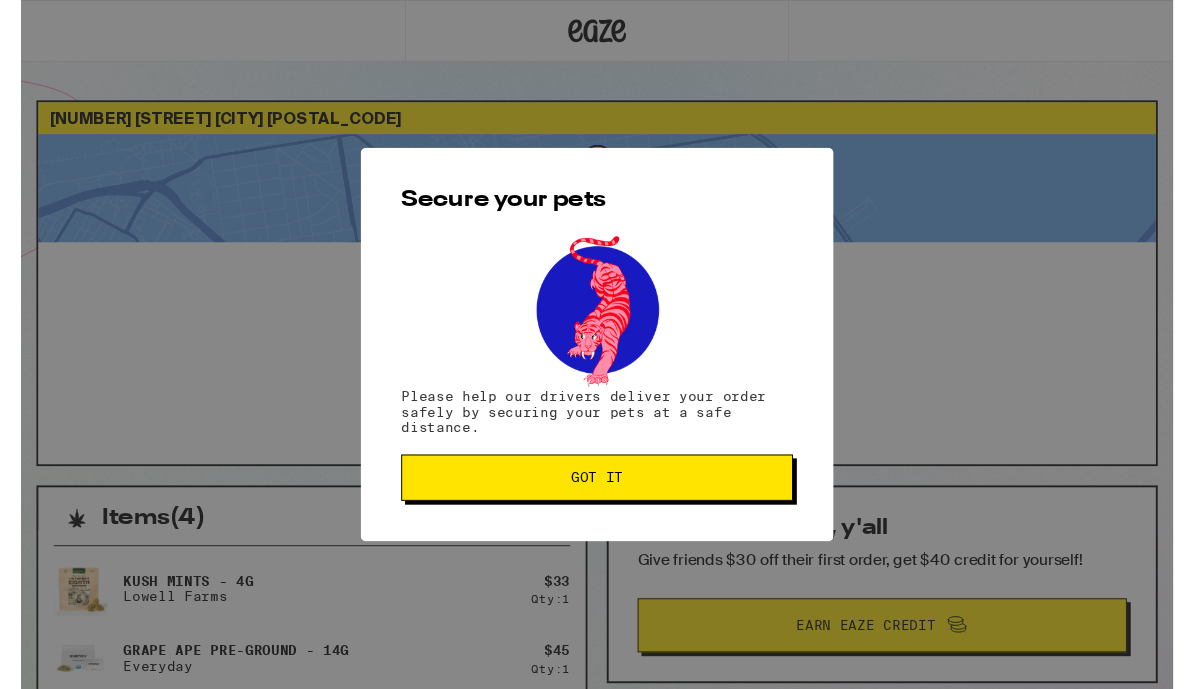 click on "Got it" at bounding box center [597, 495] 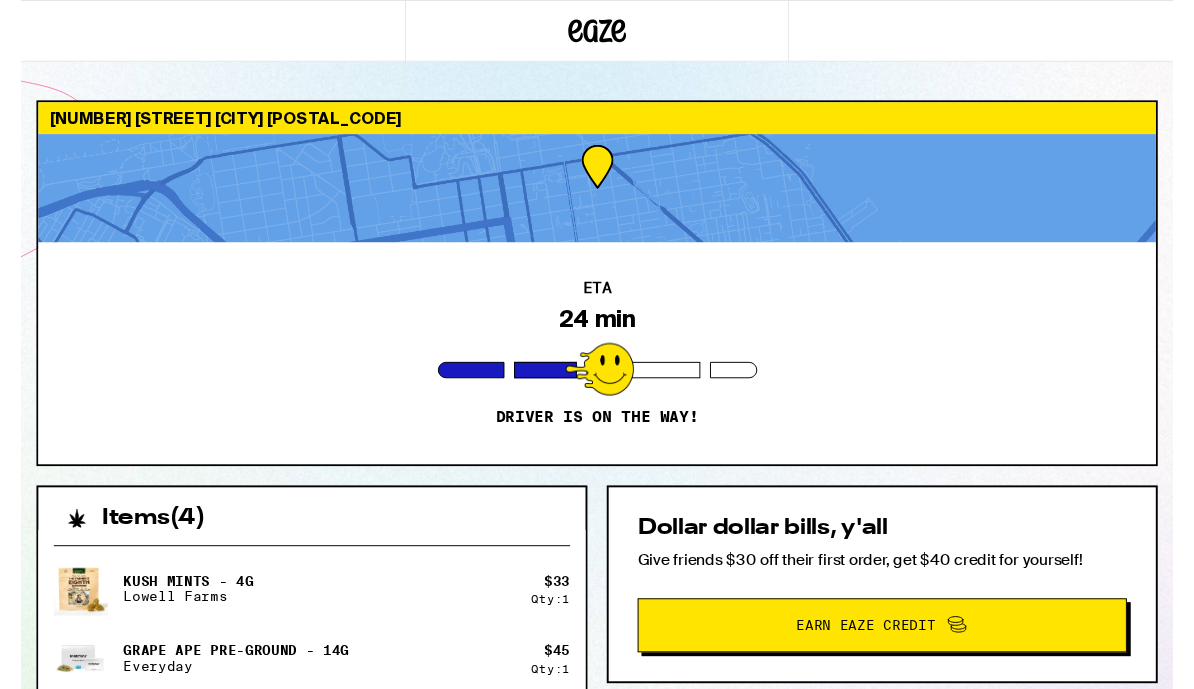 scroll, scrollTop: 0, scrollLeft: 0, axis: both 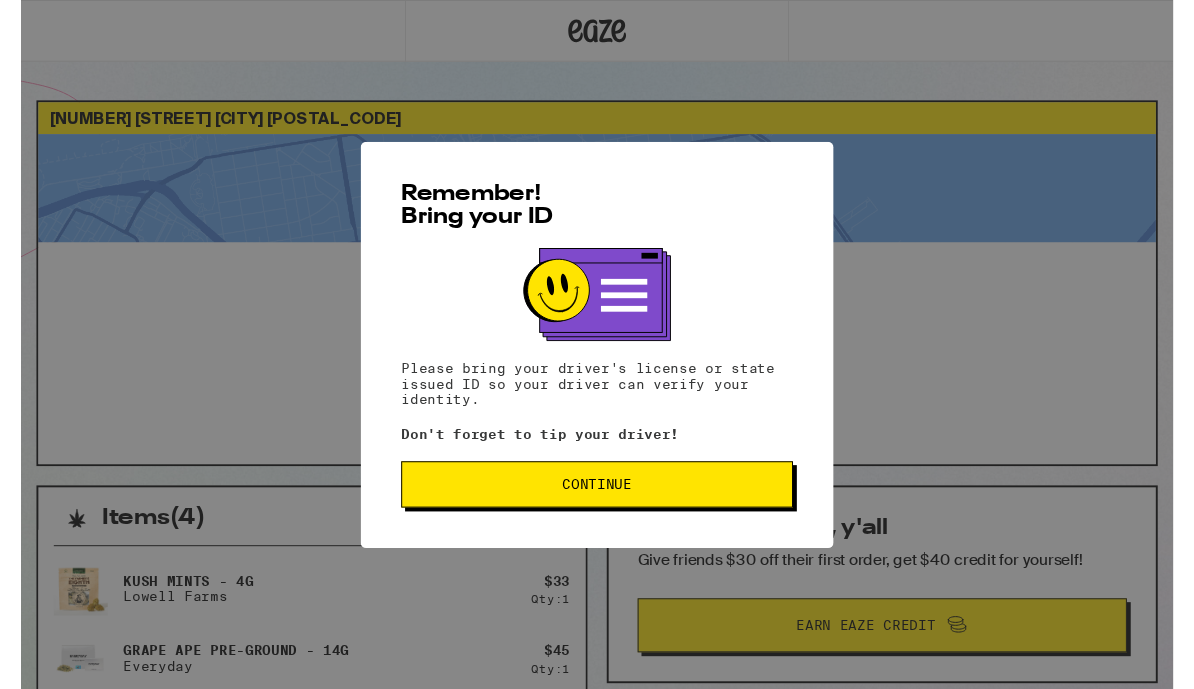 click on "Continue" at bounding box center (597, 502) 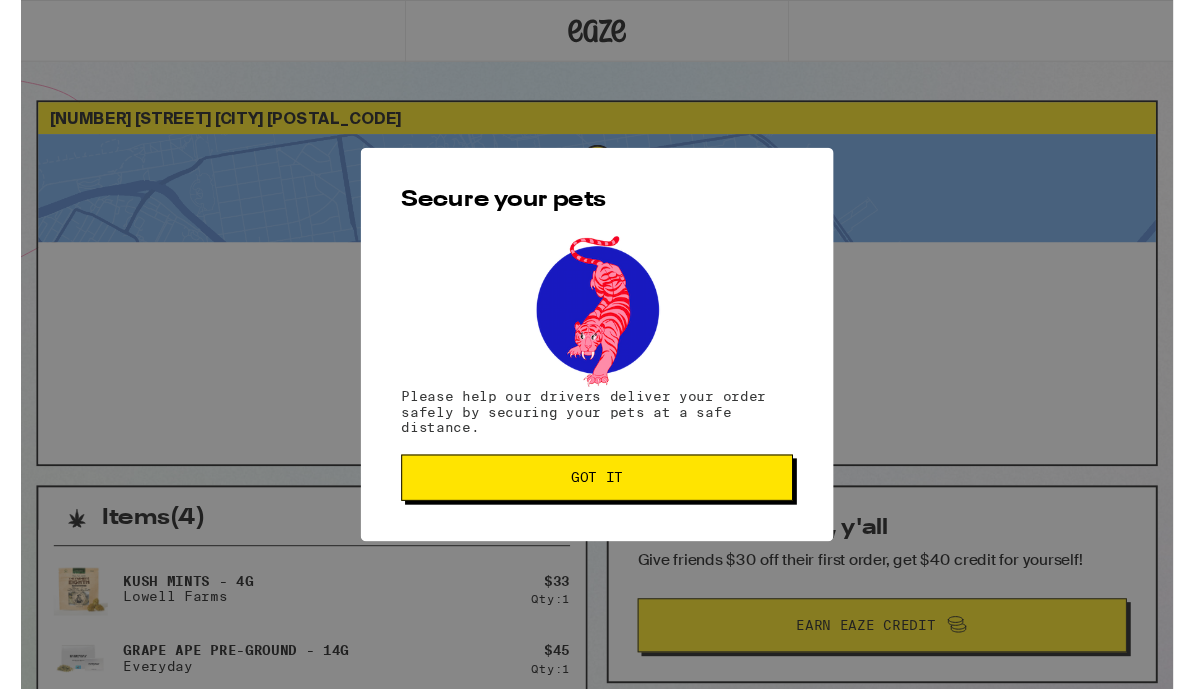 click on "Got it" at bounding box center (597, 495) 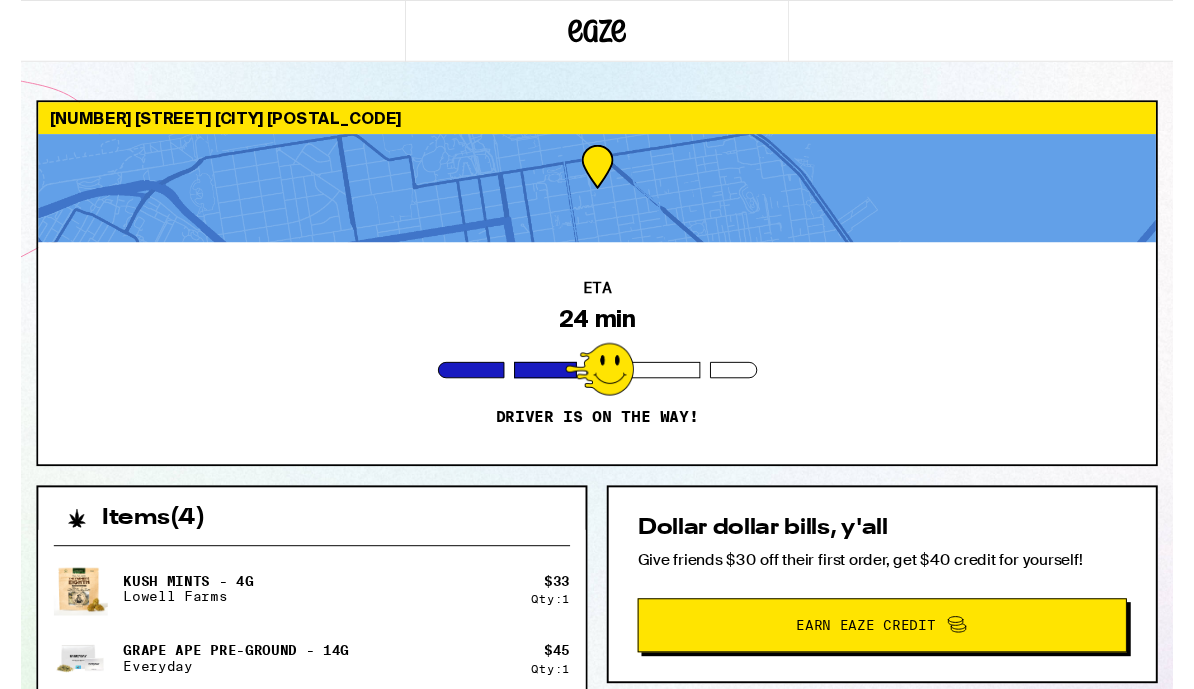 scroll, scrollTop: 0, scrollLeft: 0, axis: both 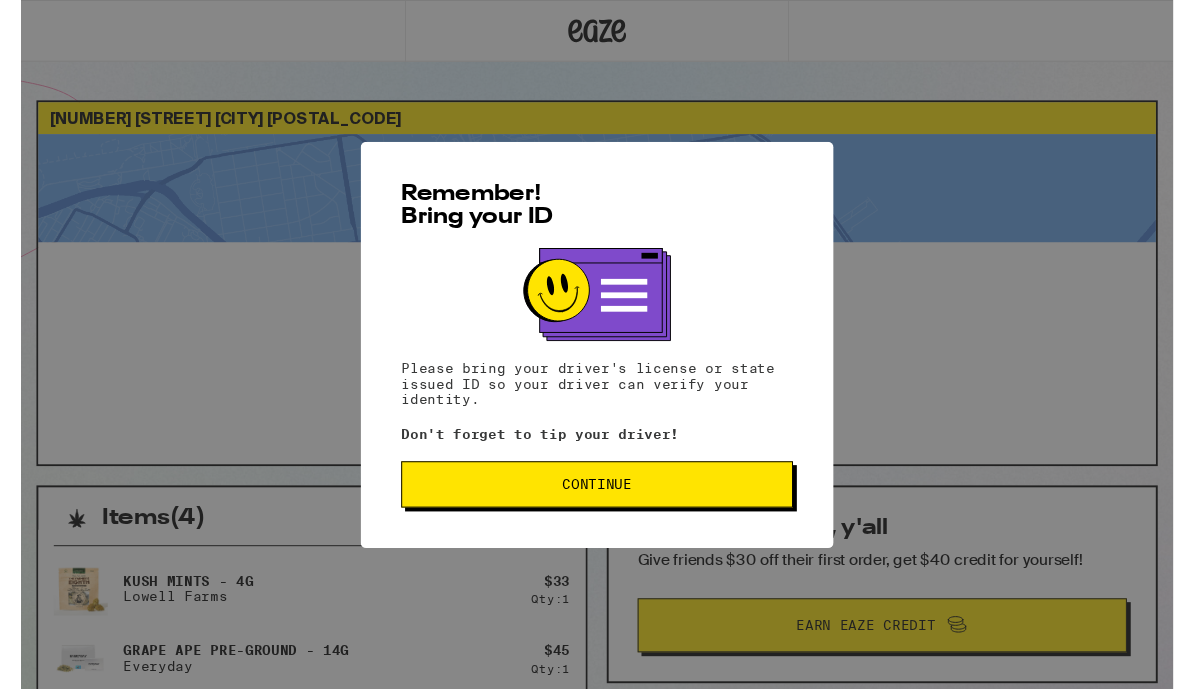 click on "Continue" at bounding box center [597, 502] 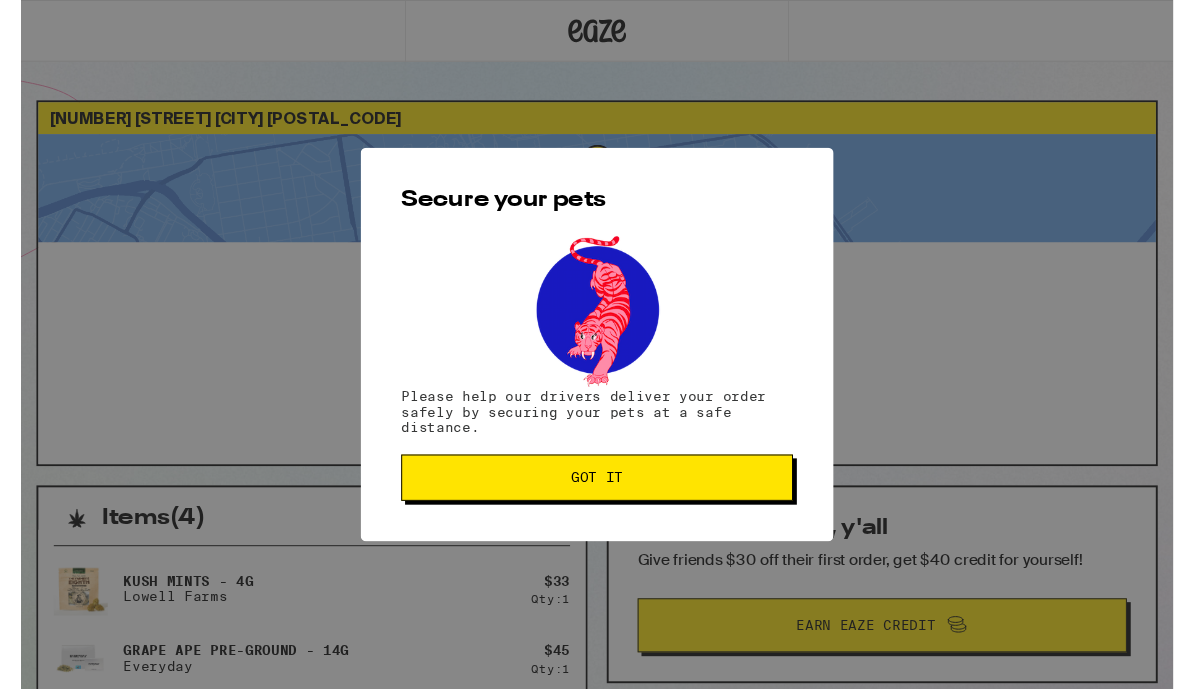 scroll, scrollTop: 0, scrollLeft: 0, axis: both 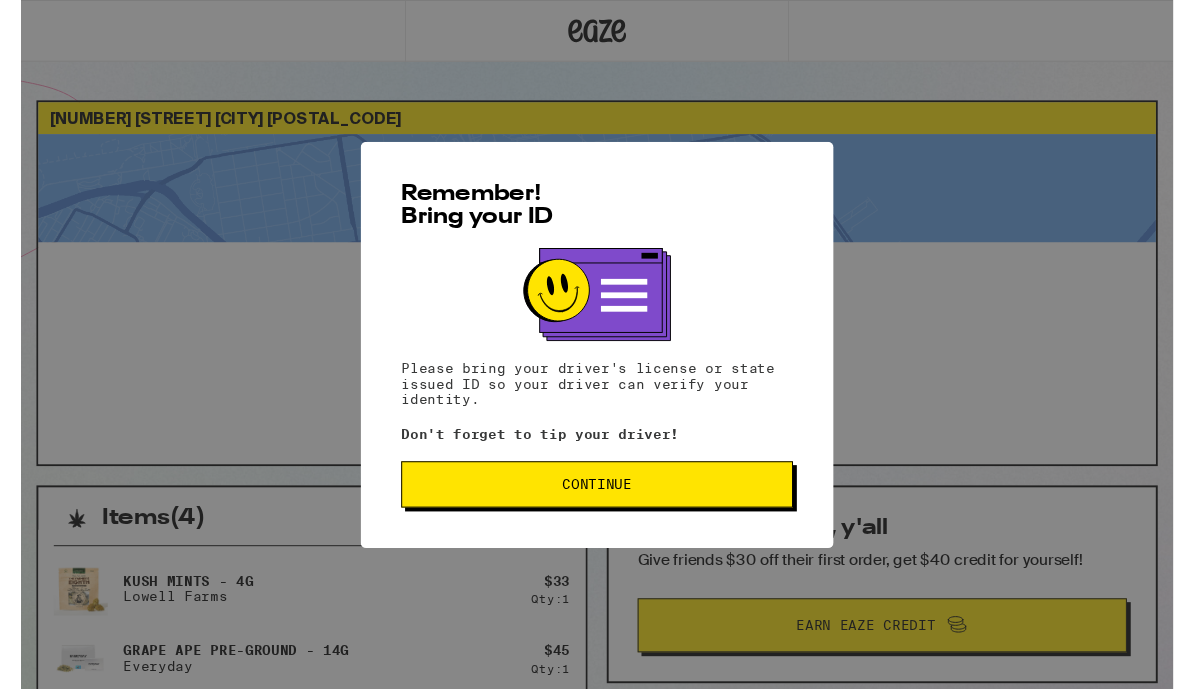 click on "Continue" at bounding box center (597, 502) 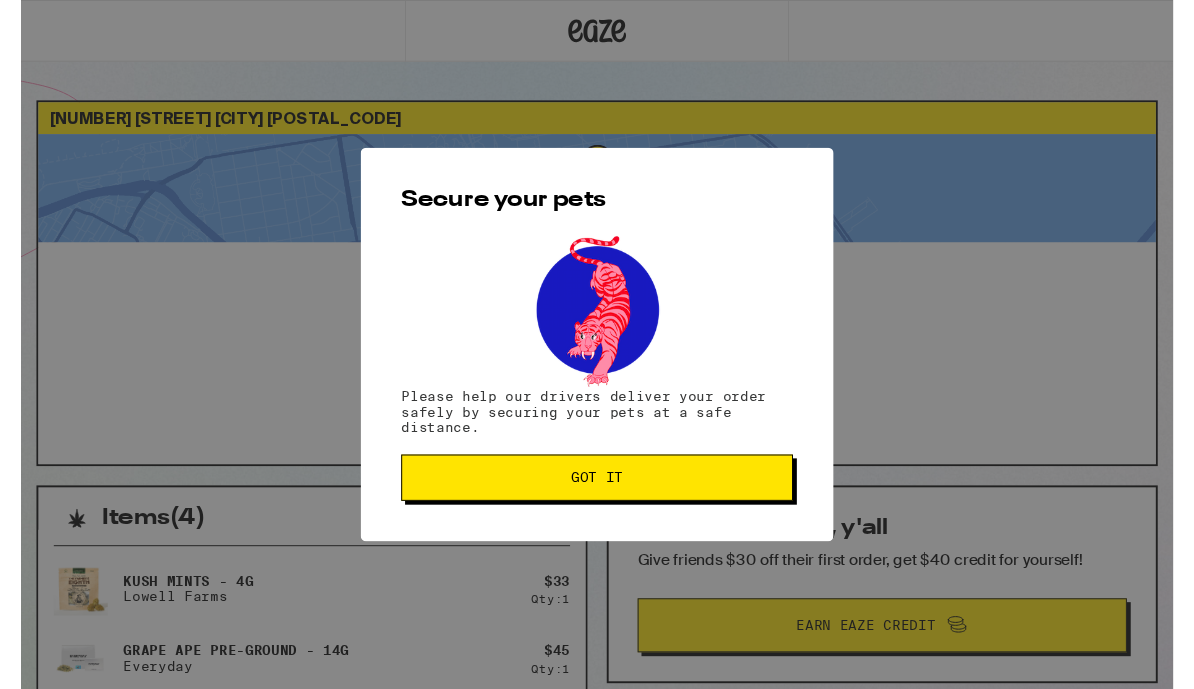click on "Got it" at bounding box center [597, 495] 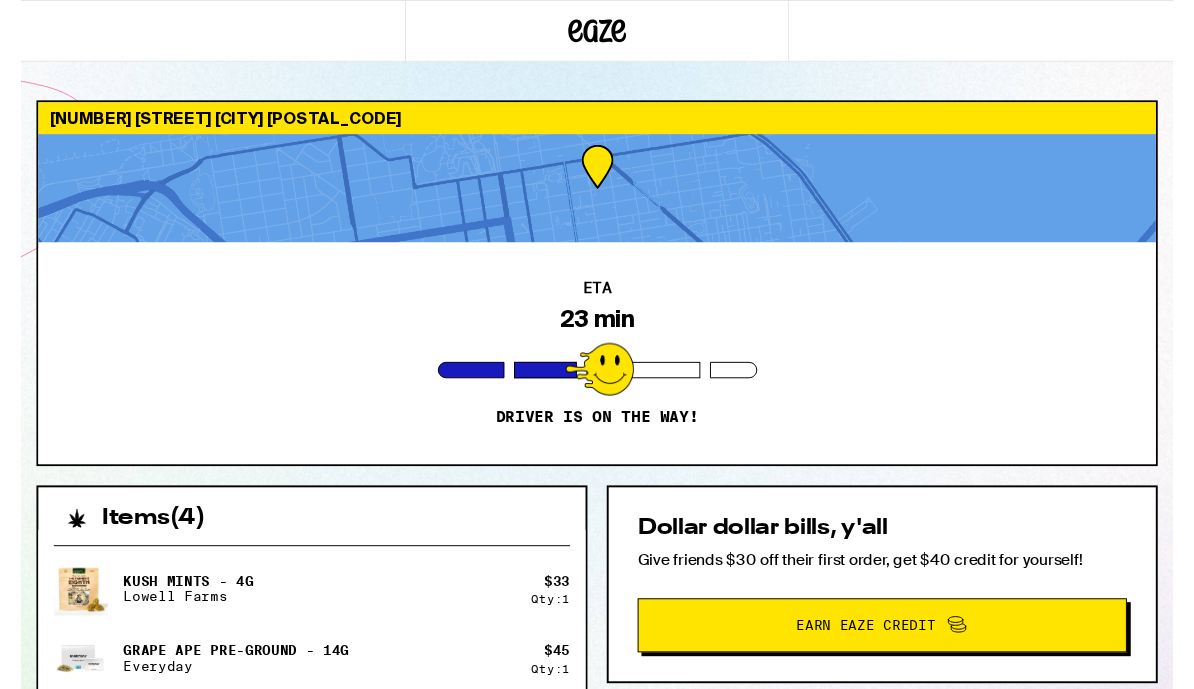 scroll, scrollTop: 0, scrollLeft: 0, axis: both 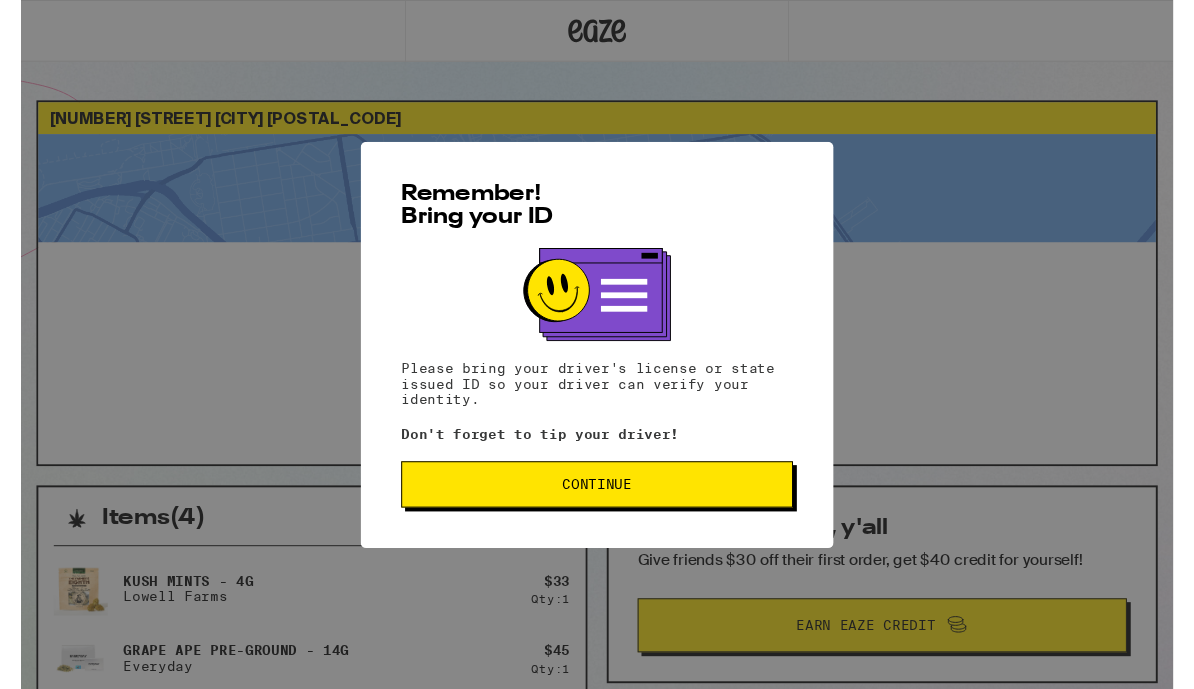 click on "Continue" at bounding box center [597, 502] 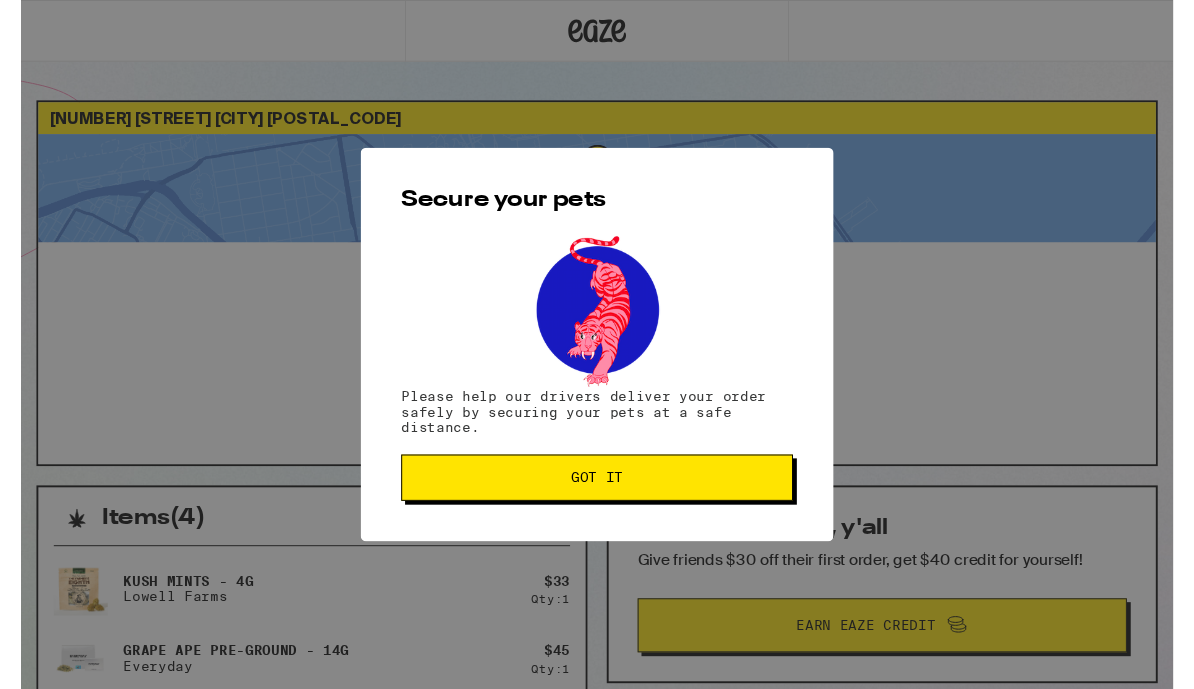 click on "Got it" at bounding box center [597, 495] 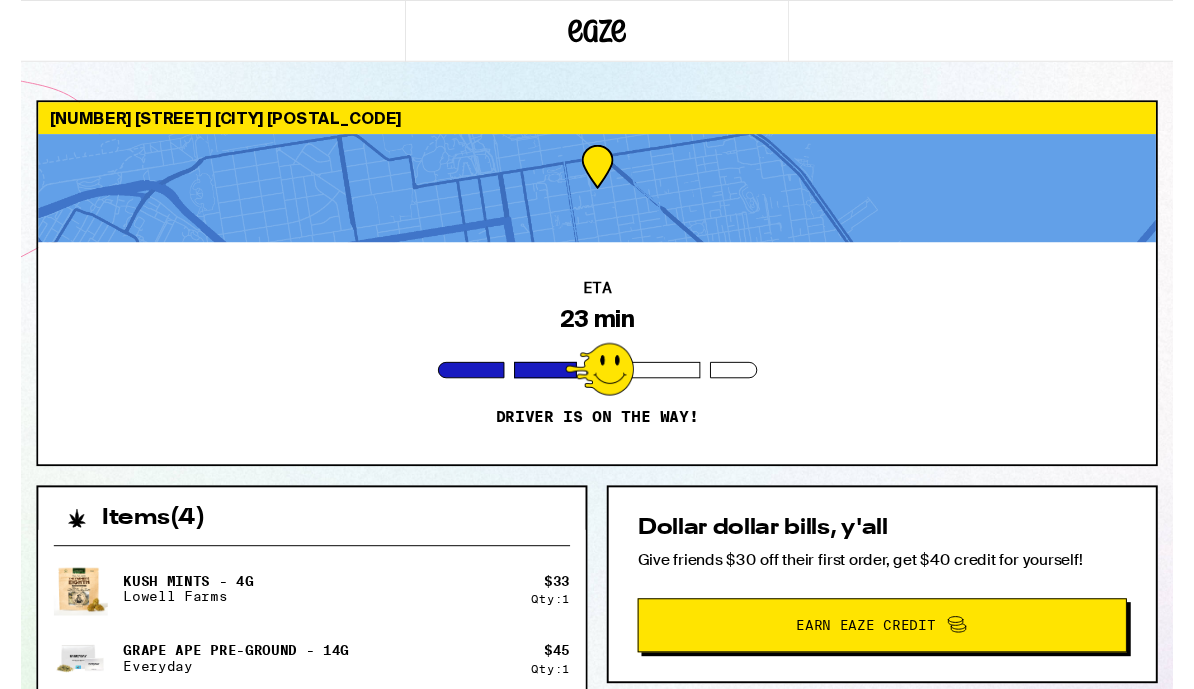 scroll, scrollTop: 0, scrollLeft: 0, axis: both 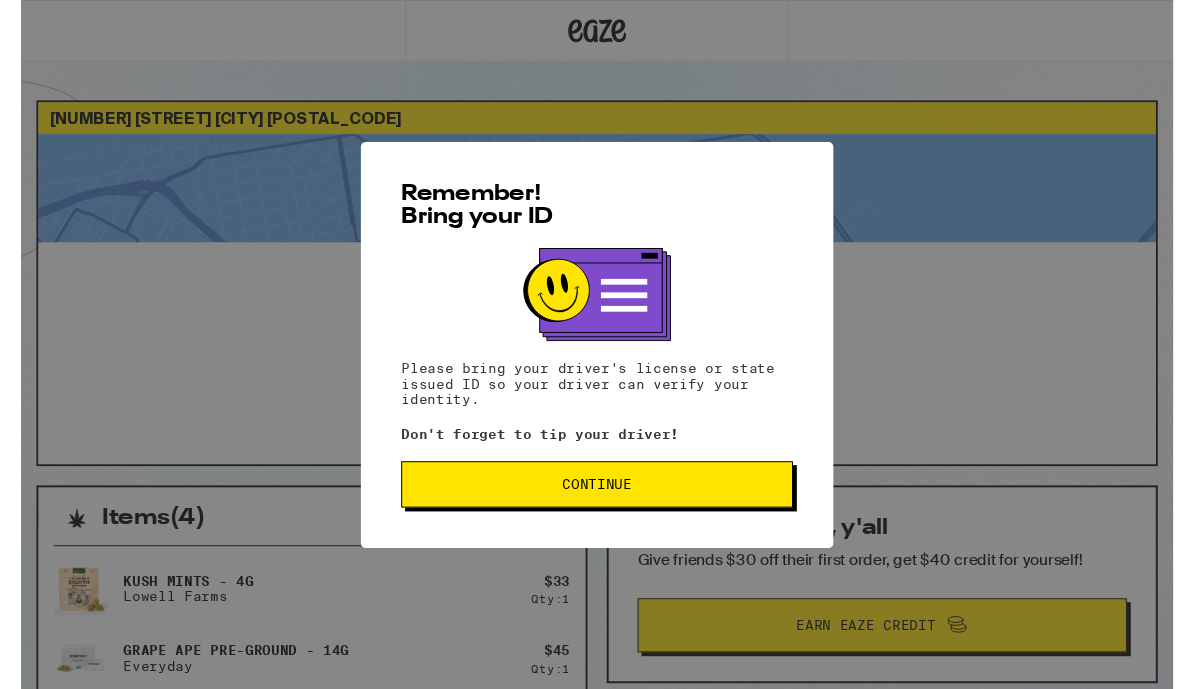 click on "Continue" at bounding box center (597, 502) 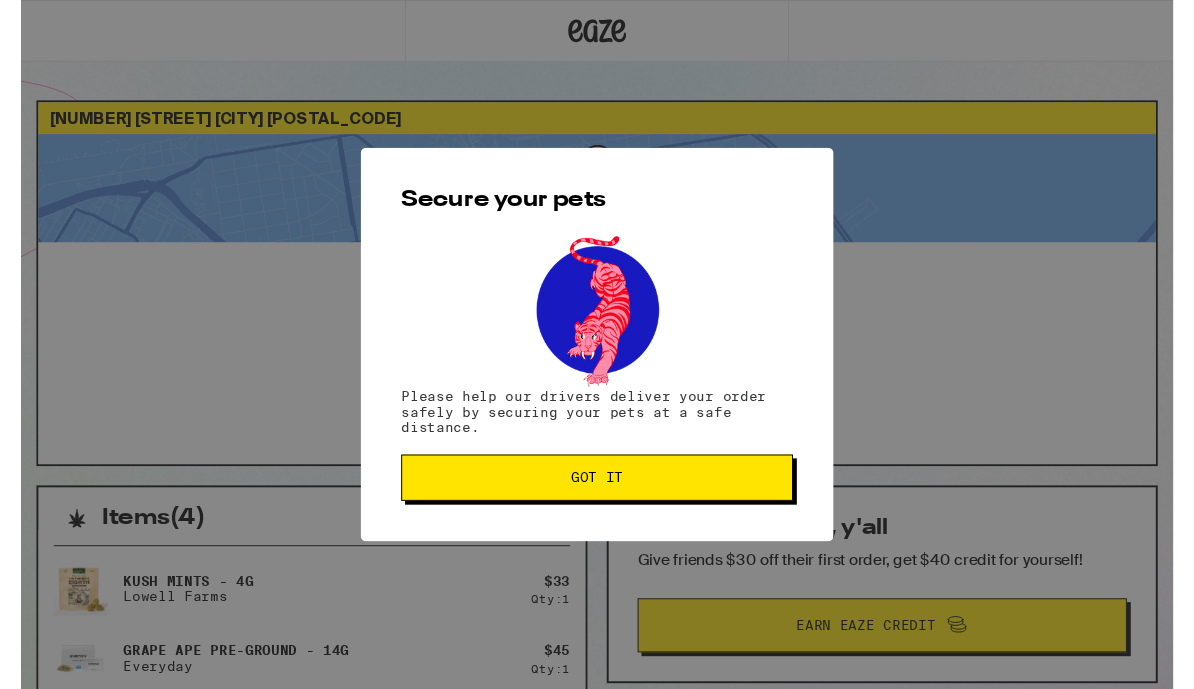 click on "Got it" at bounding box center (597, 495) 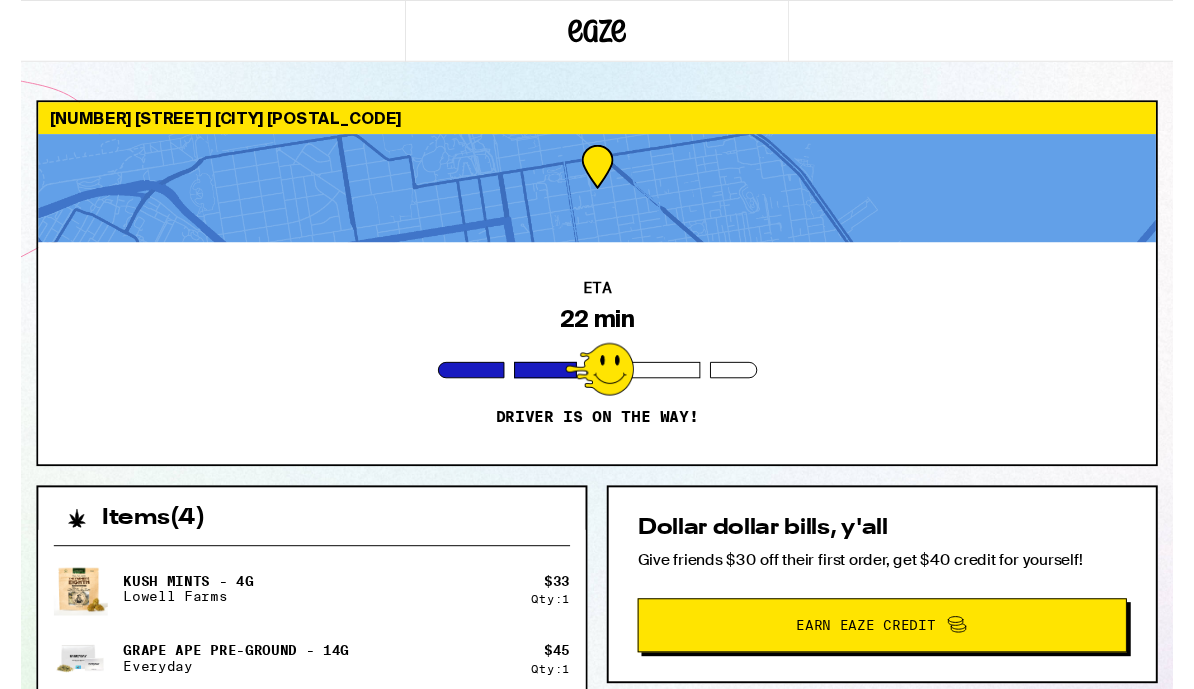 scroll, scrollTop: 0, scrollLeft: 0, axis: both 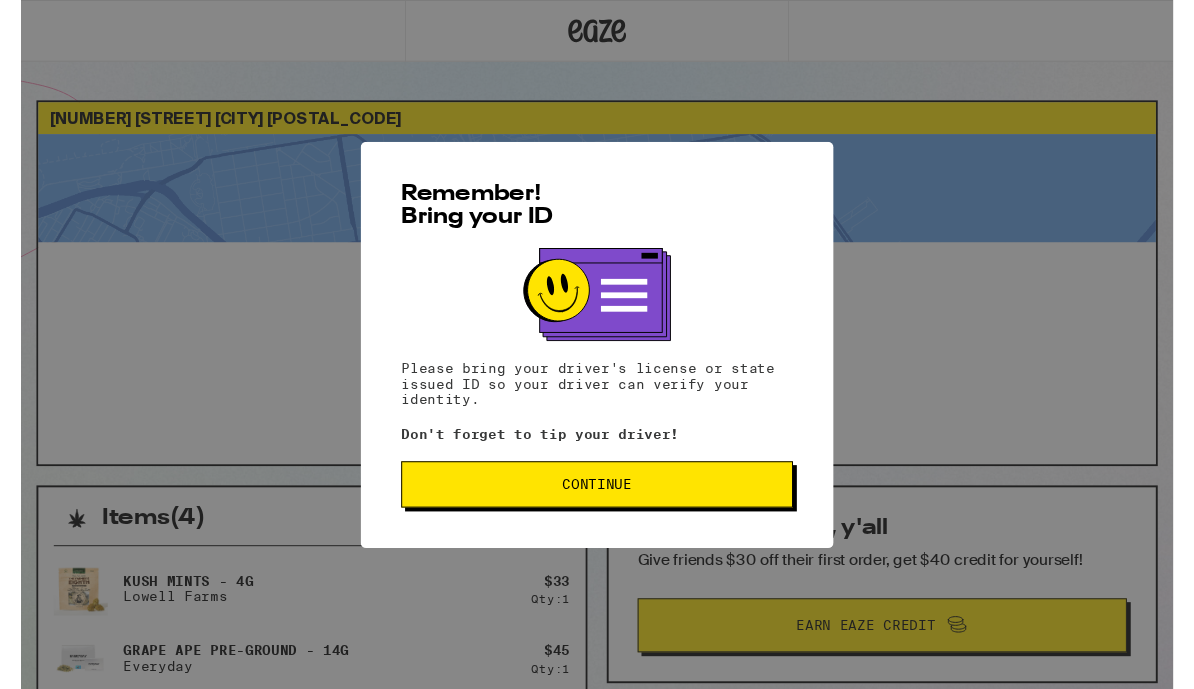 click on "Continue" at bounding box center (597, 502) 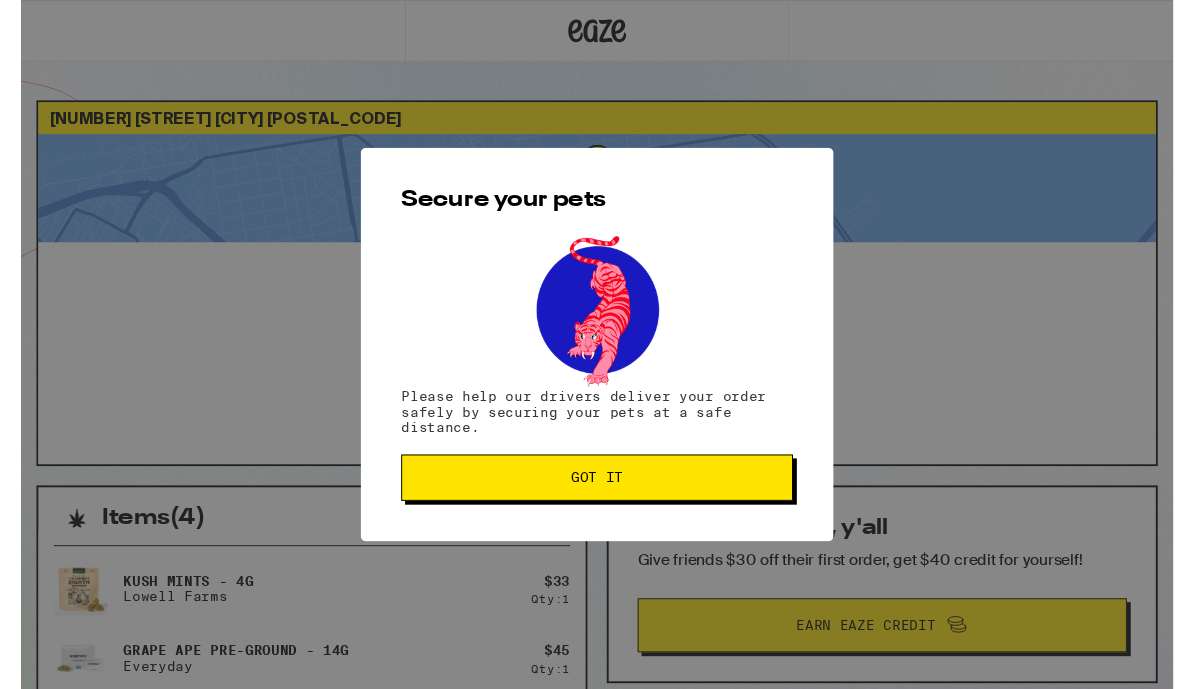 click on "Got it" at bounding box center (597, 495) 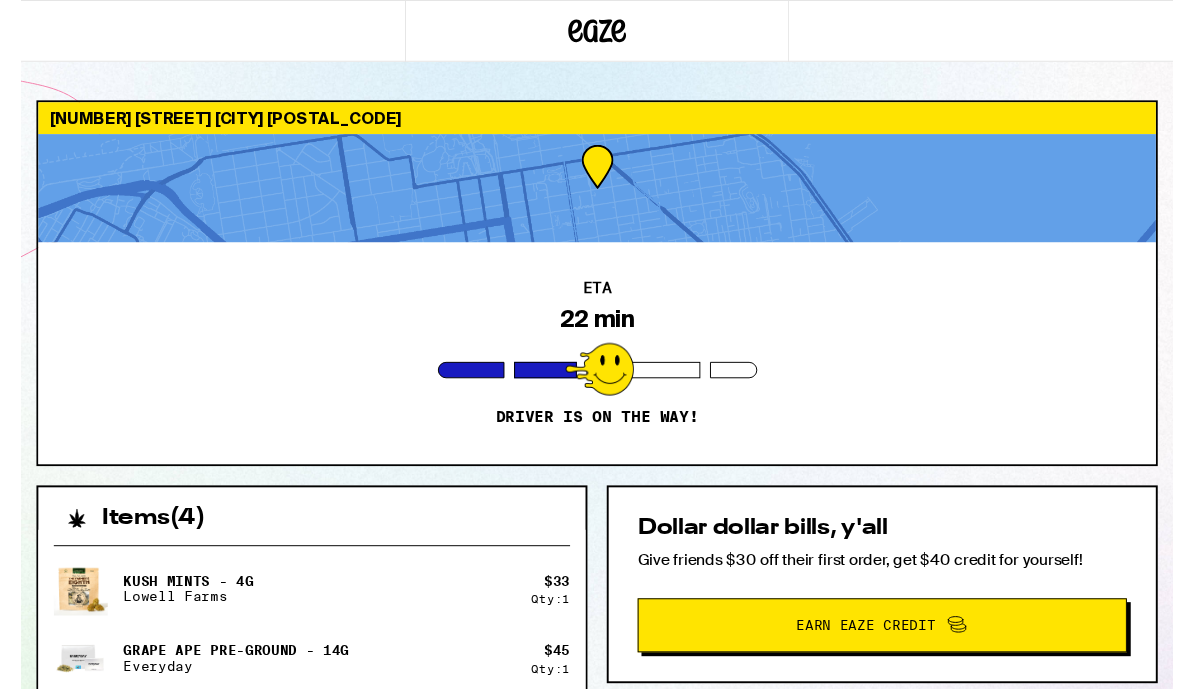 scroll, scrollTop: 0, scrollLeft: 0, axis: both 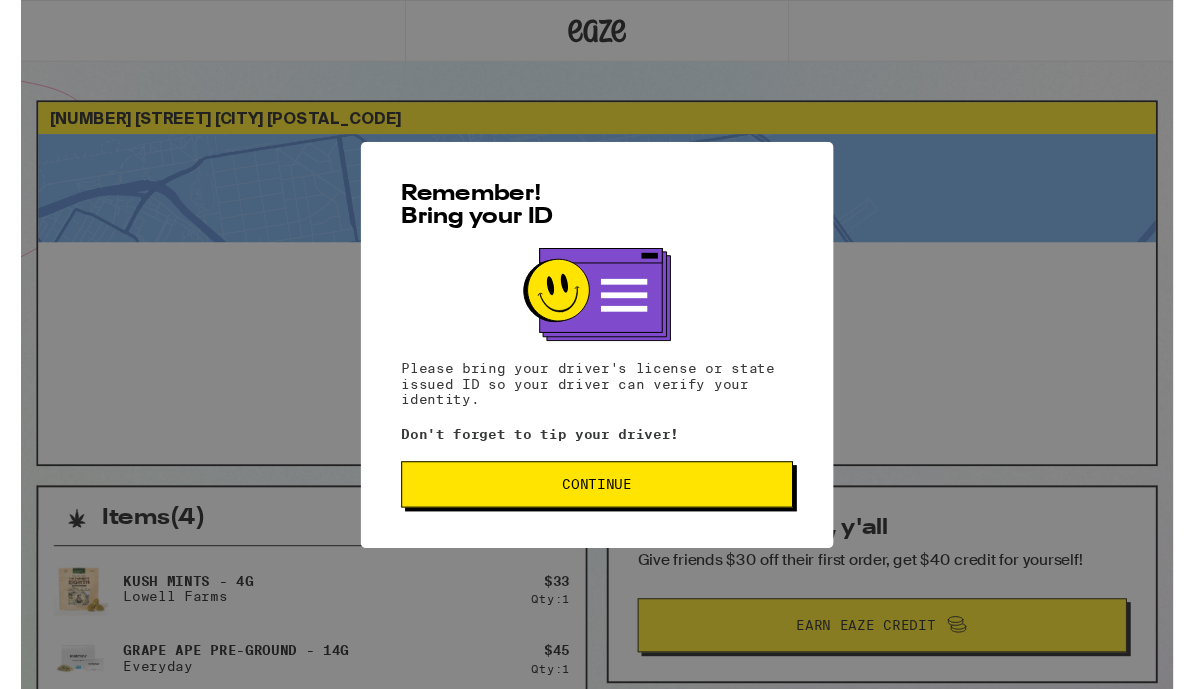 click on "Continue" at bounding box center [597, 502] 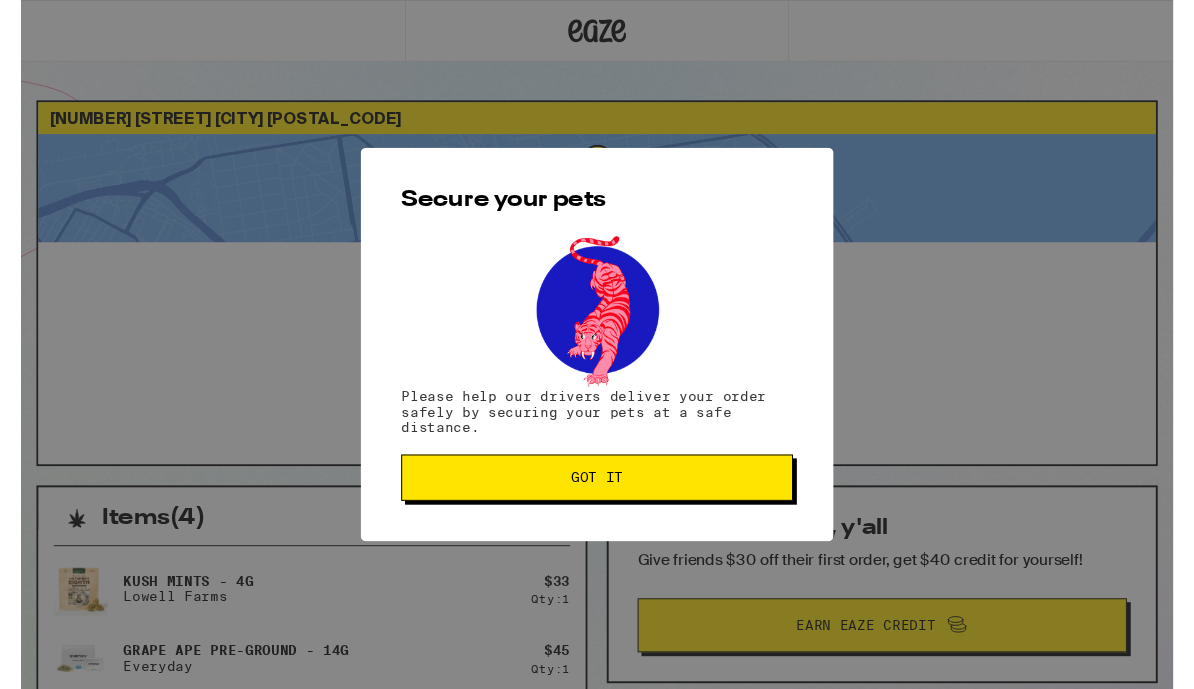click on "Got it" at bounding box center [597, 495] 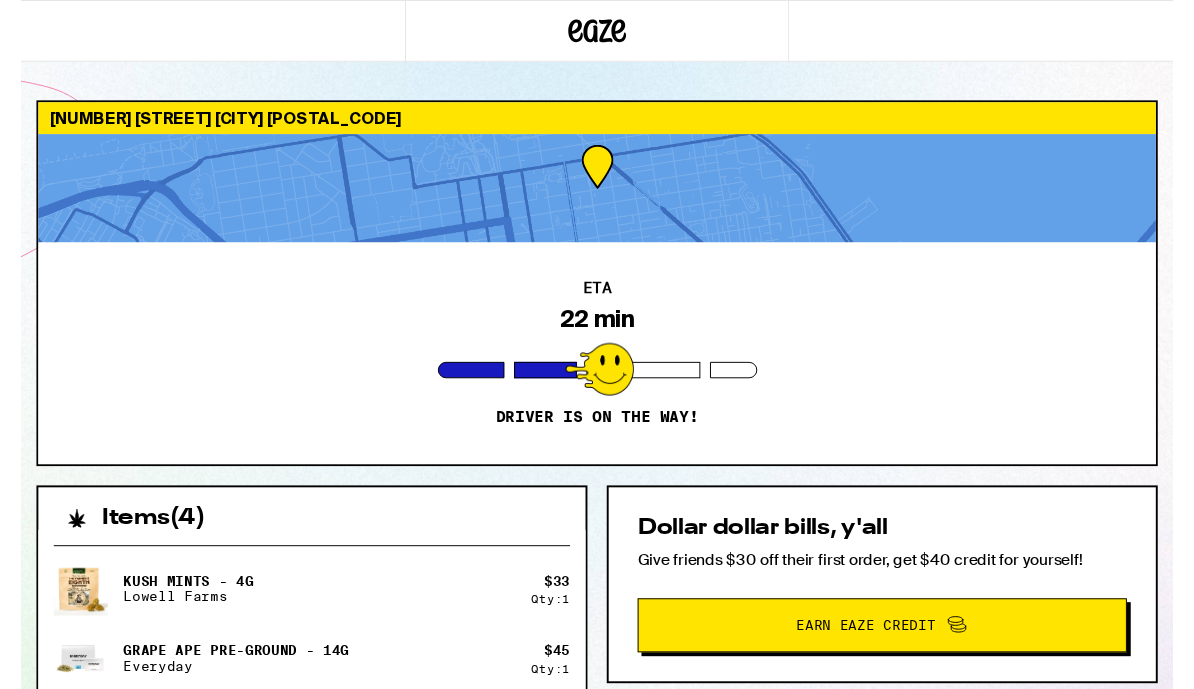 scroll, scrollTop: 0, scrollLeft: 0, axis: both 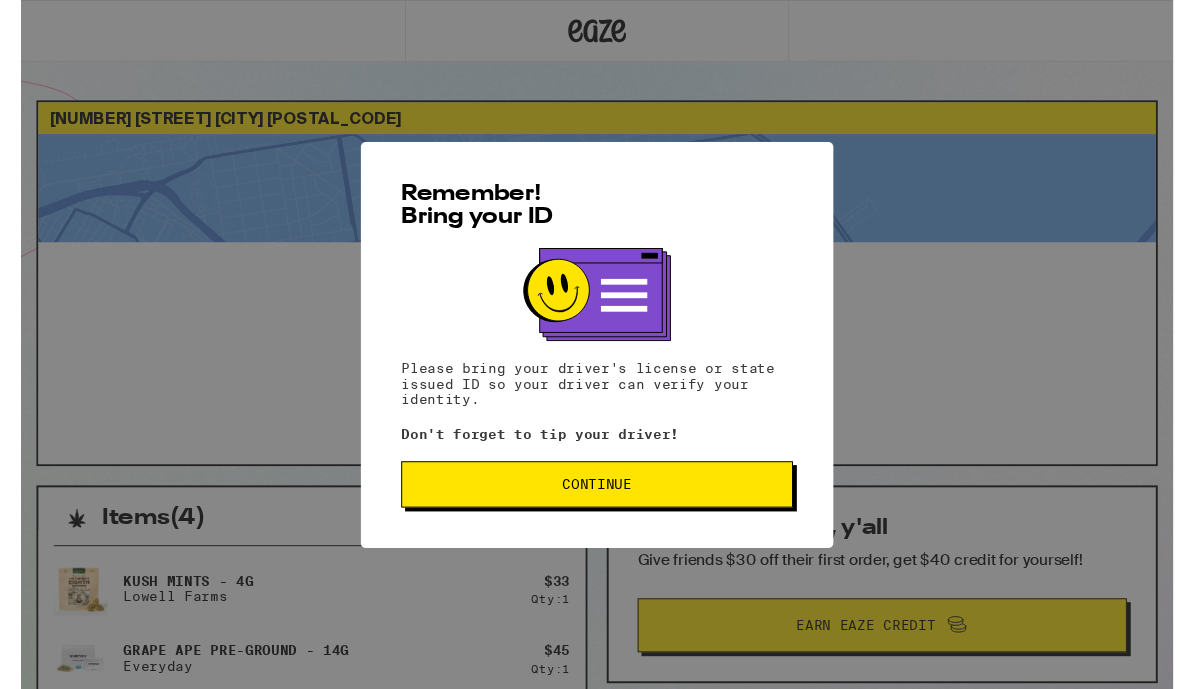 click on "Continue" at bounding box center [597, 502] 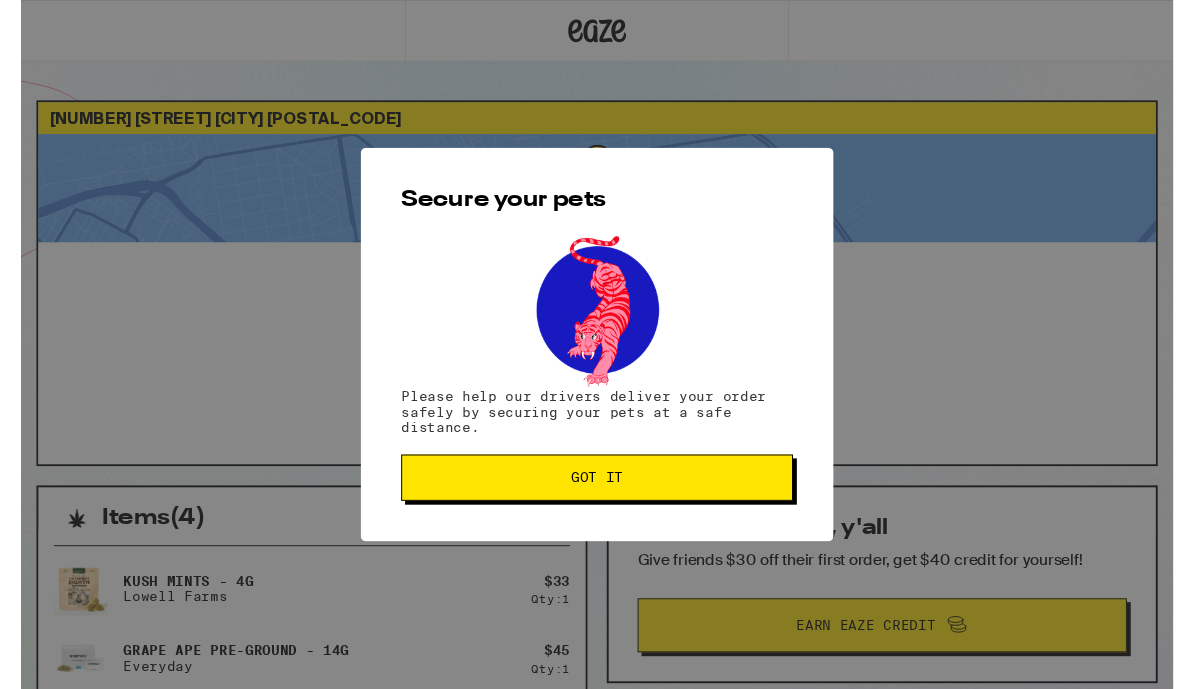 click on "Got it" at bounding box center [597, 495] 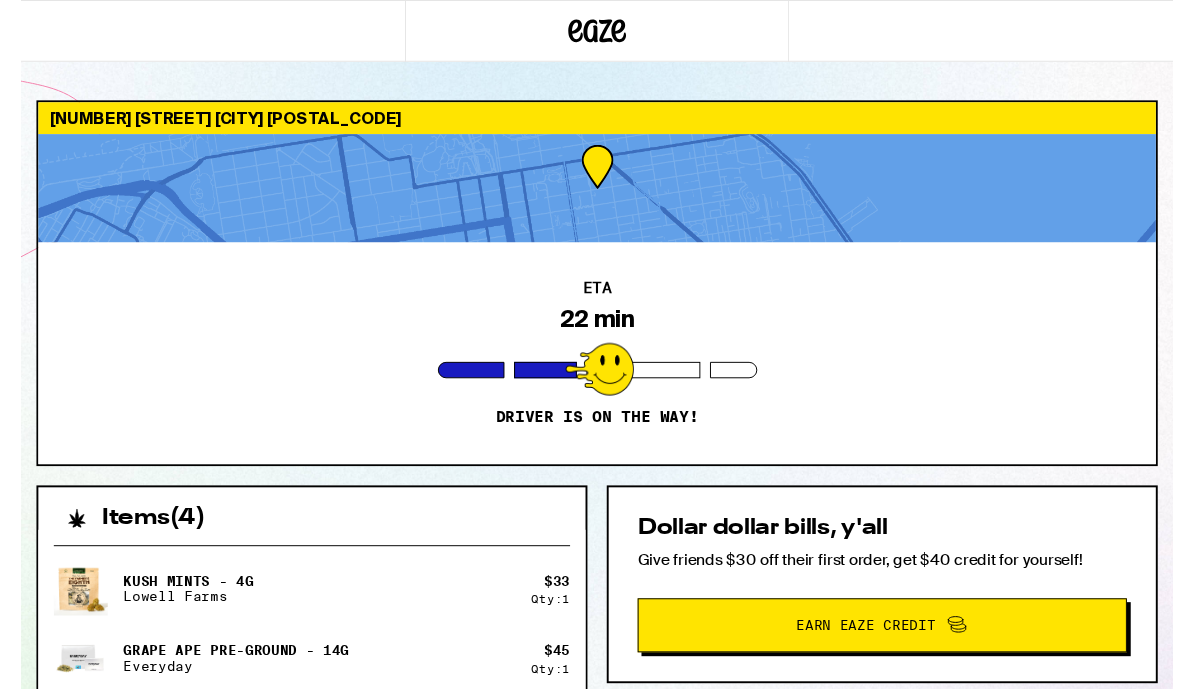 scroll, scrollTop: 0, scrollLeft: 0, axis: both 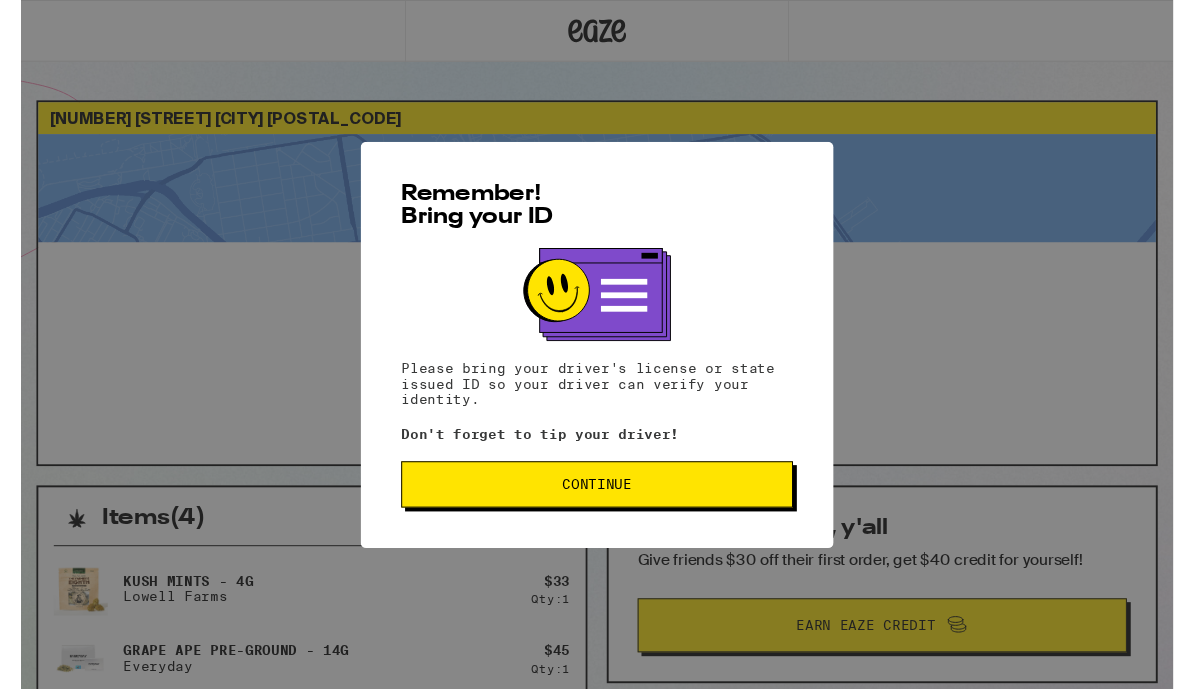 click on "Continue" at bounding box center (597, 502) 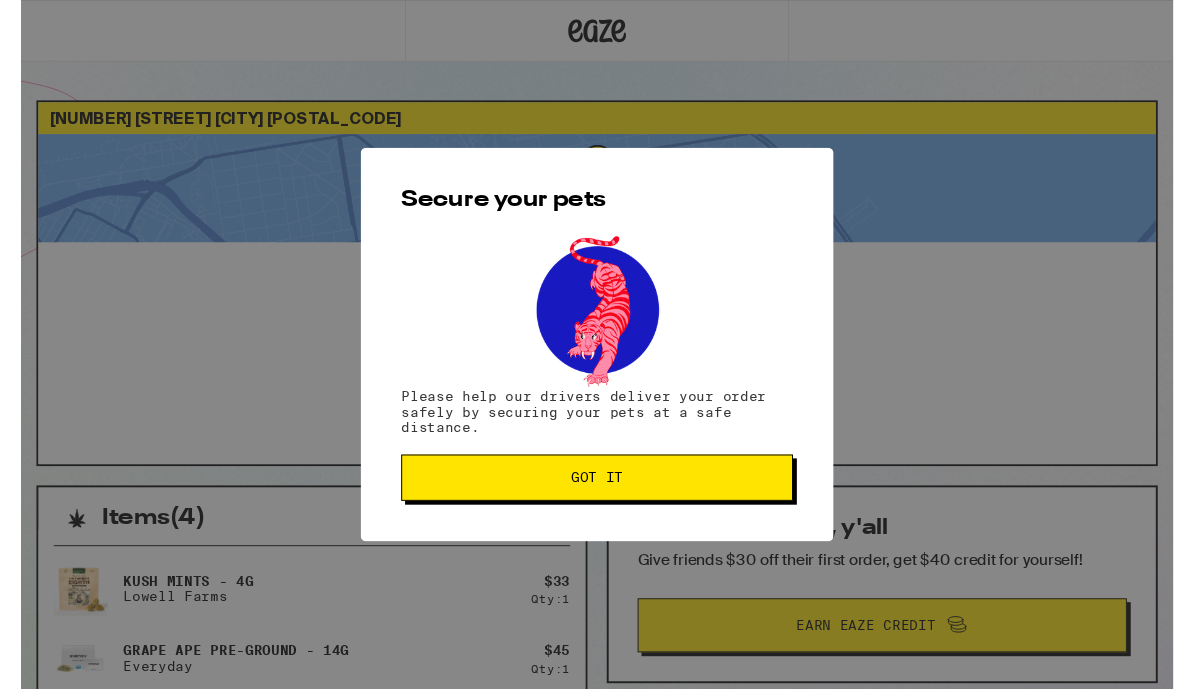 click on "Got it" at bounding box center [597, 495] 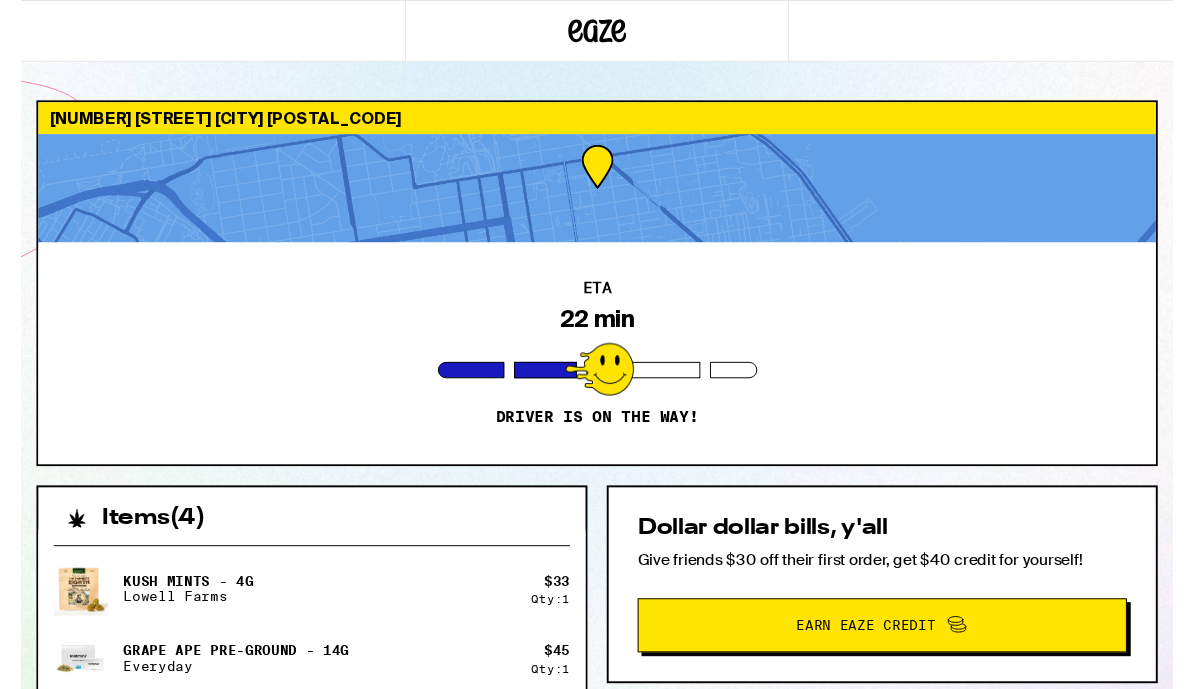 scroll, scrollTop: 0, scrollLeft: 0, axis: both 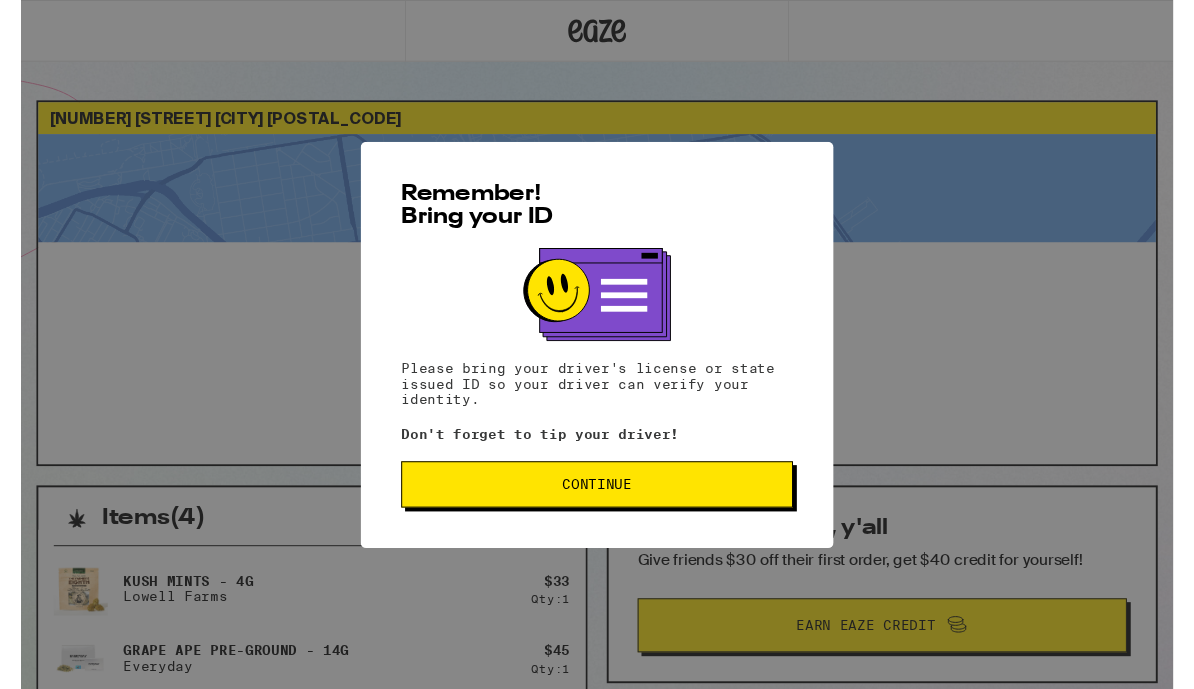 click on "Continue" at bounding box center (597, 502) 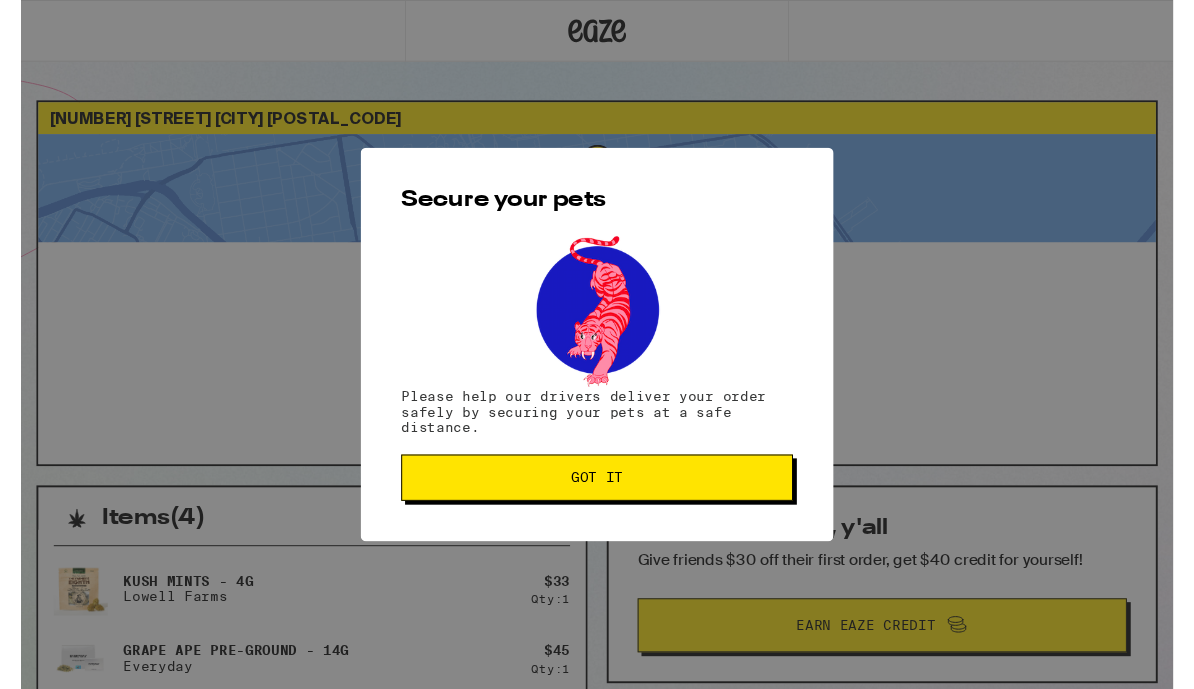 click on "Got it" at bounding box center [597, 495] 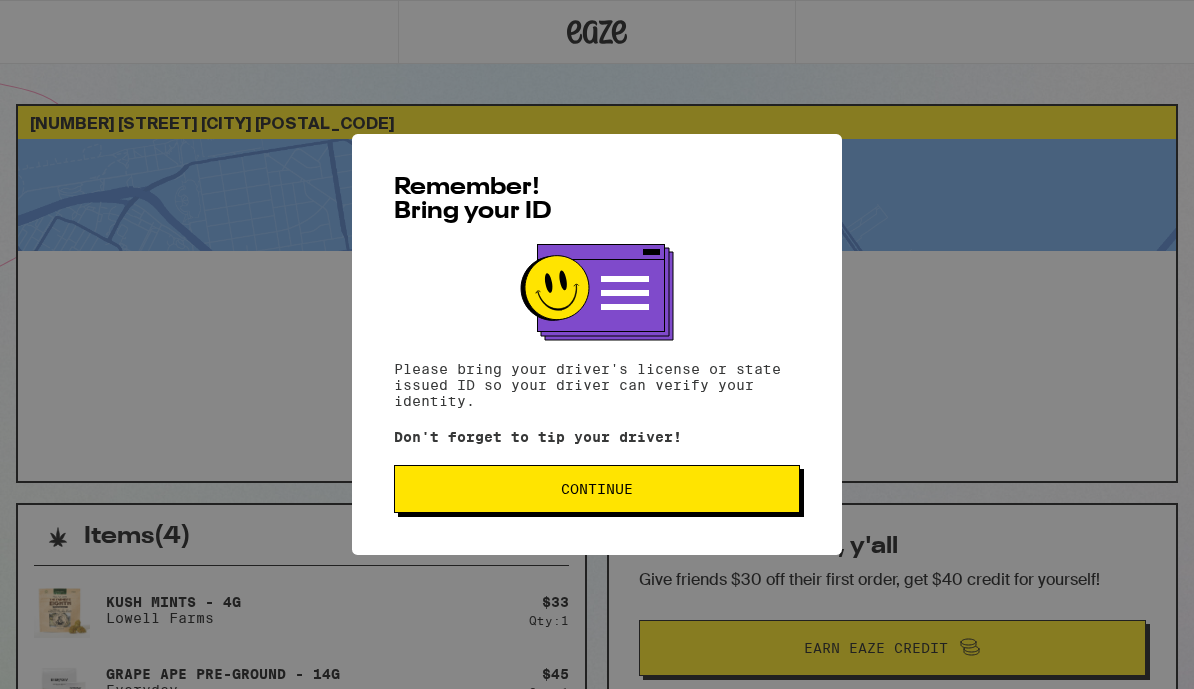 scroll, scrollTop: 0, scrollLeft: 0, axis: both 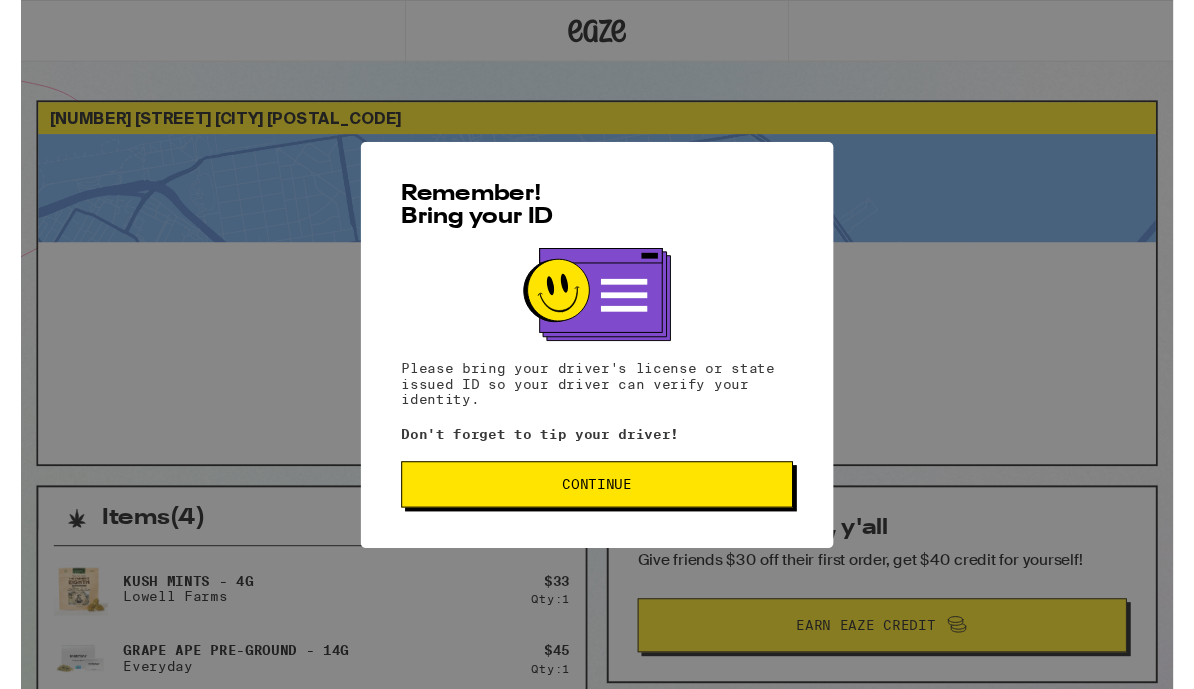 click on "Continue" at bounding box center (597, 502) 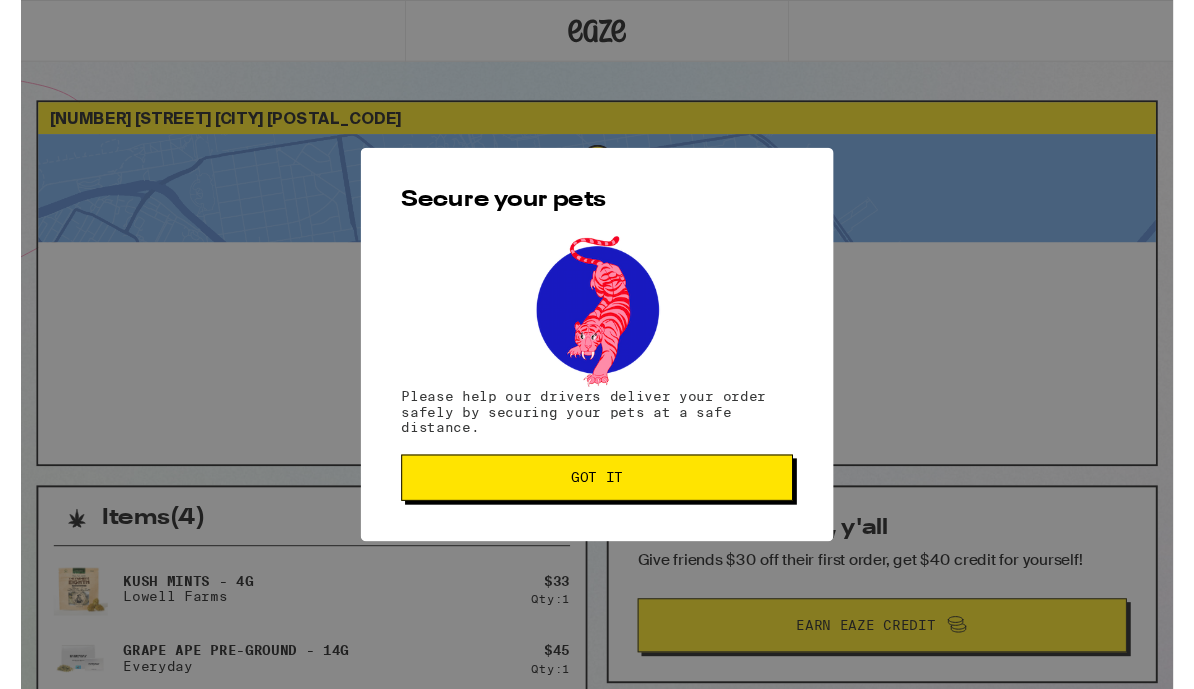 click on "Got it" at bounding box center [597, 495] 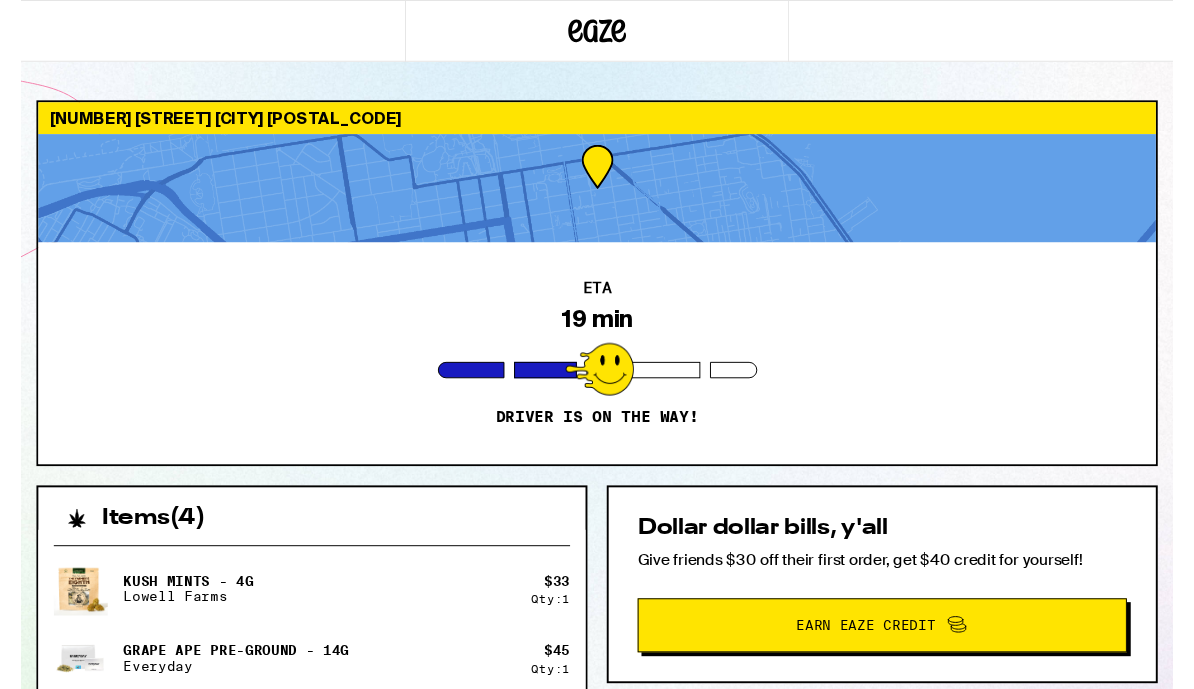 scroll, scrollTop: 0, scrollLeft: 0, axis: both 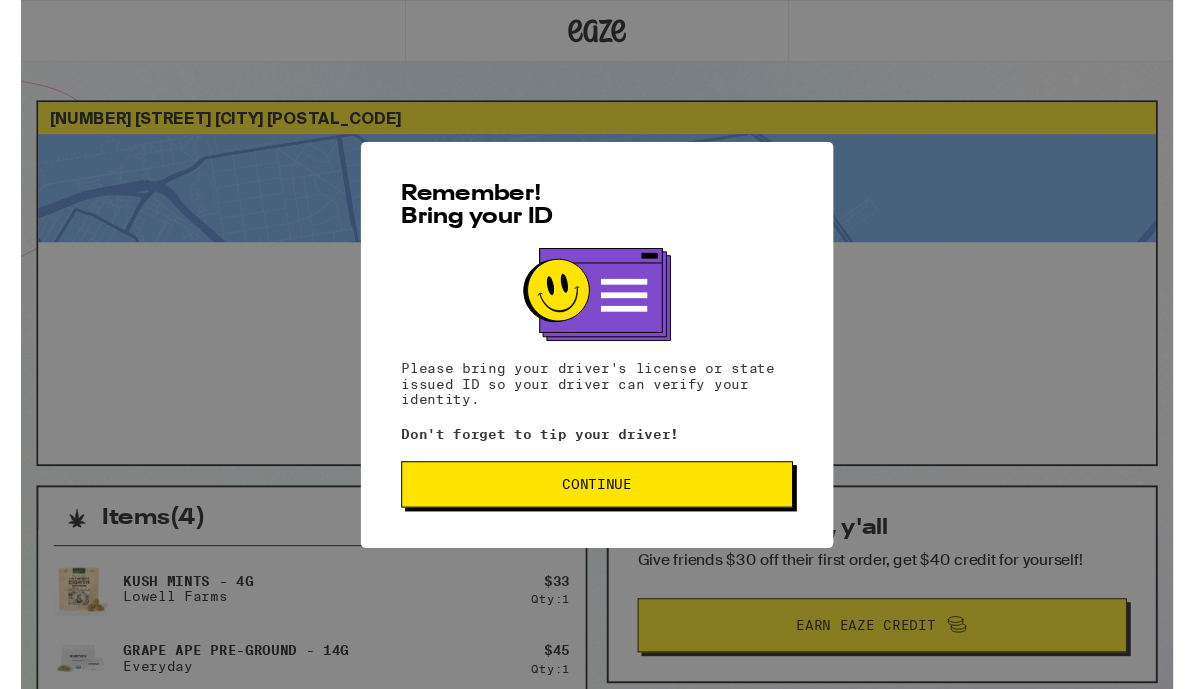 click on "Continue" at bounding box center [597, 502] 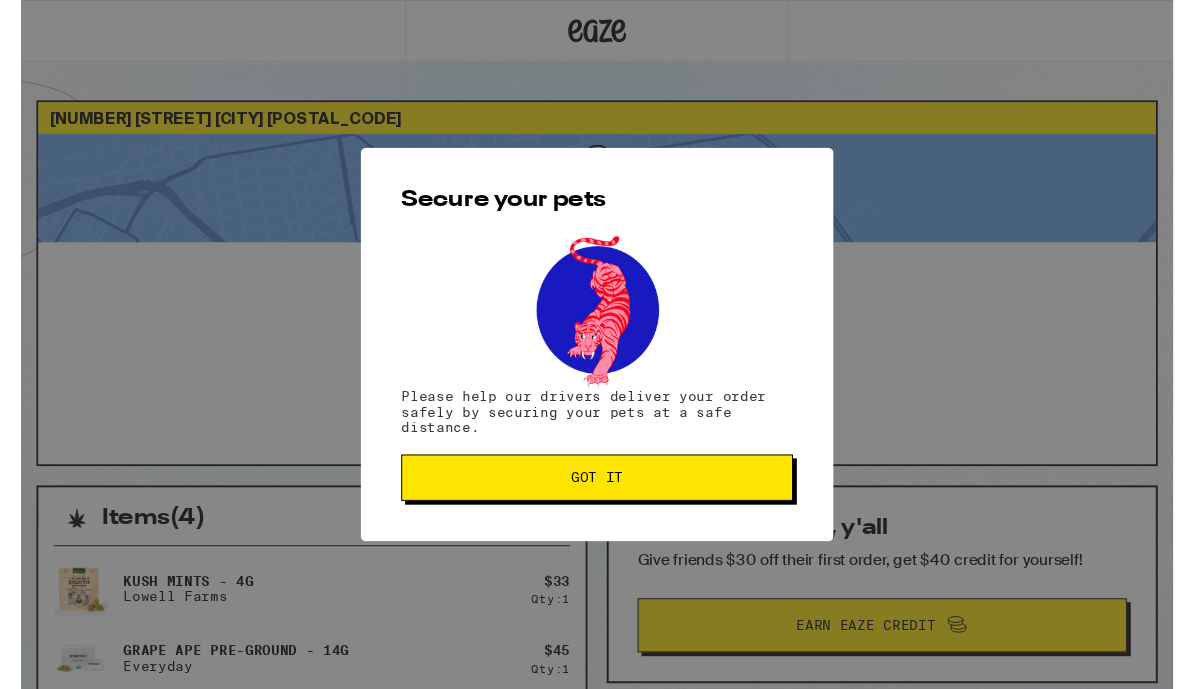 click on "Got it" at bounding box center [597, 495] 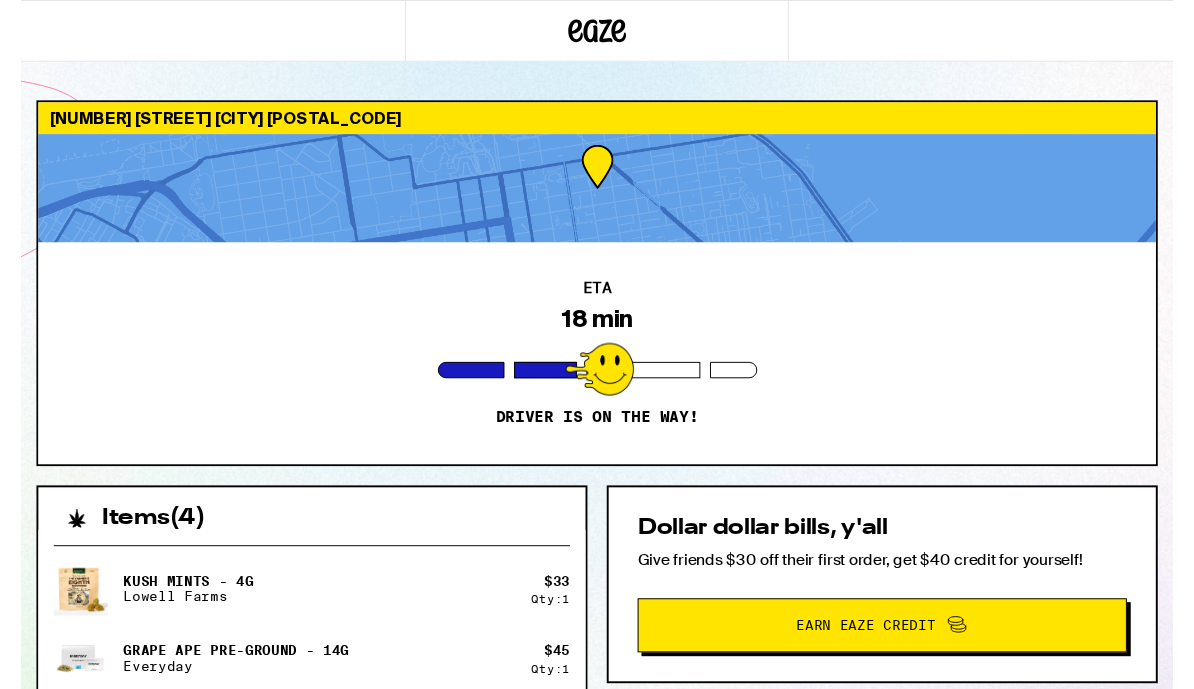 scroll, scrollTop: 0, scrollLeft: 0, axis: both 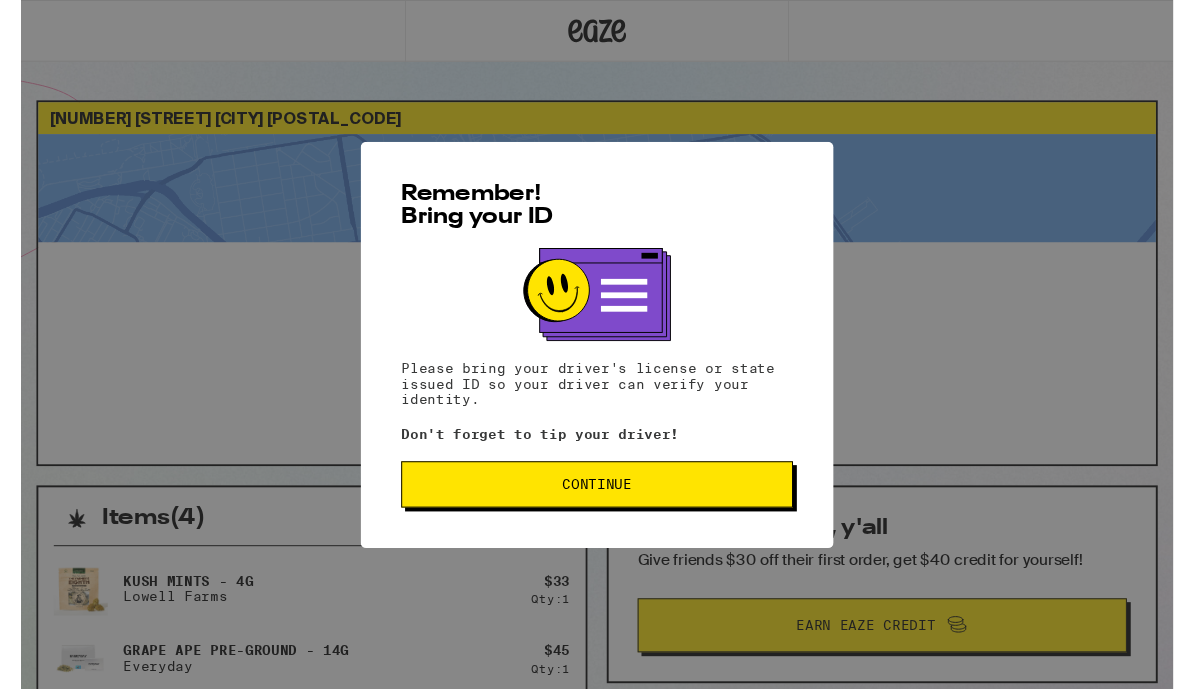 click on "Continue" at bounding box center (597, 502) 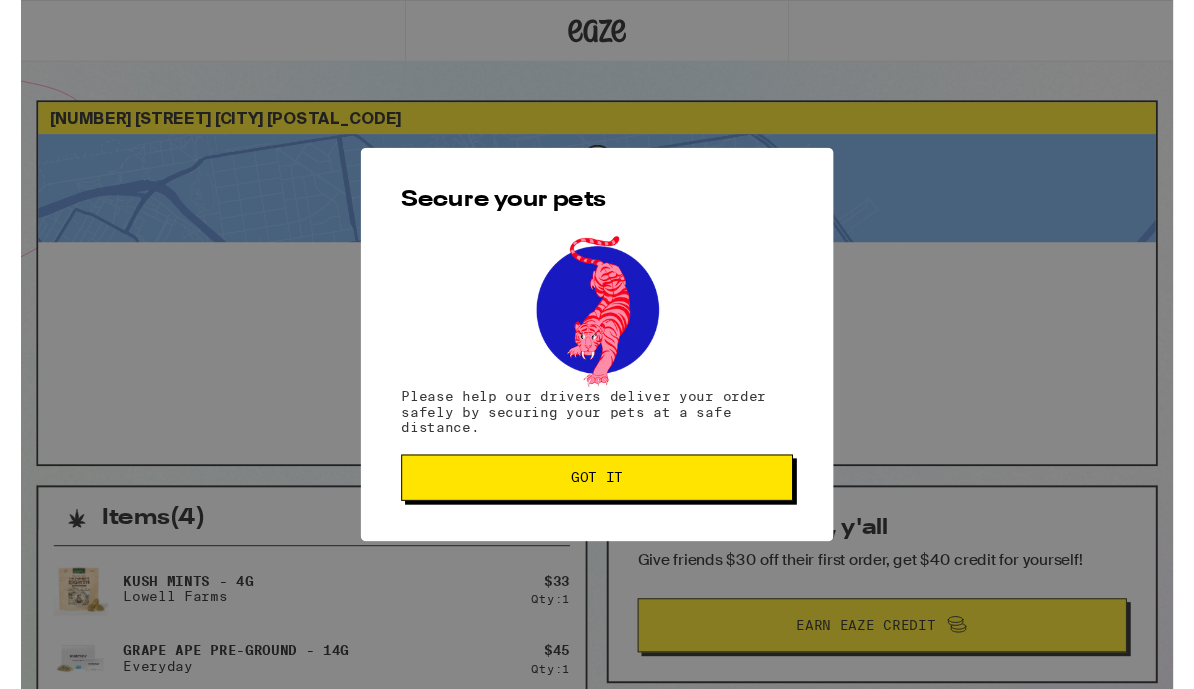click on "Got it" at bounding box center [597, 495] 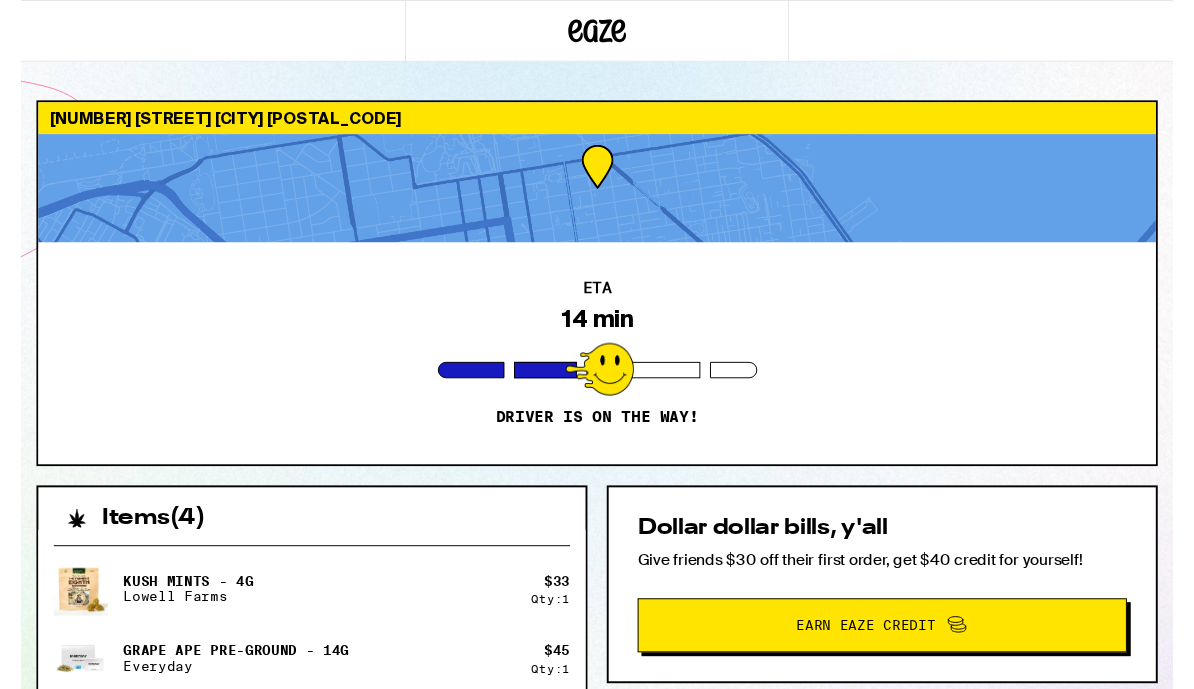 scroll, scrollTop: 0, scrollLeft: 0, axis: both 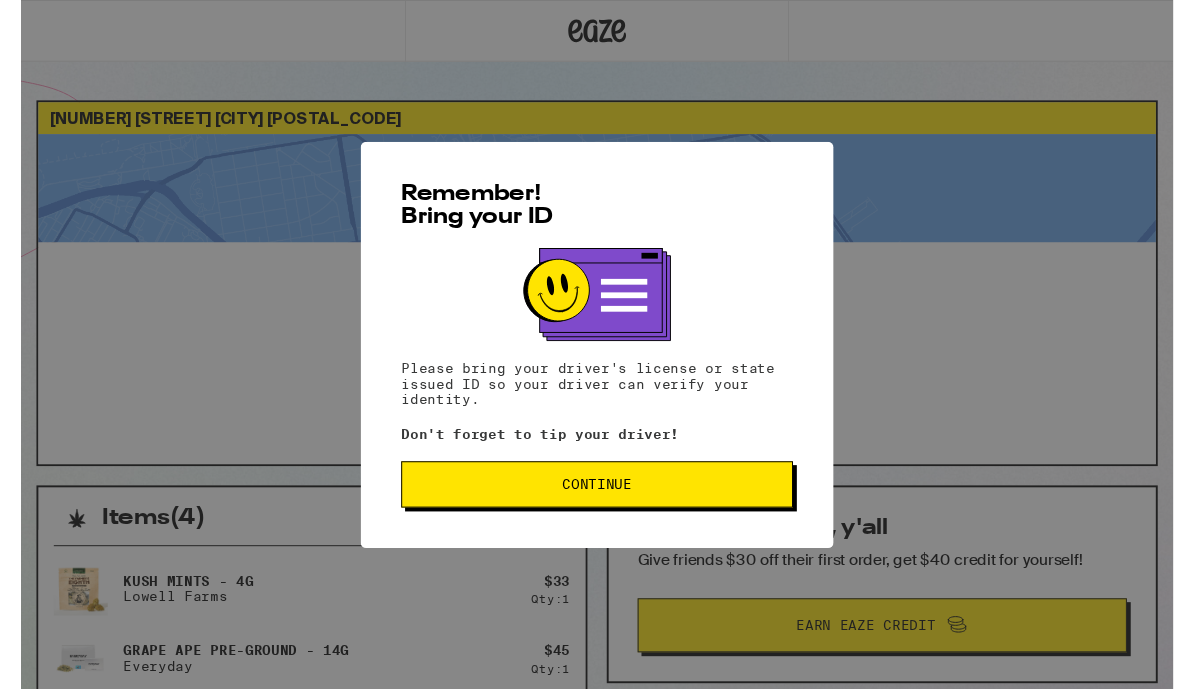 click on "Continue" at bounding box center [597, 502] 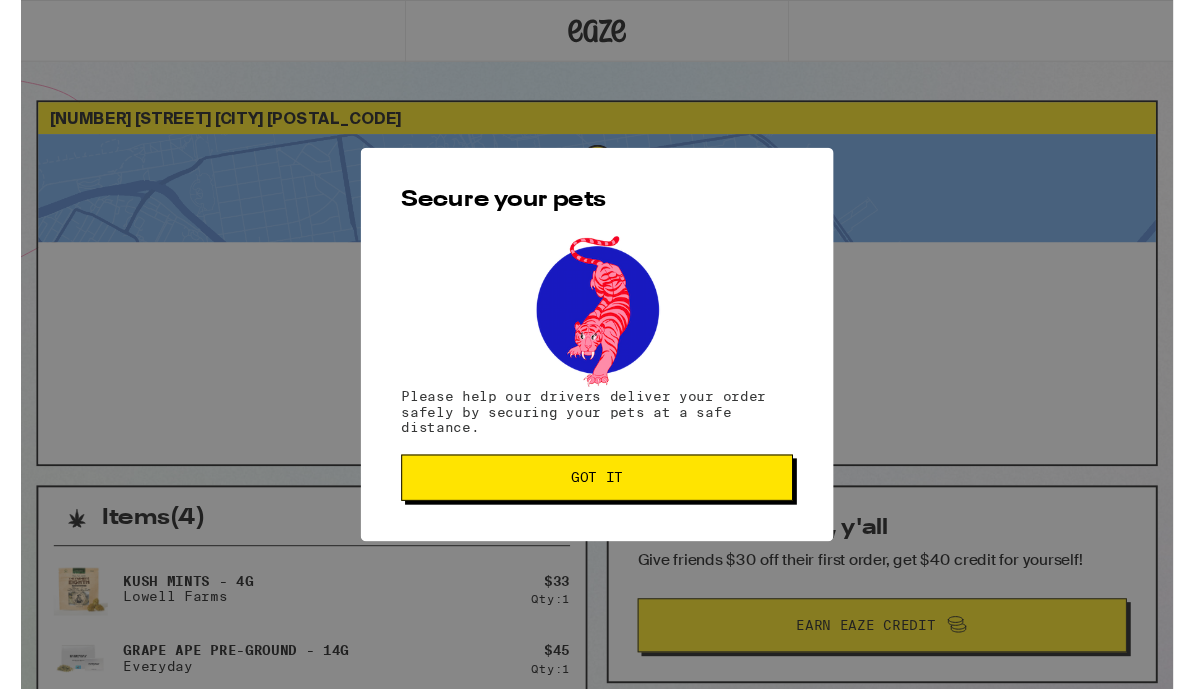 click on "Got it" at bounding box center [597, 495] 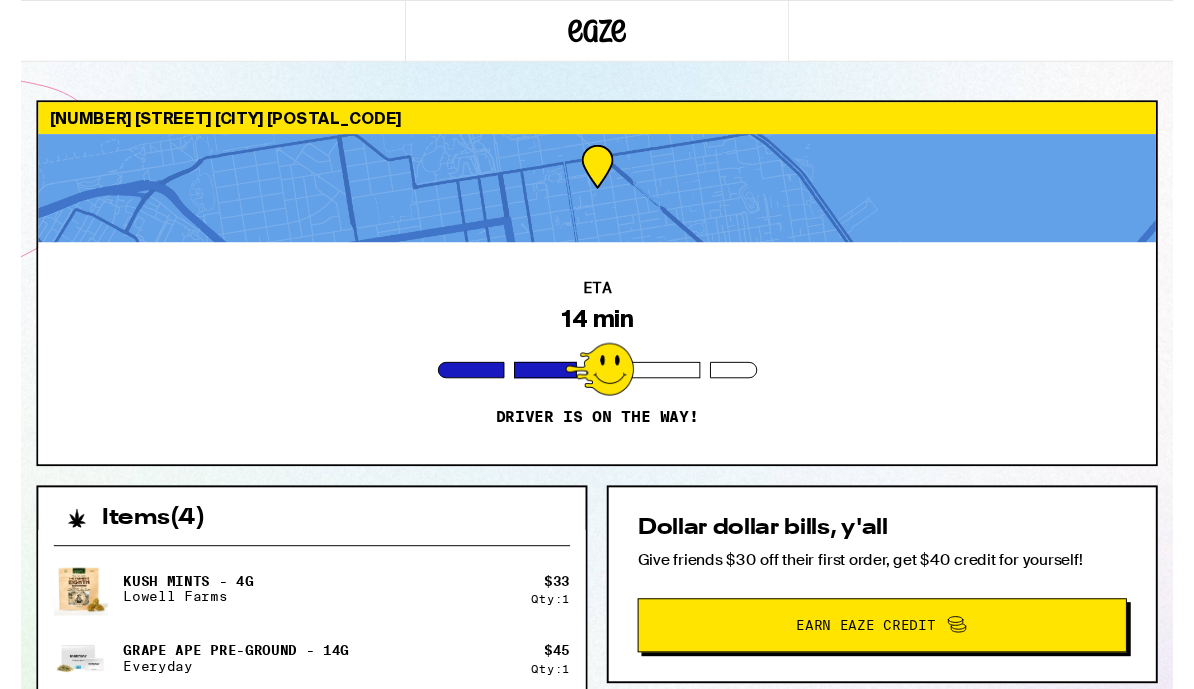 scroll, scrollTop: 0, scrollLeft: 0, axis: both 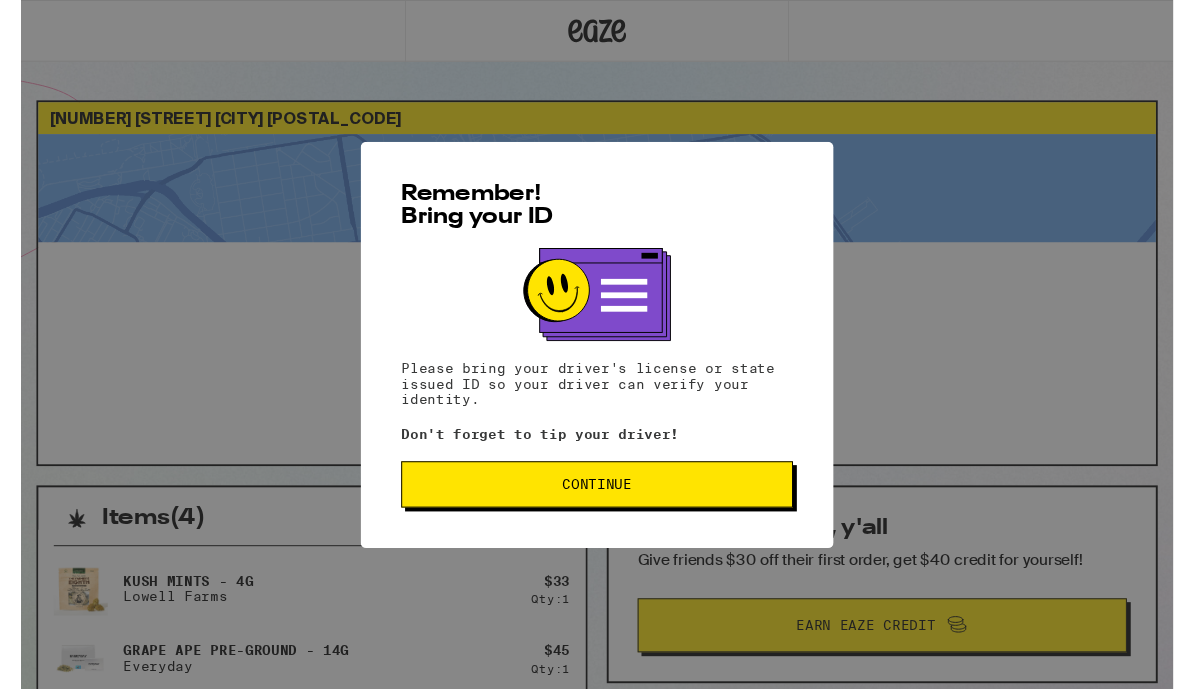 click on "Continue" at bounding box center [597, 502] 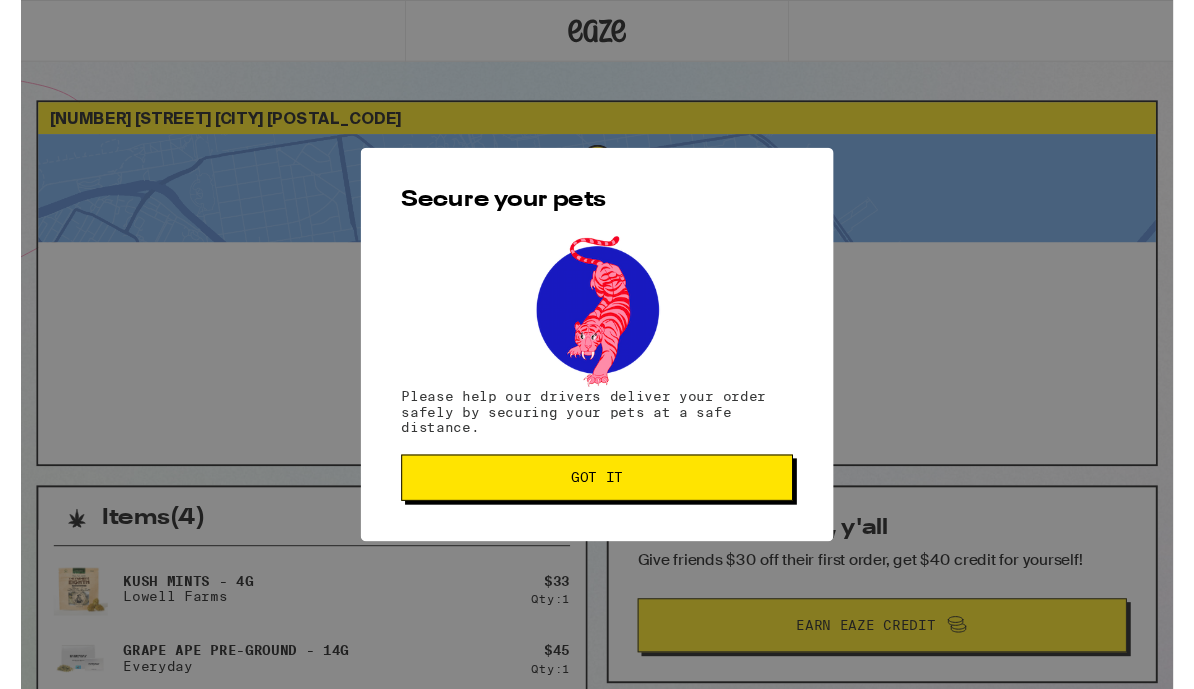 click on "Got it" at bounding box center [597, 495] 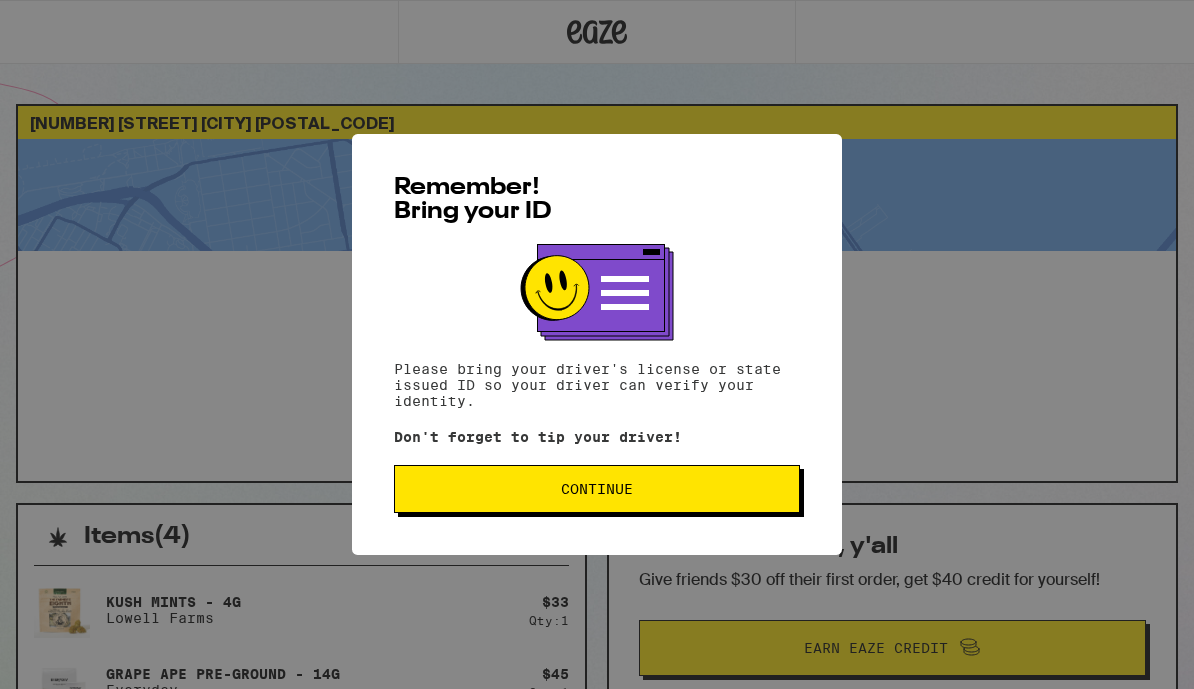 scroll, scrollTop: 0, scrollLeft: 0, axis: both 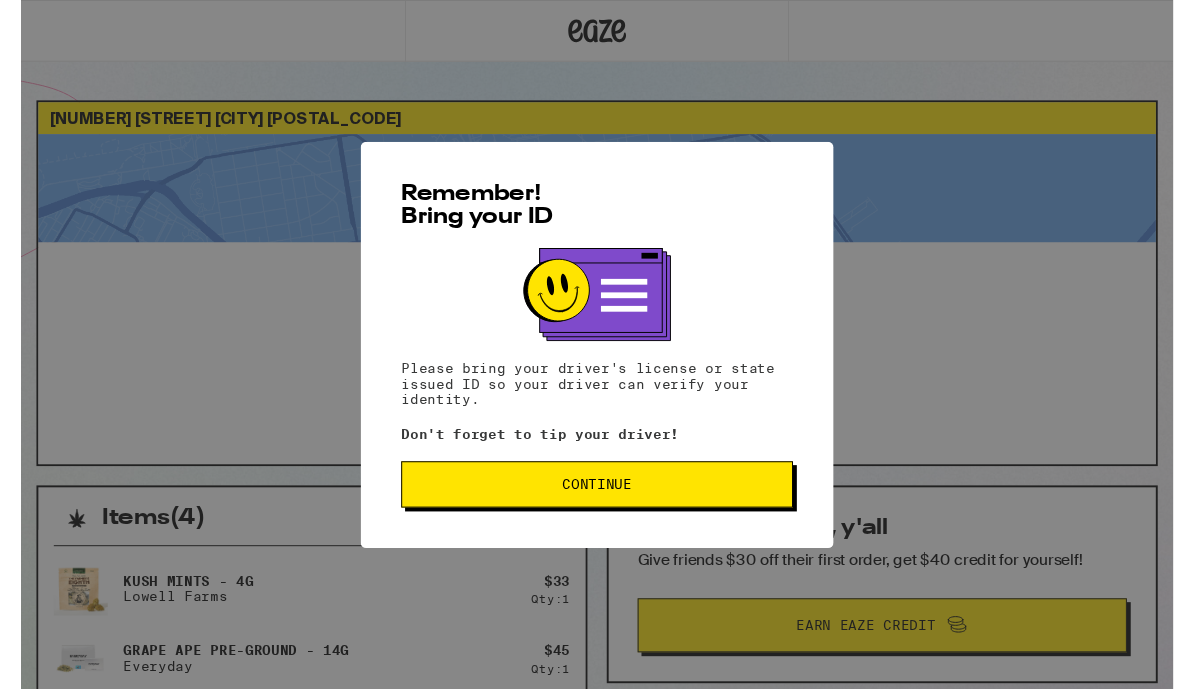 click on "Continue" at bounding box center (597, 502) 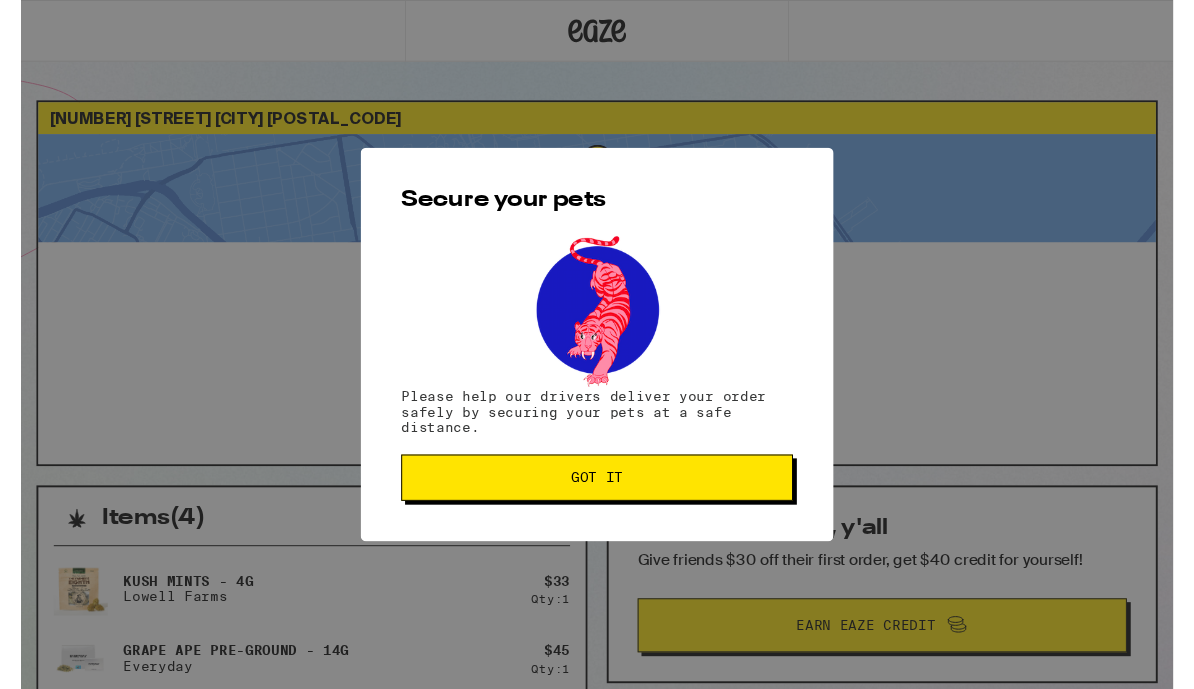 click on "Got it" at bounding box center (597, 495) 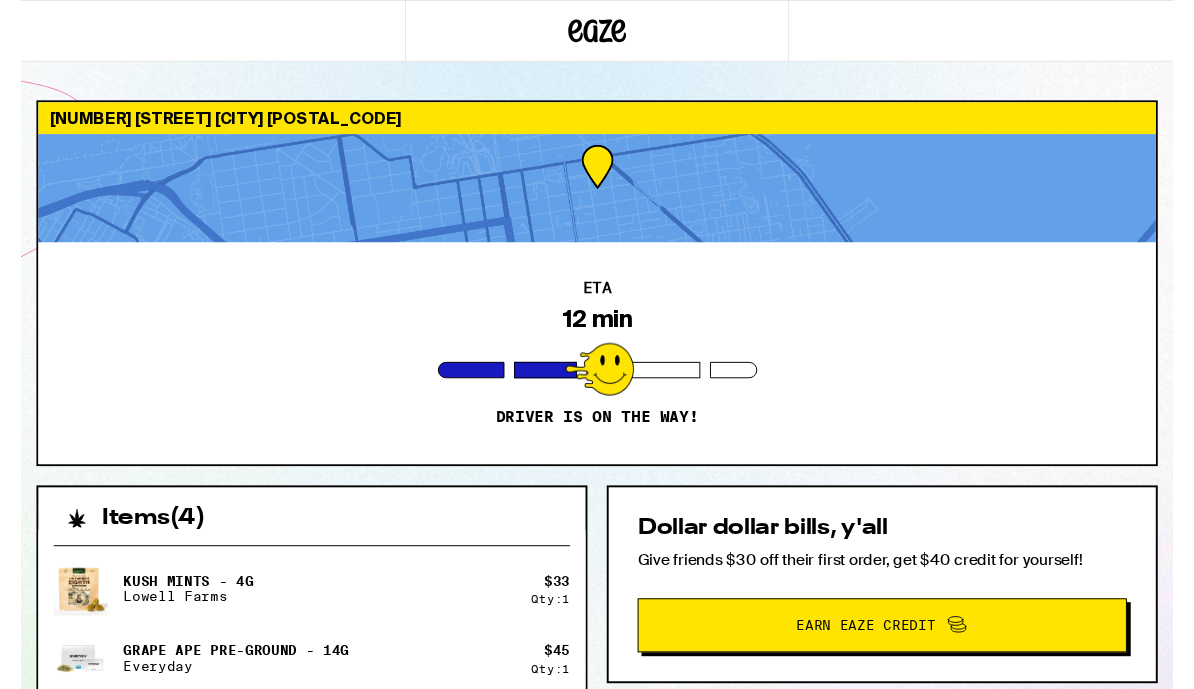 scroll, scrollTop: 0, scrollLeft: 0, axis: both 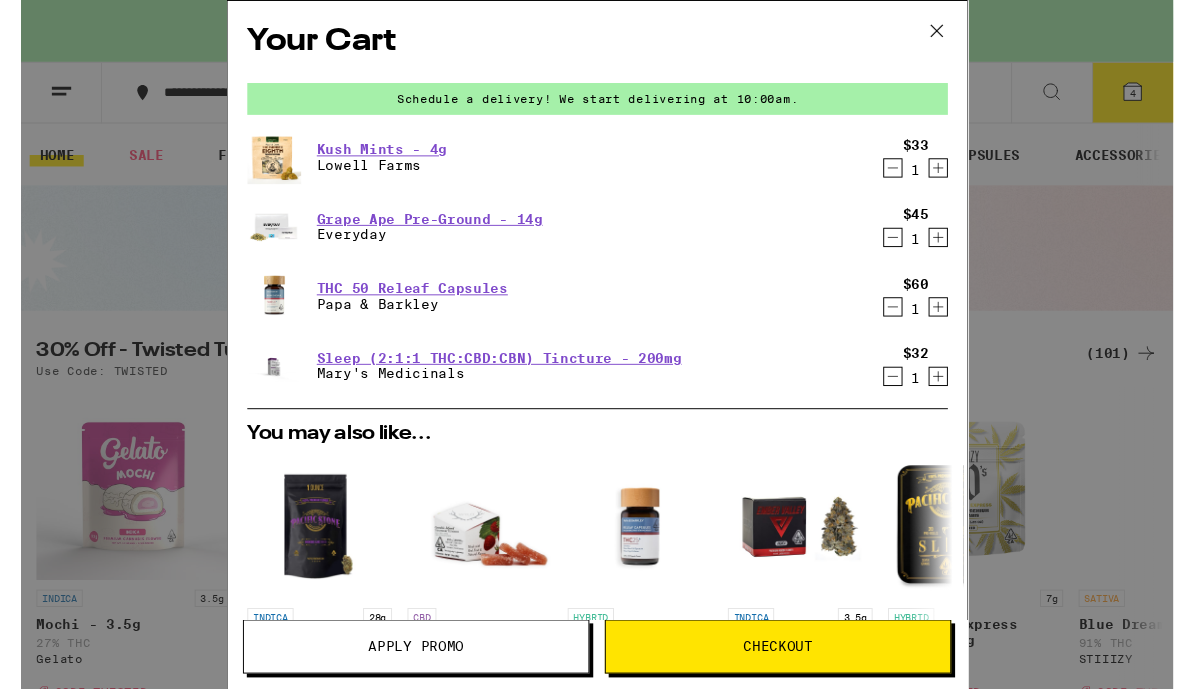 click 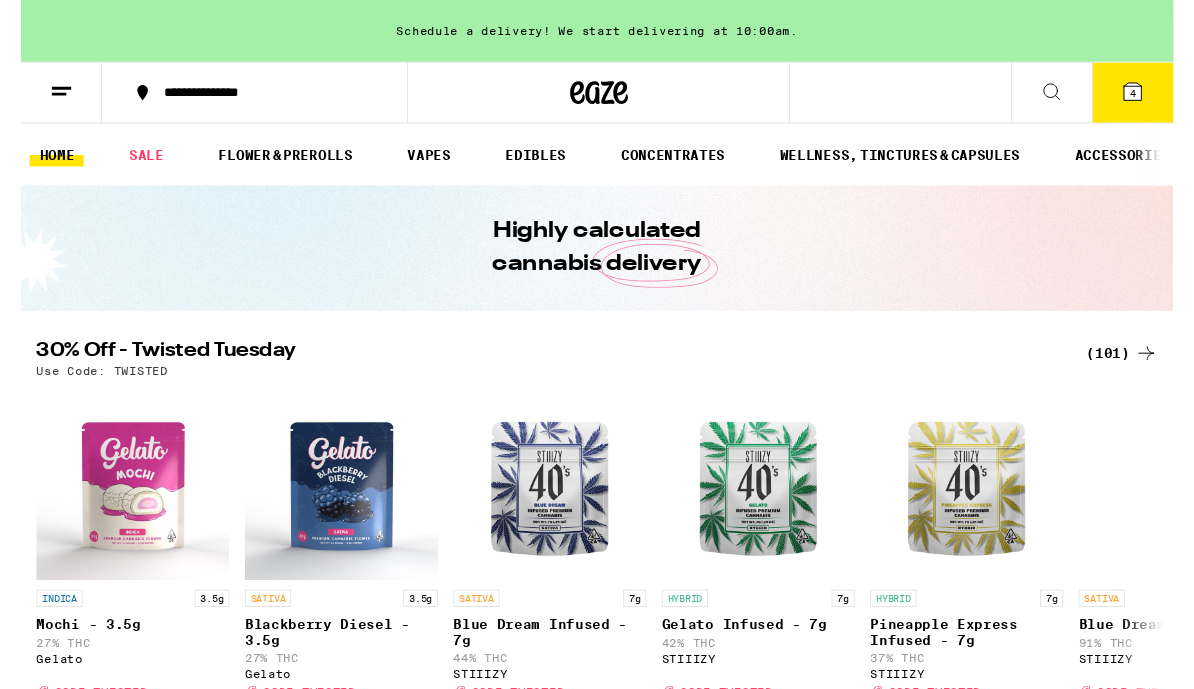 scroll, scrollTop: 0, scrollLeft: 0, axis: both 